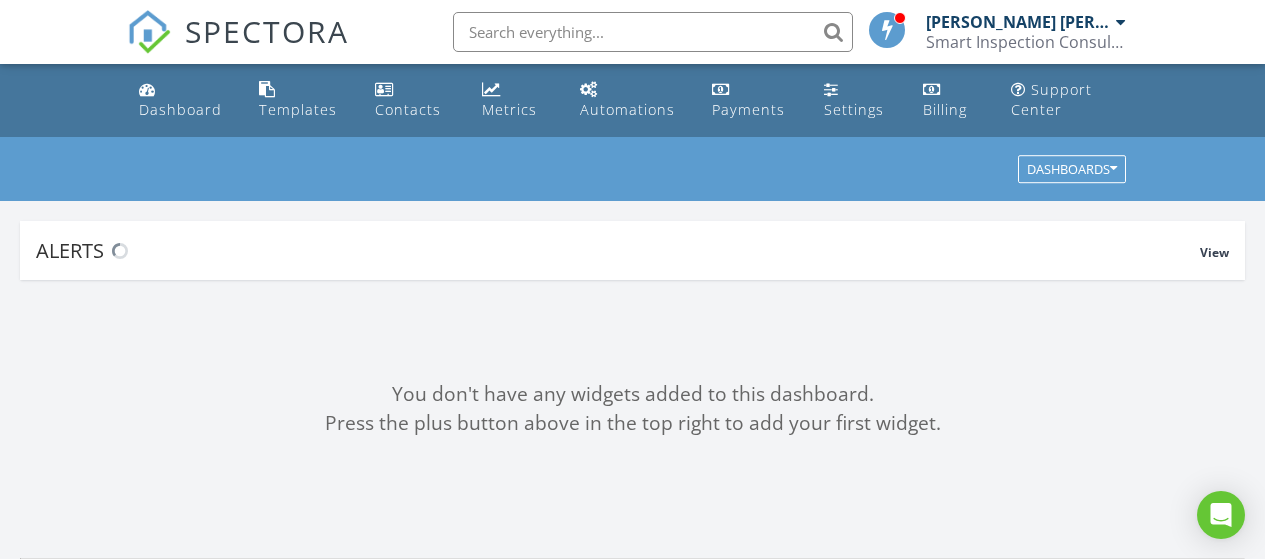 scroll, scrollTop: 0, scrollLeft: 0, axis: both 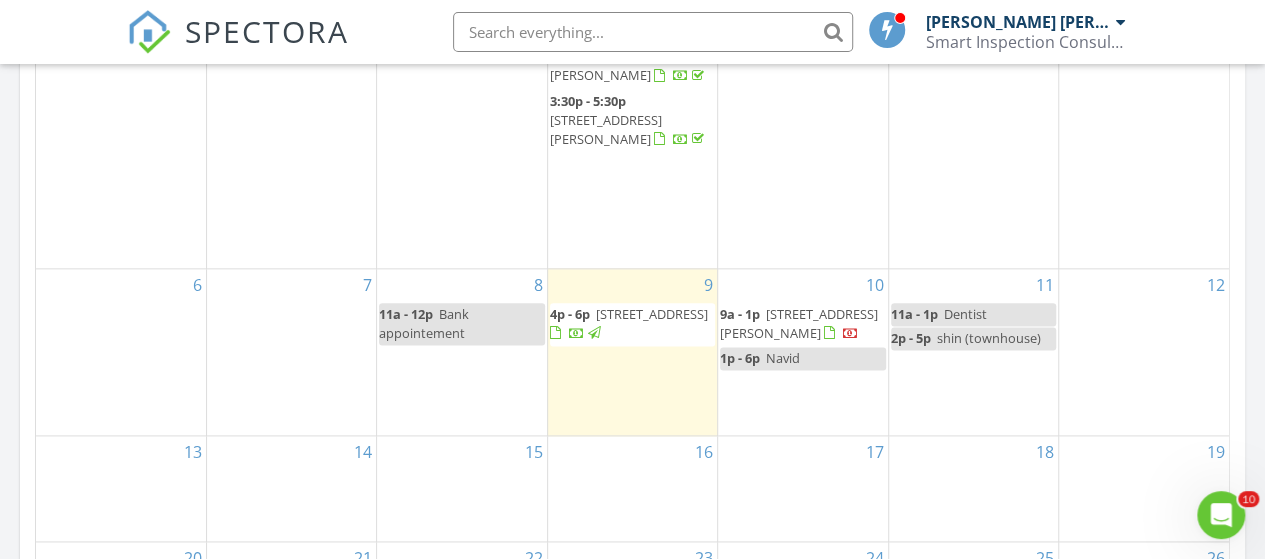 click on "1p - 6p
Navid" at bounding box center (802, 358) 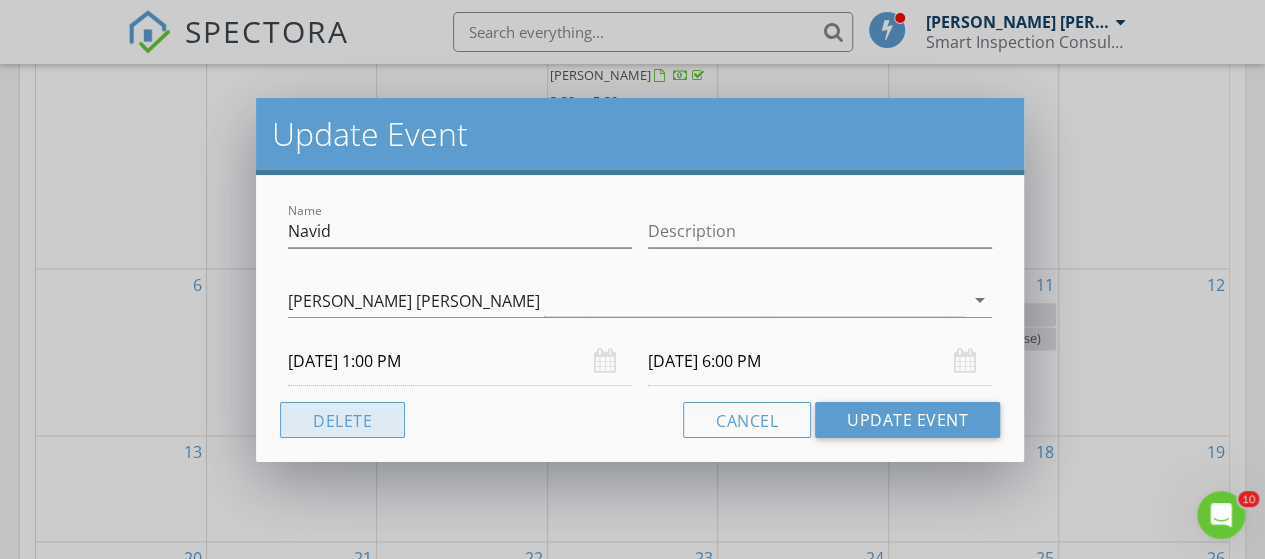 click on "Delete" at bounding box center [342, 420] 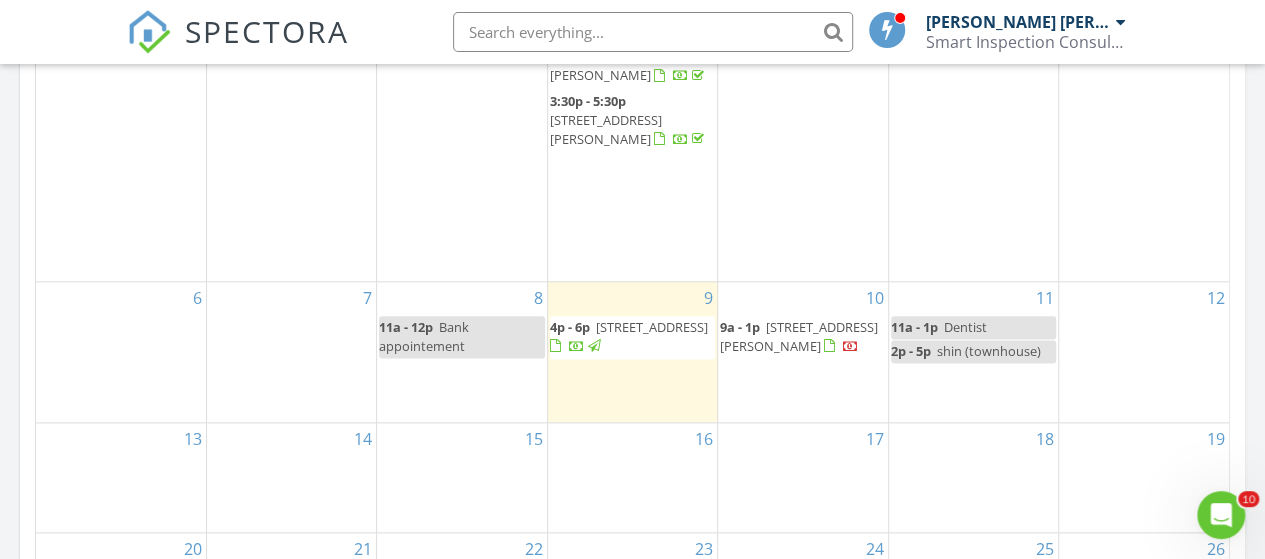 click on "10
9a - 1p
4830A Albert St, Burnaby V5C 2H3" at bounding box center [802, 352] 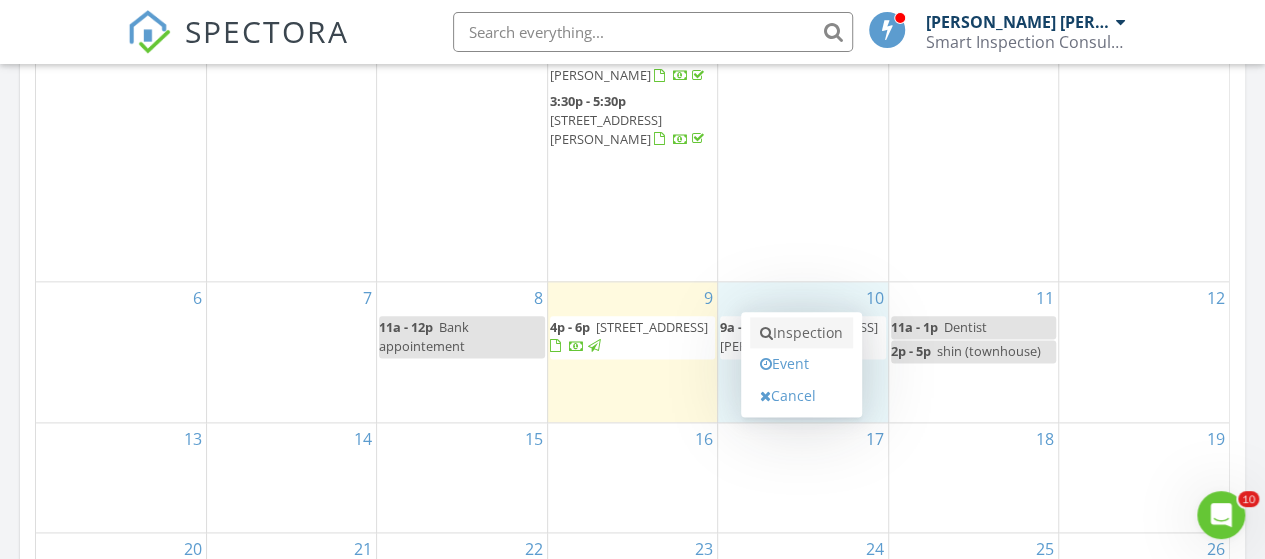 click on "Inspection" at bounding box center [801, 333] 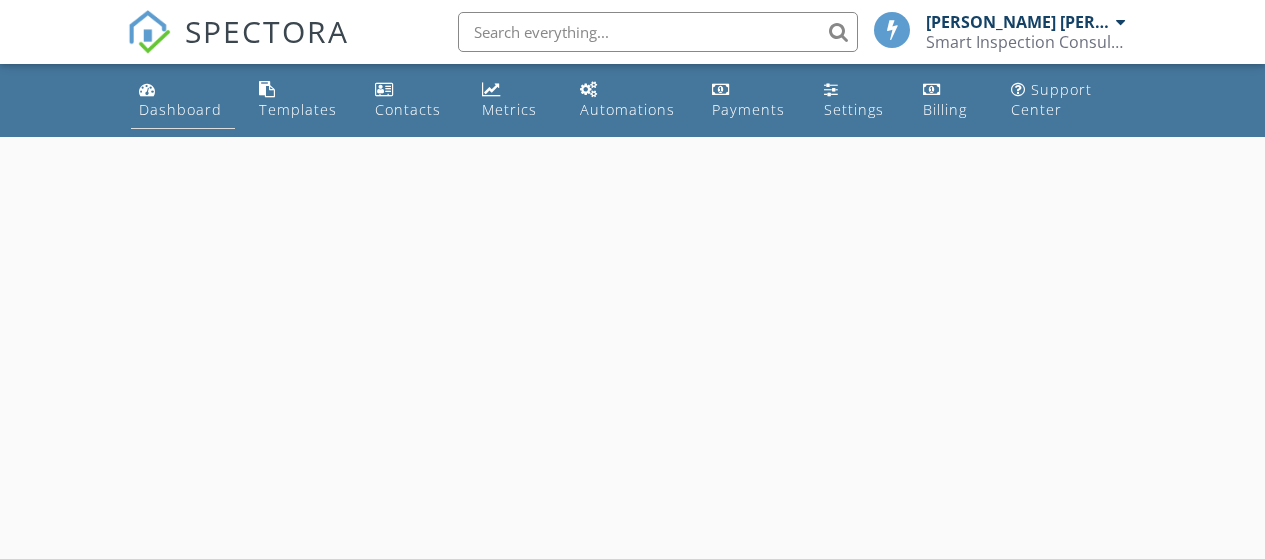 scroll, scrollTop: 0, scrollLeft: 0, axis: both 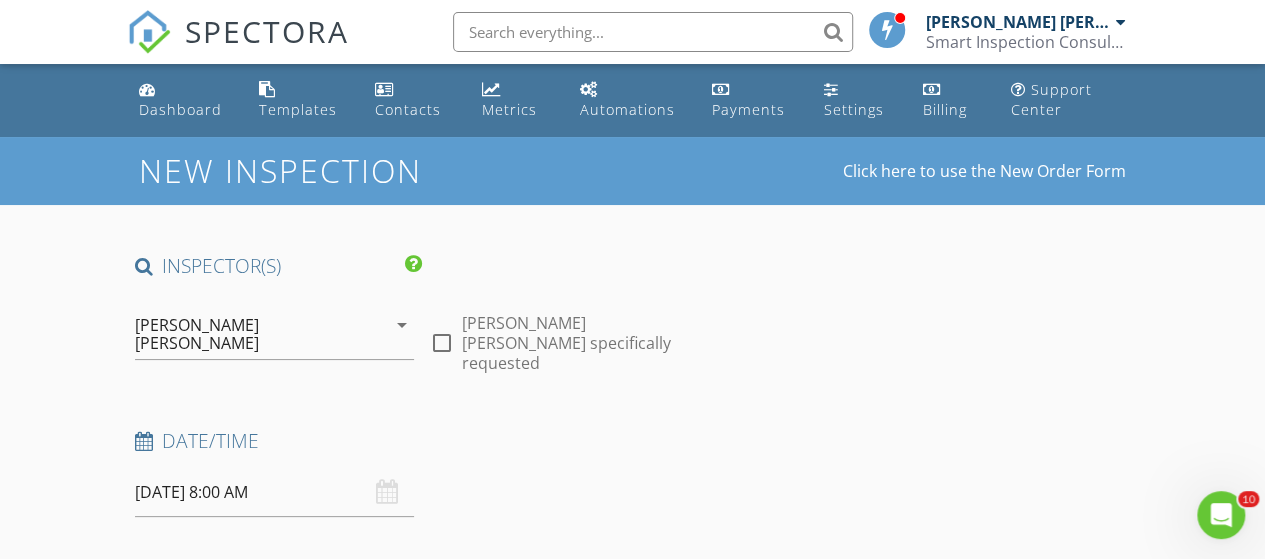 click on "07/10/2025 8:00 AM" at bounding box center (274, 492) 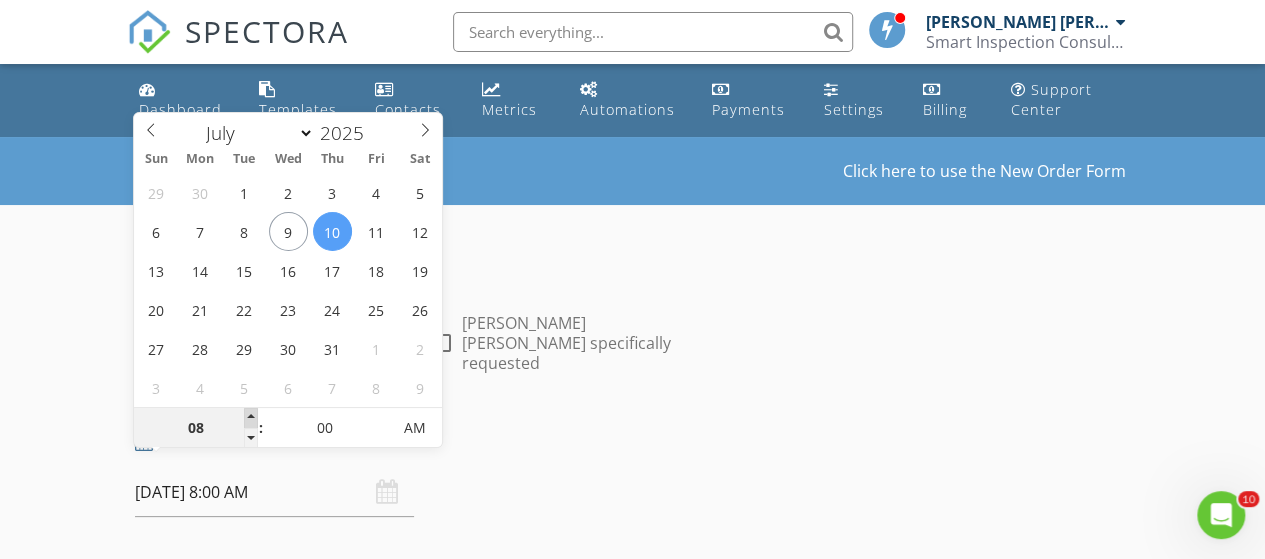 type on "09" 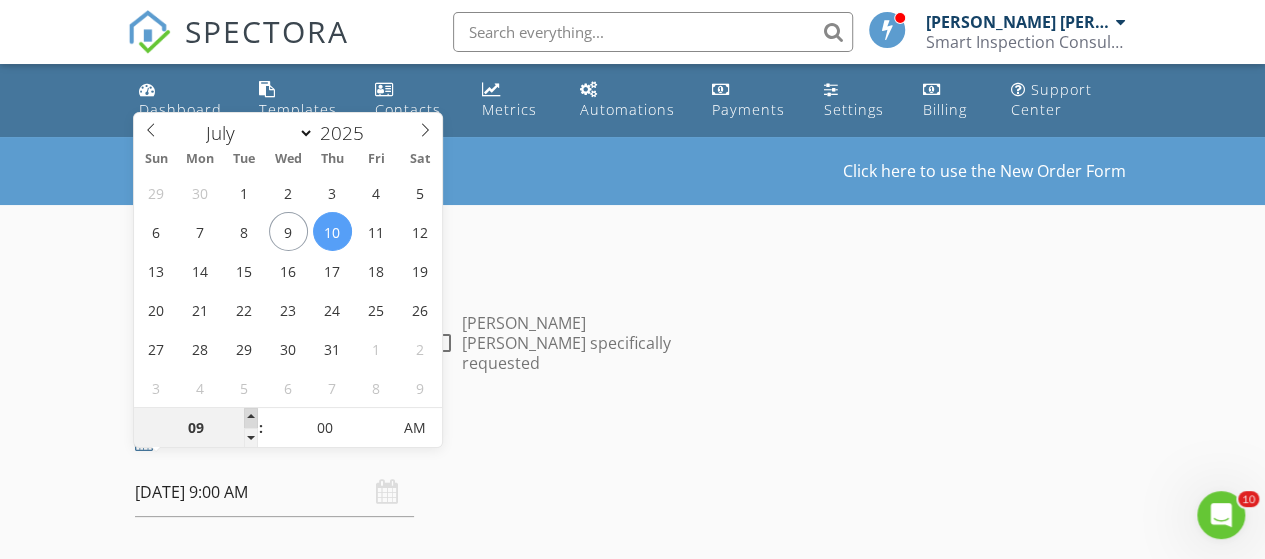 click at bounding box center (251, 418) 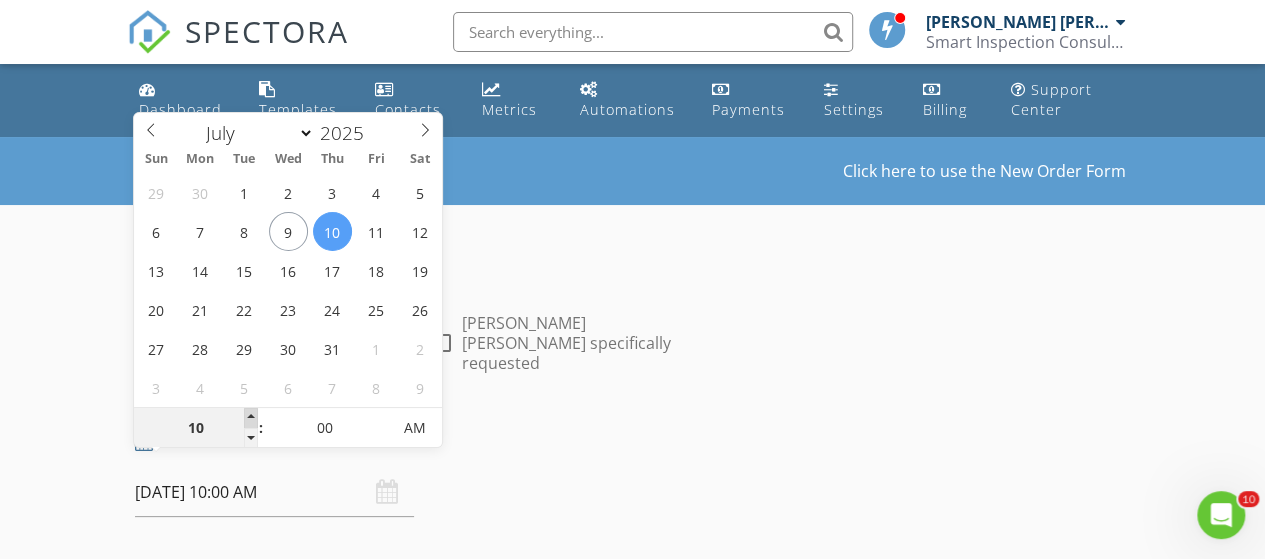 click at bounding box center (251, 418) 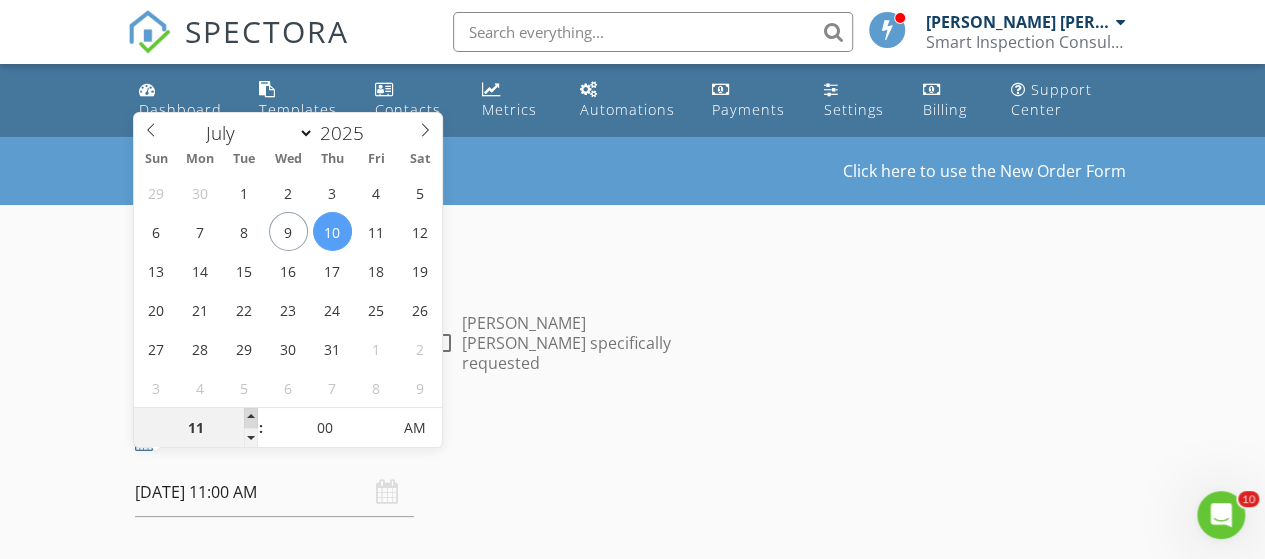 click at bounding box center (251, 418) 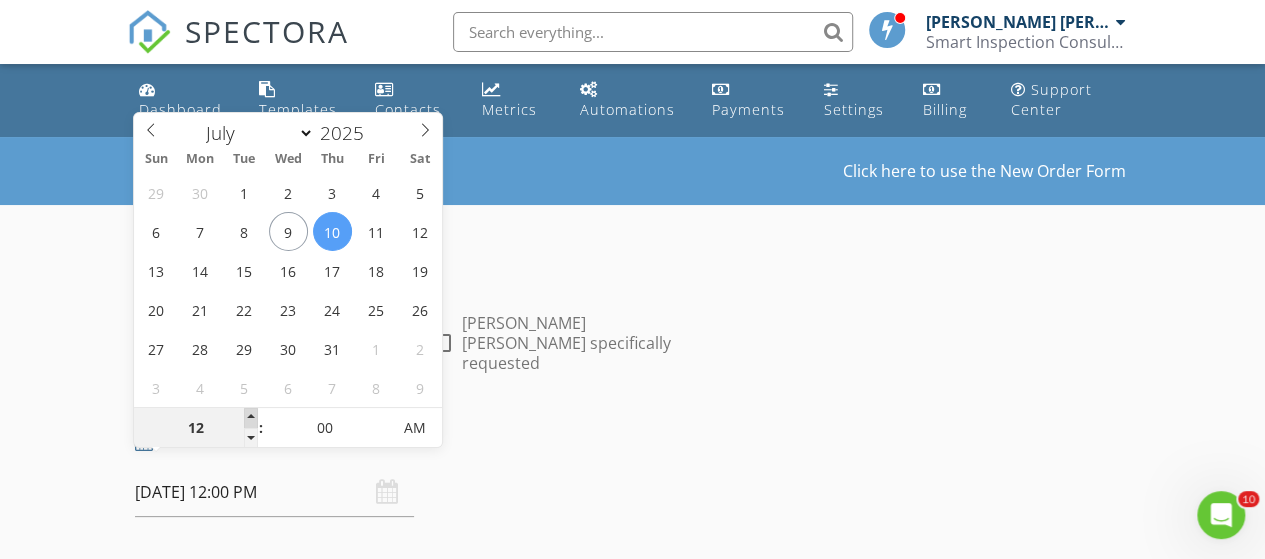 click at bounding box center (251, 418) 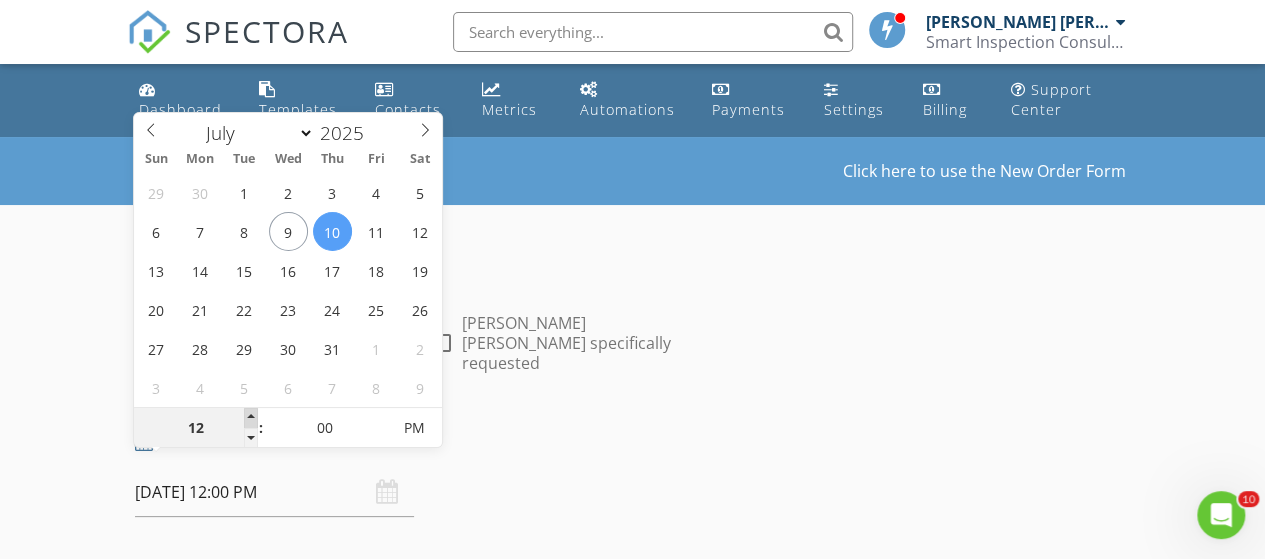 type on "01" 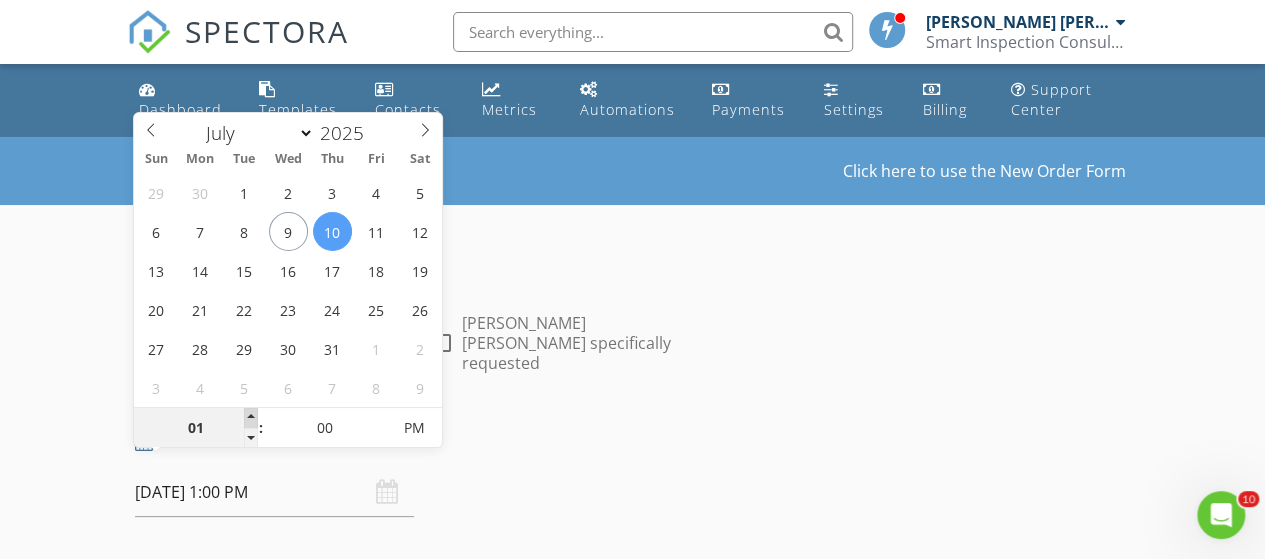 click at bounding box center [251, 418] 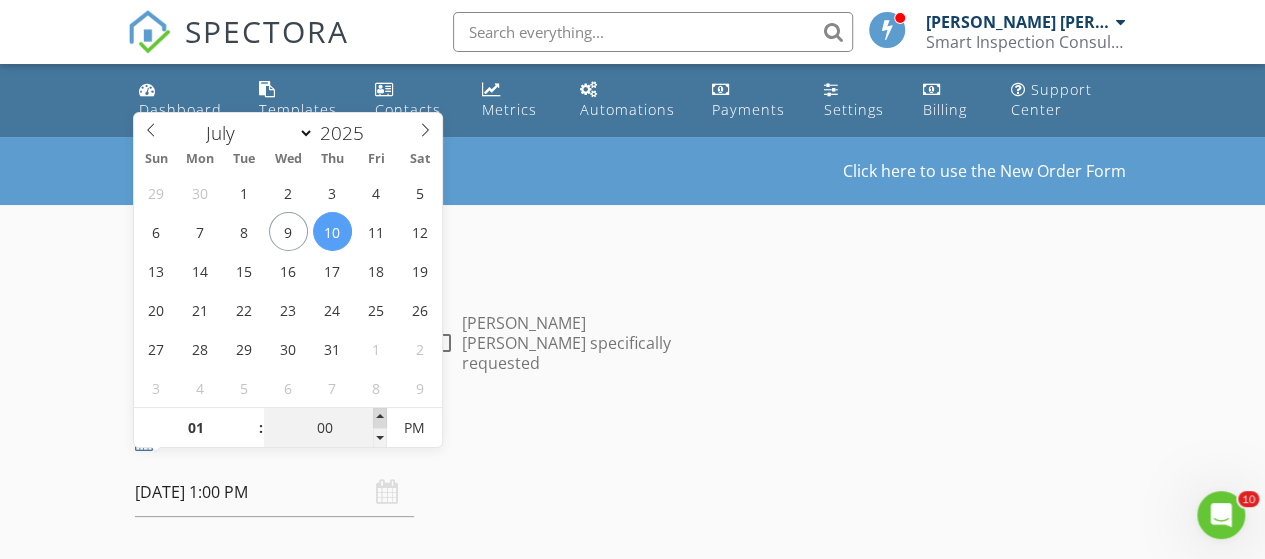 type on "05" 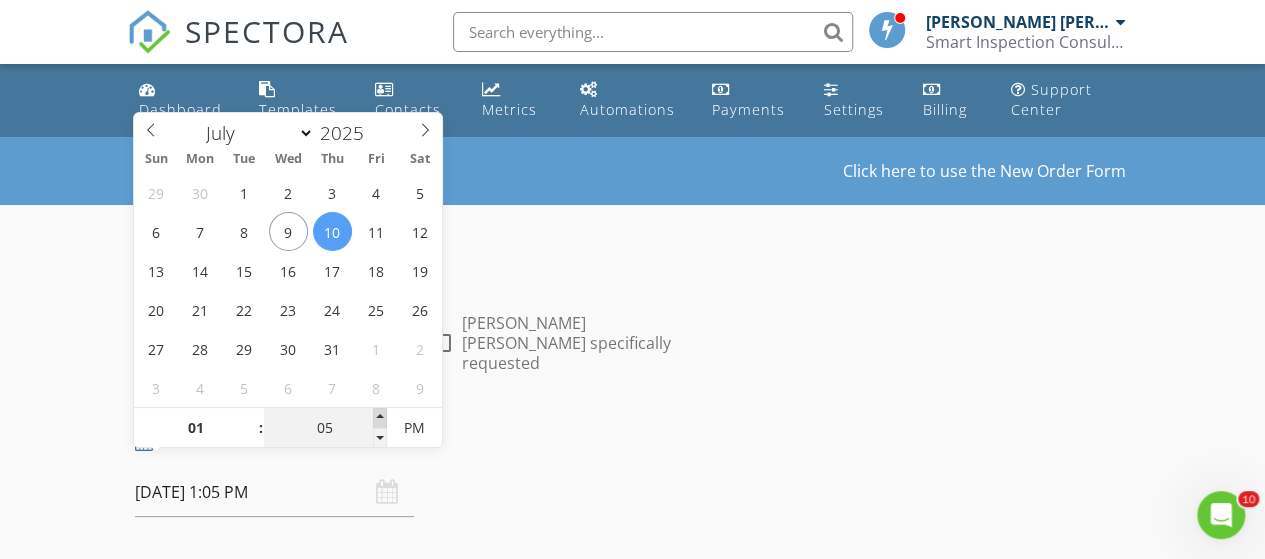 click at bounding box center [380, 418] 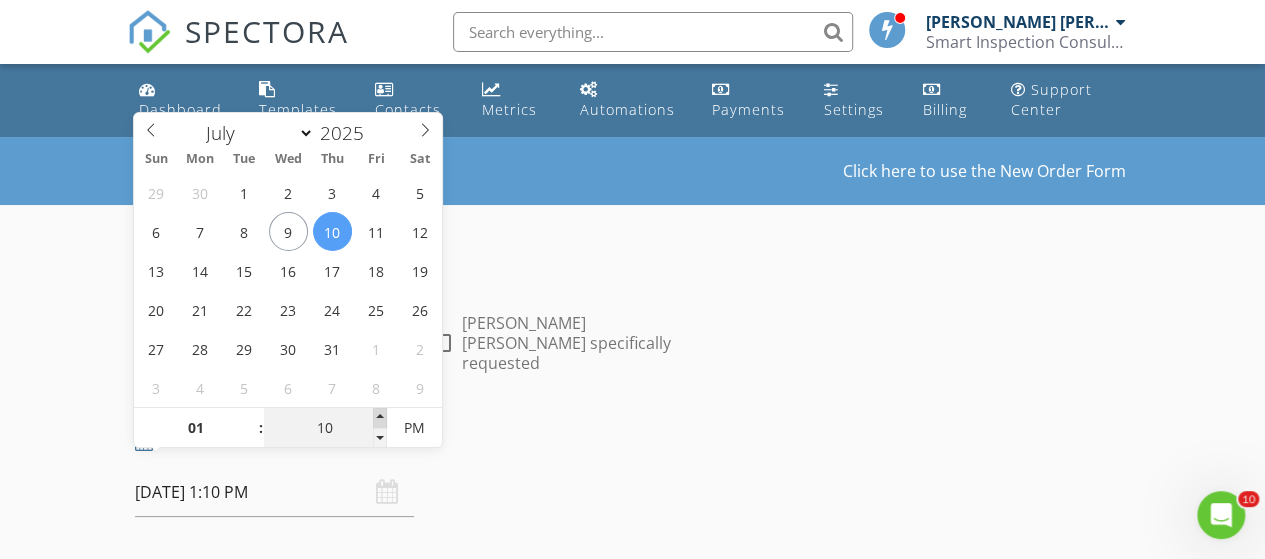 click at bounding box center (380, 418) 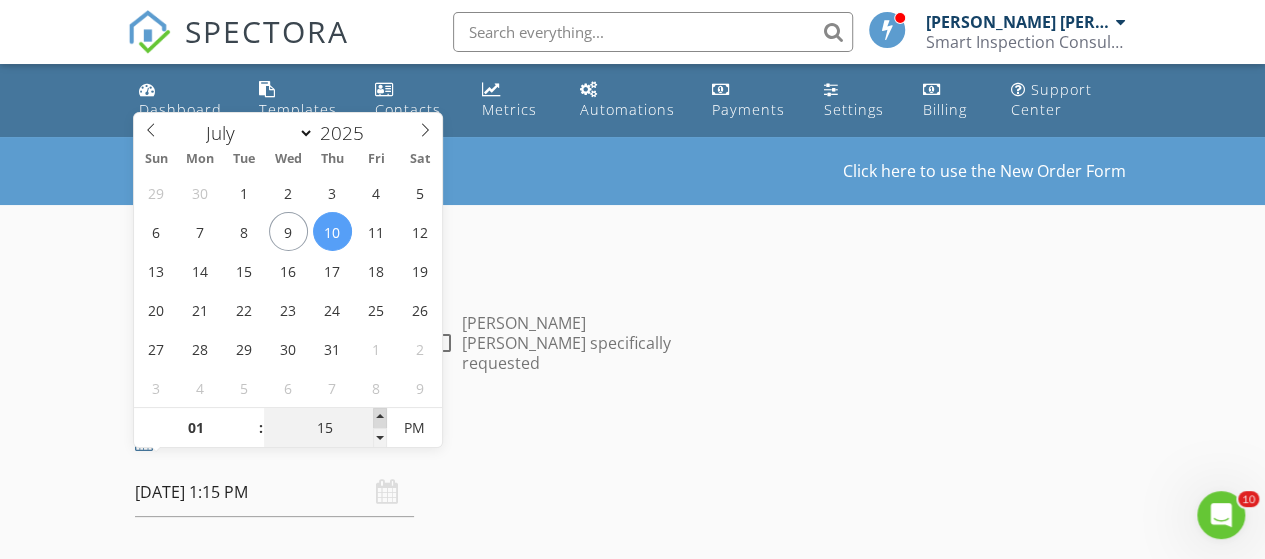click at bounding box center [380, 418] 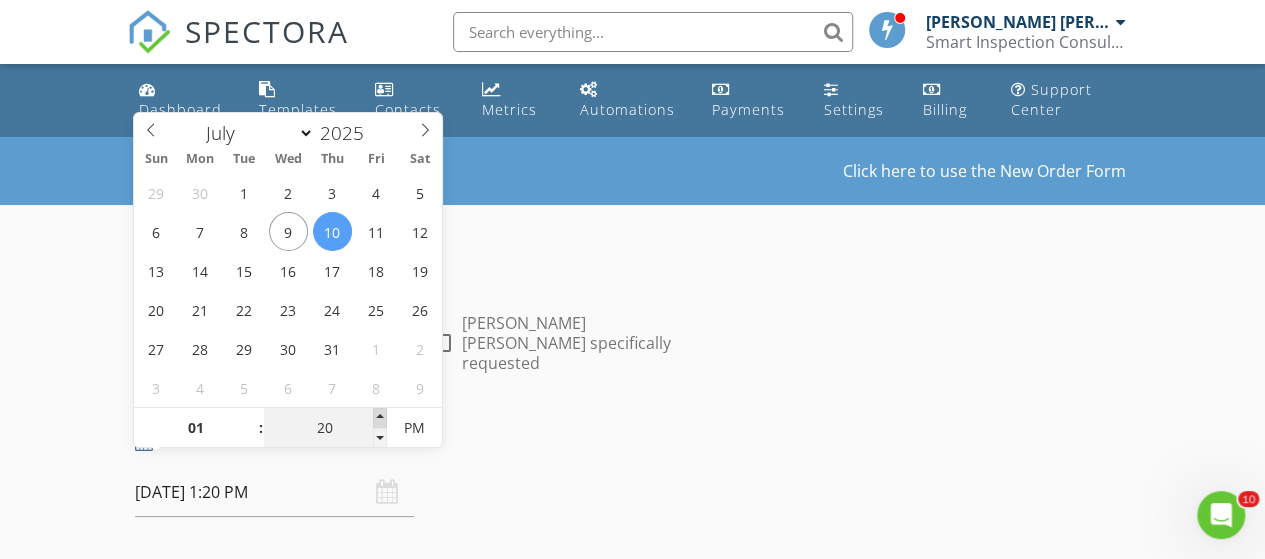 click at bounding box center [380, 418] 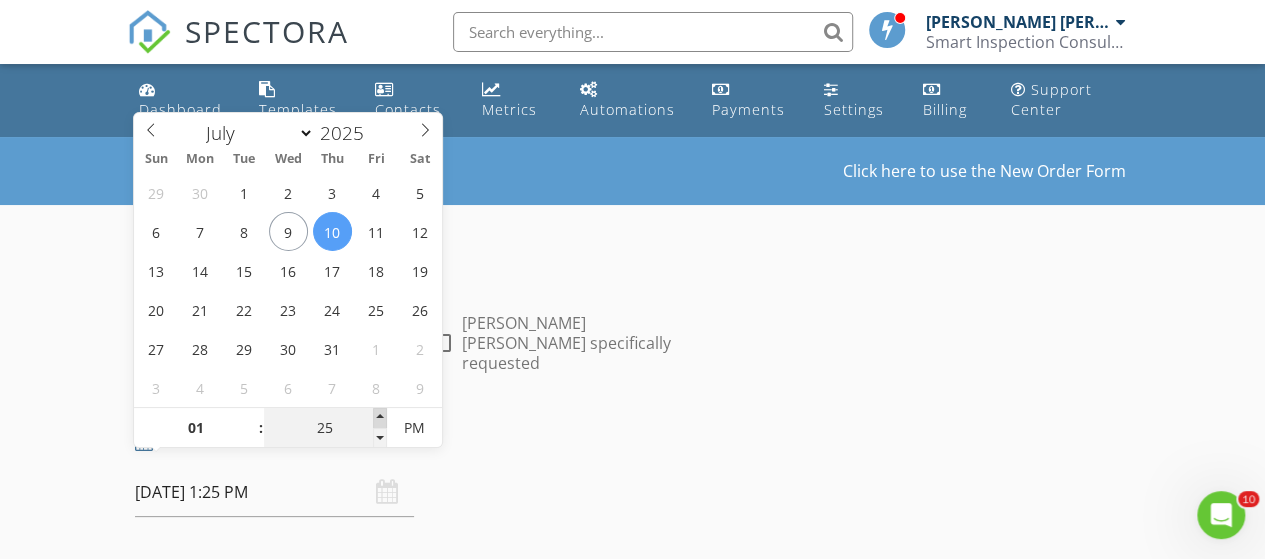 click at bounding box center (380, 418) 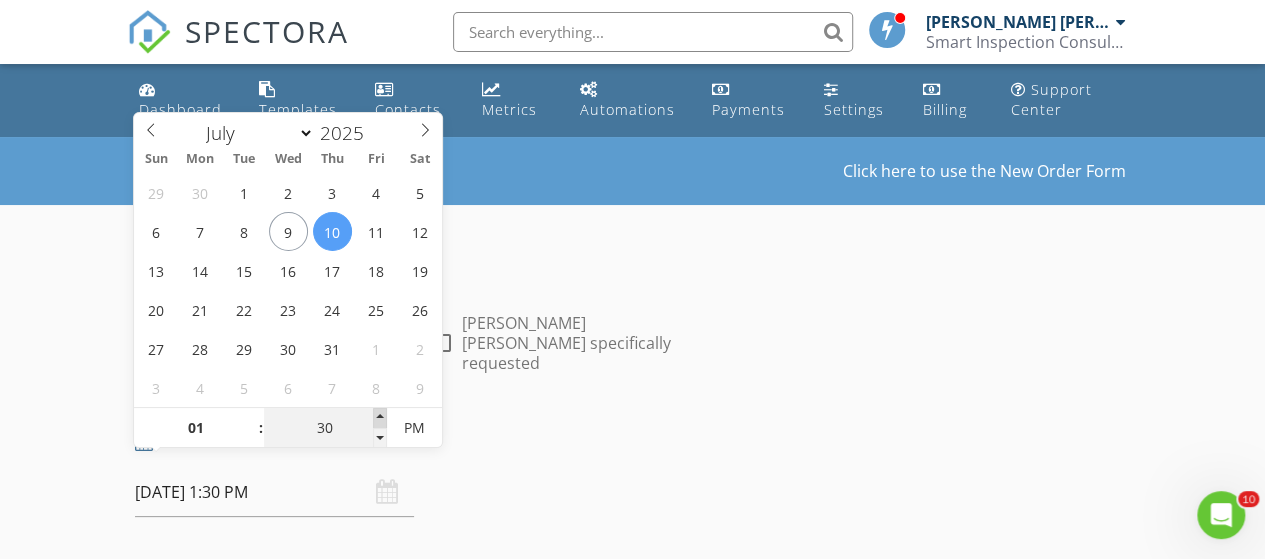 click at bounding box center [380, 418] 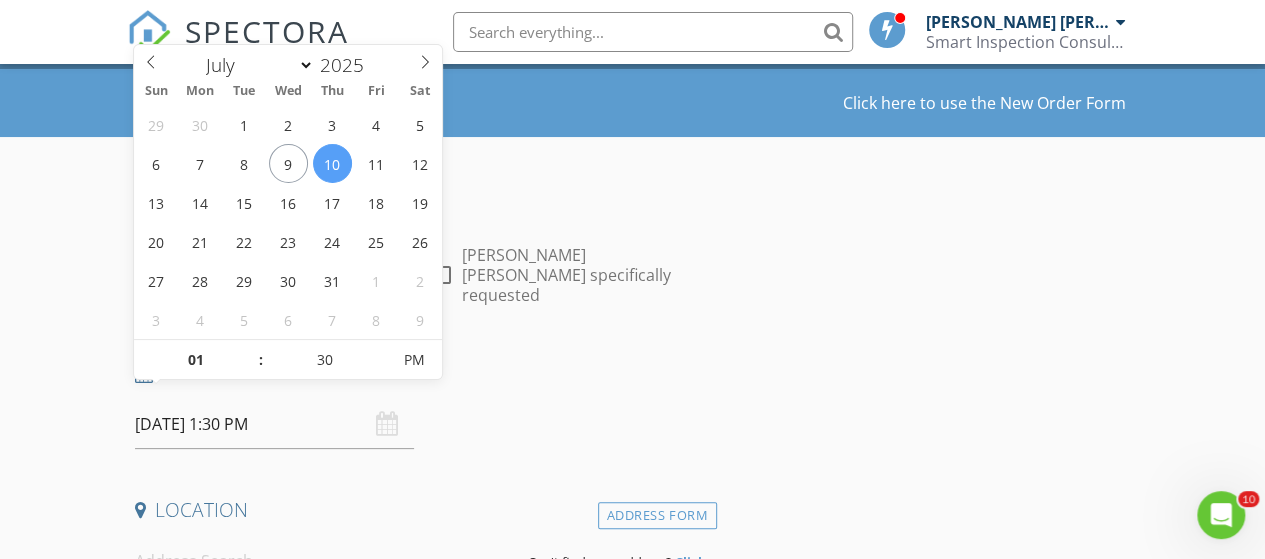 scroll, scrollTop: 100, scrollLeft: 0, axis: vertical 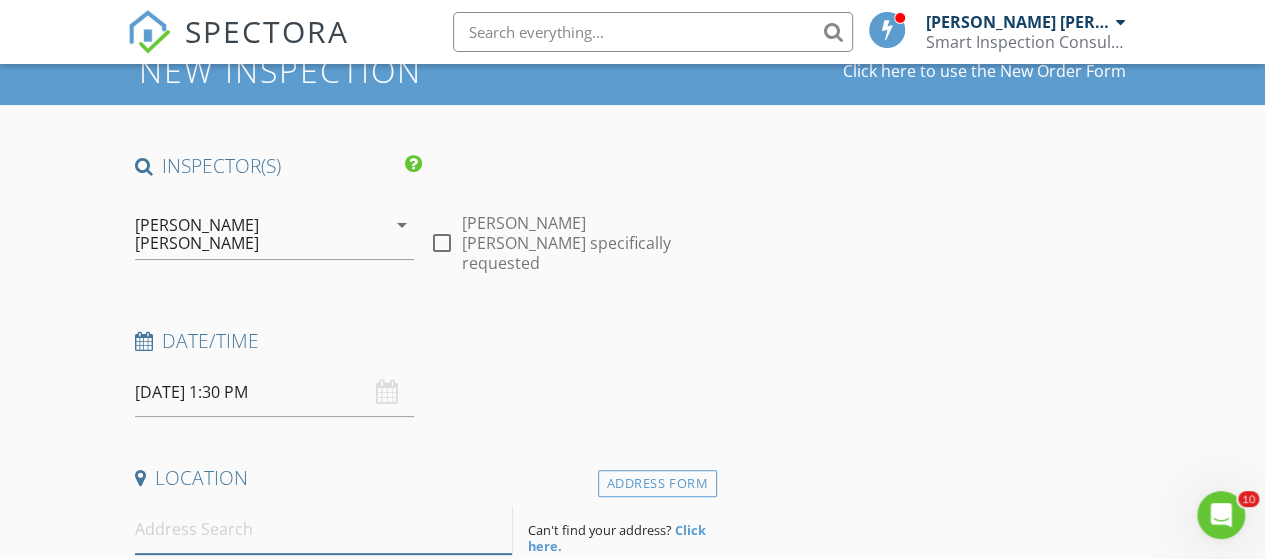 click at bounding box center (324, 529) 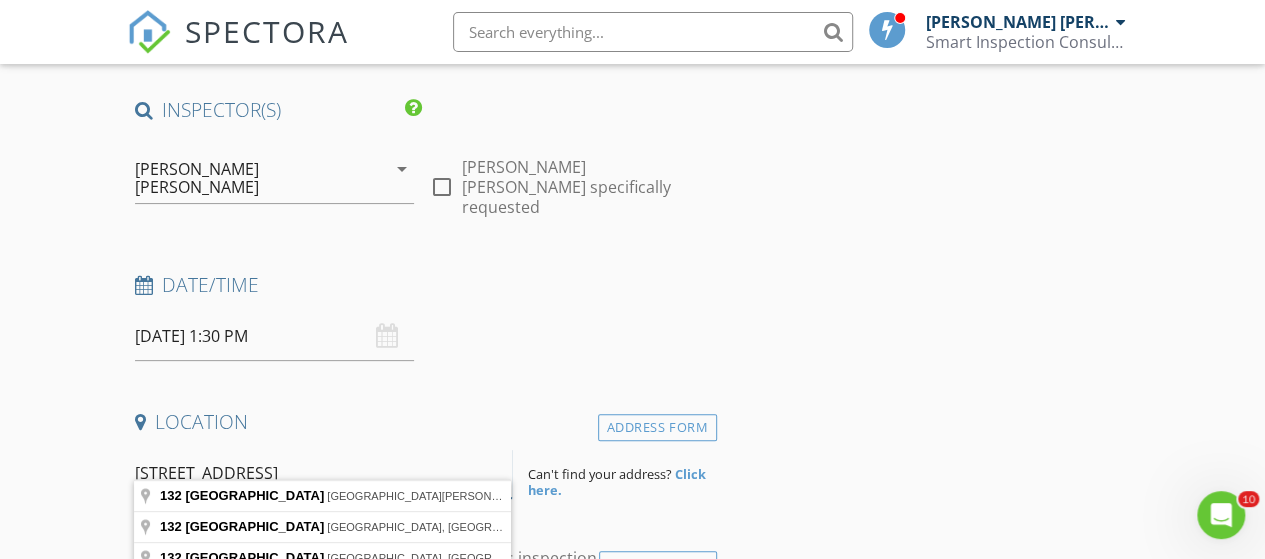 scroll, scrollTop: 200, scrollLeft: 0, axis: vertical 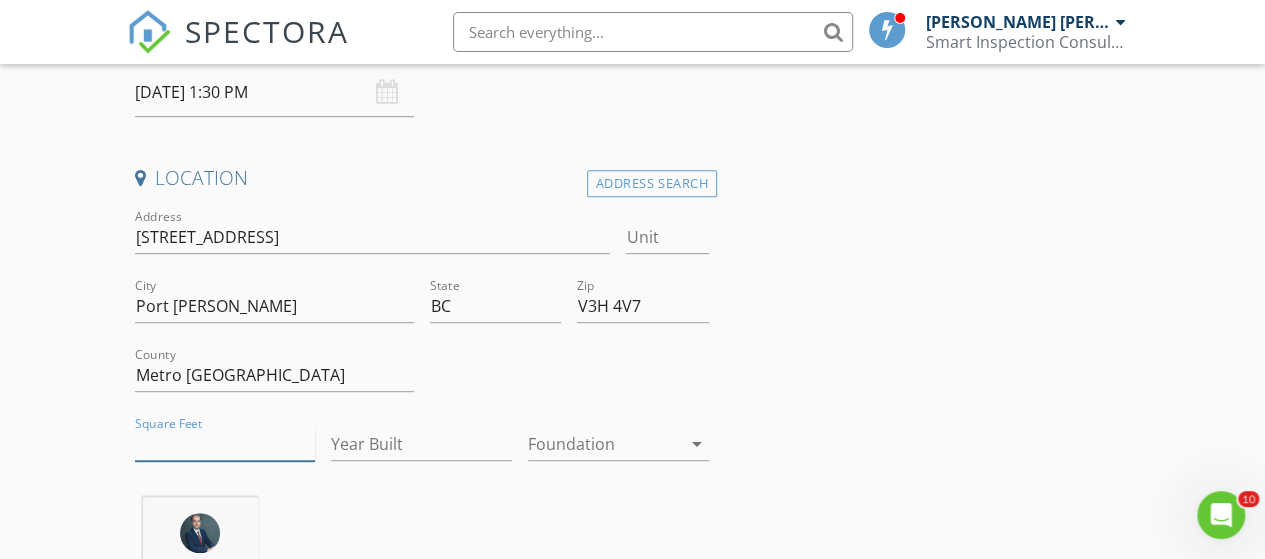 click on "Square Feet" at bounding box center [225, 444] 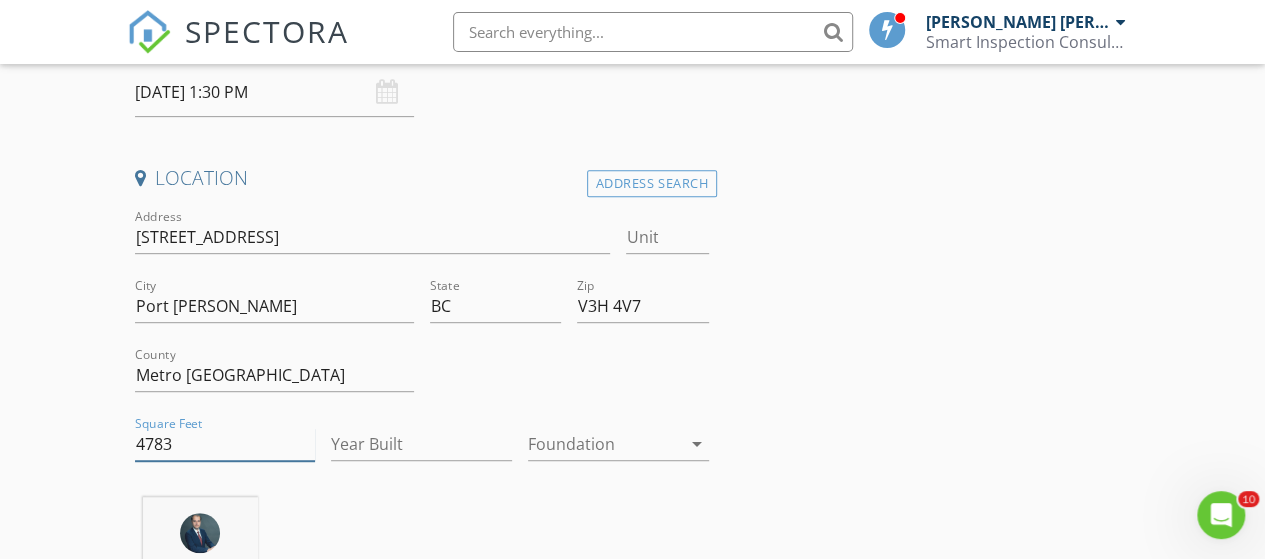 type on "4783" 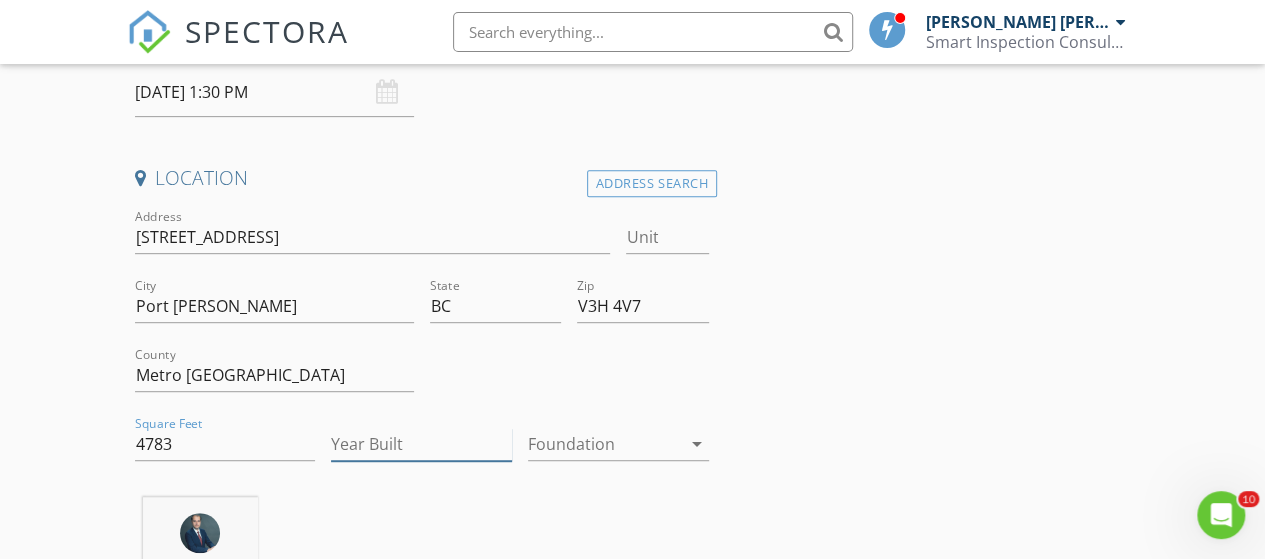 click on "Year Built" at bounding box center (421, 444) 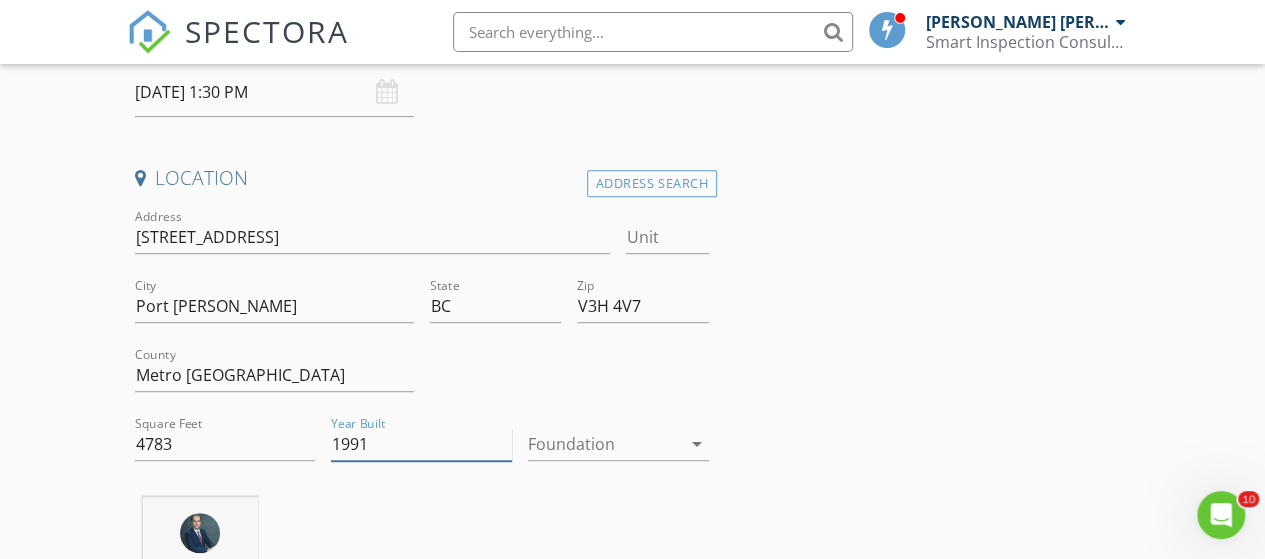 type on "1991" 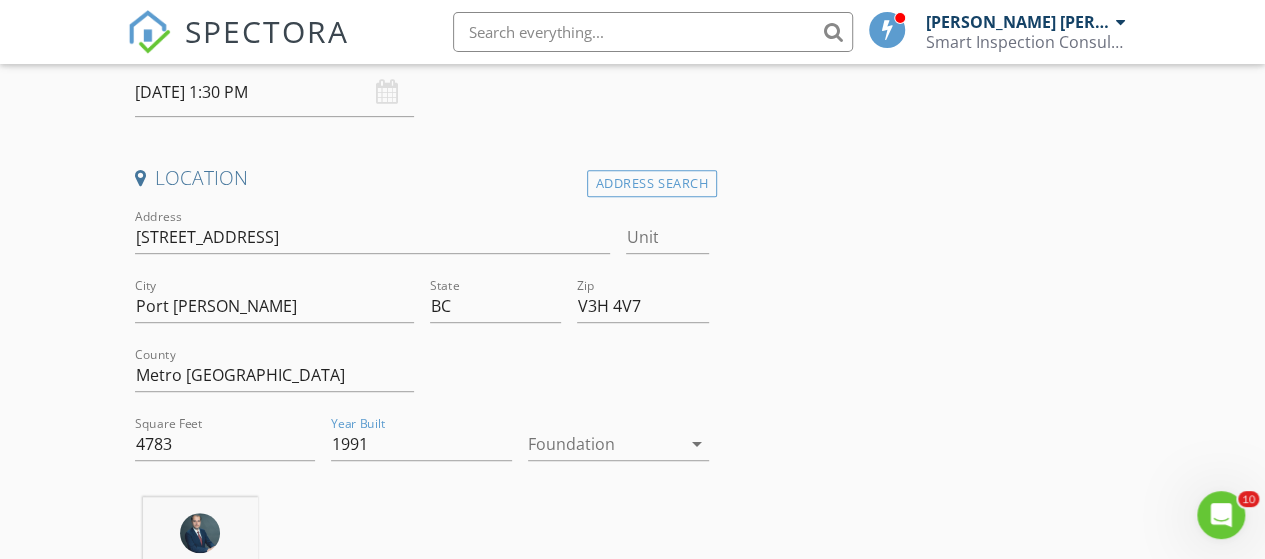 click at bounding box center (569, 377) 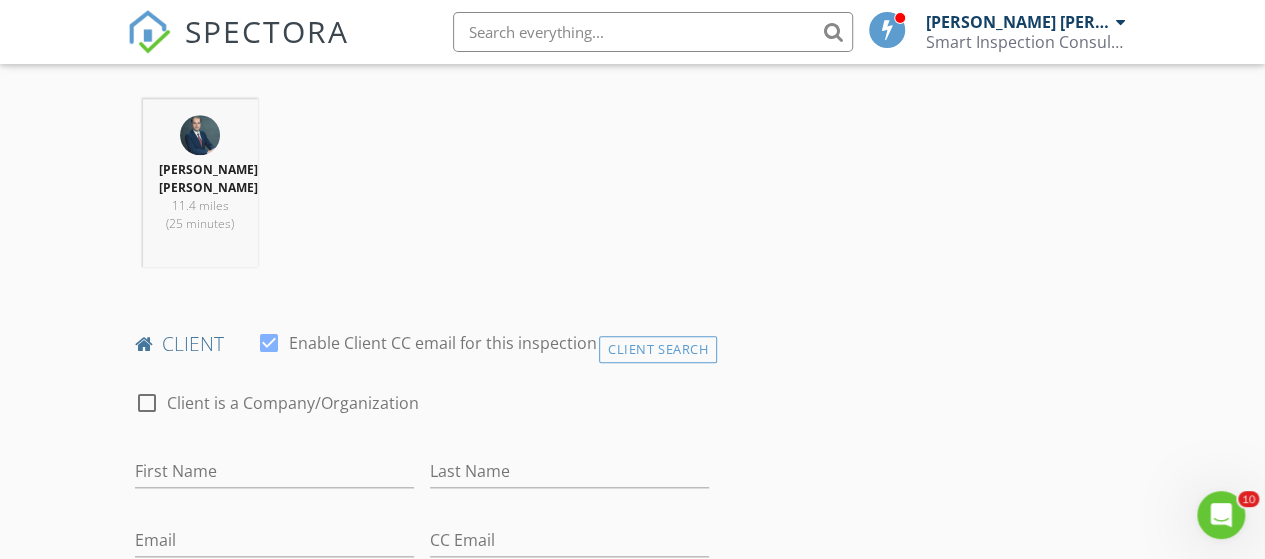 scroll, scrollTop: 800, scrollLeft: 0, axis: vertical 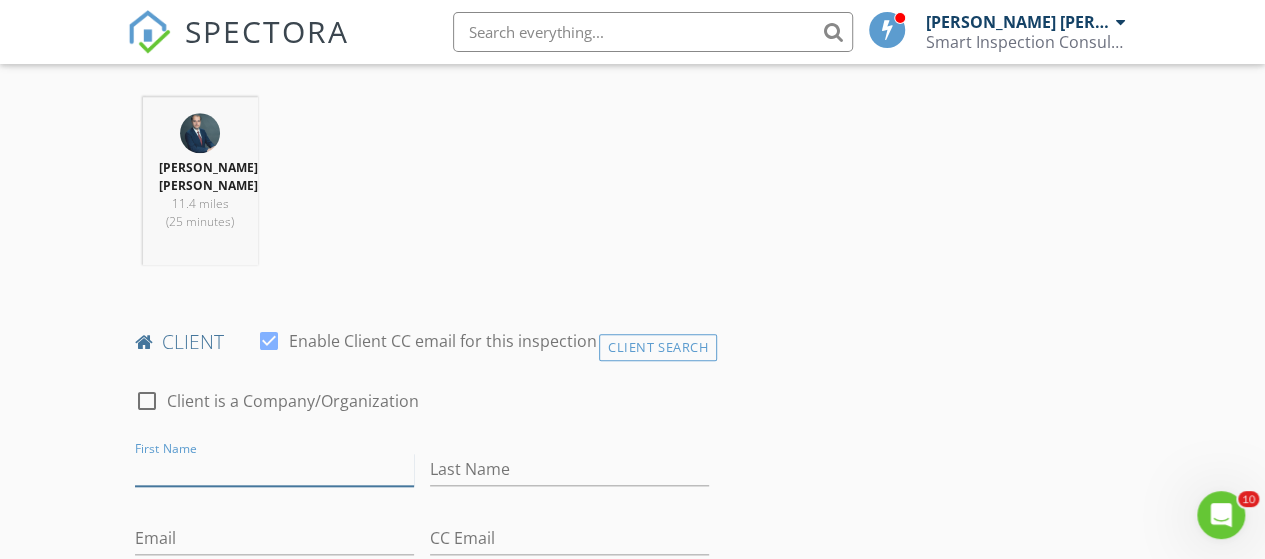 click on "First Name" at bounding box center [274, 469] 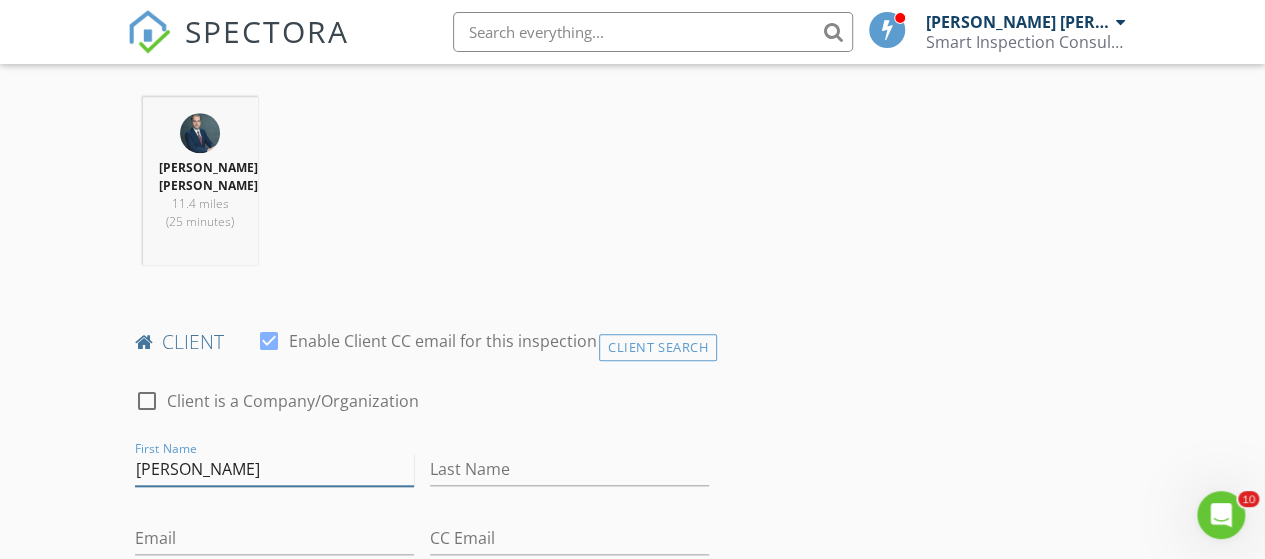 type on "Aaron Morency" 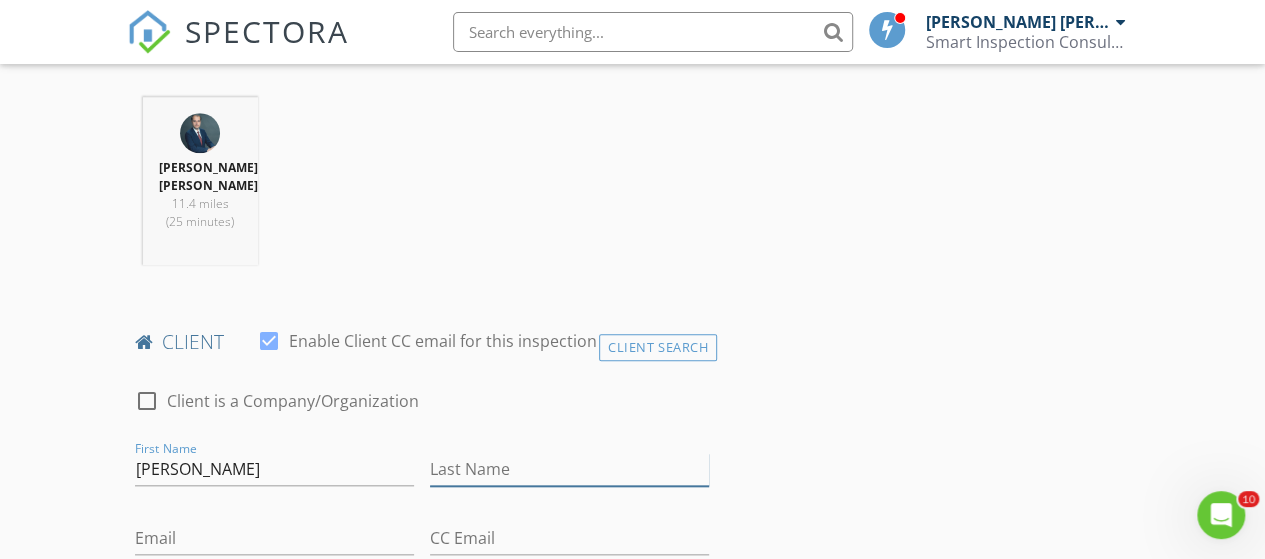 click on "Last Name" at bounding box center [569, 469] 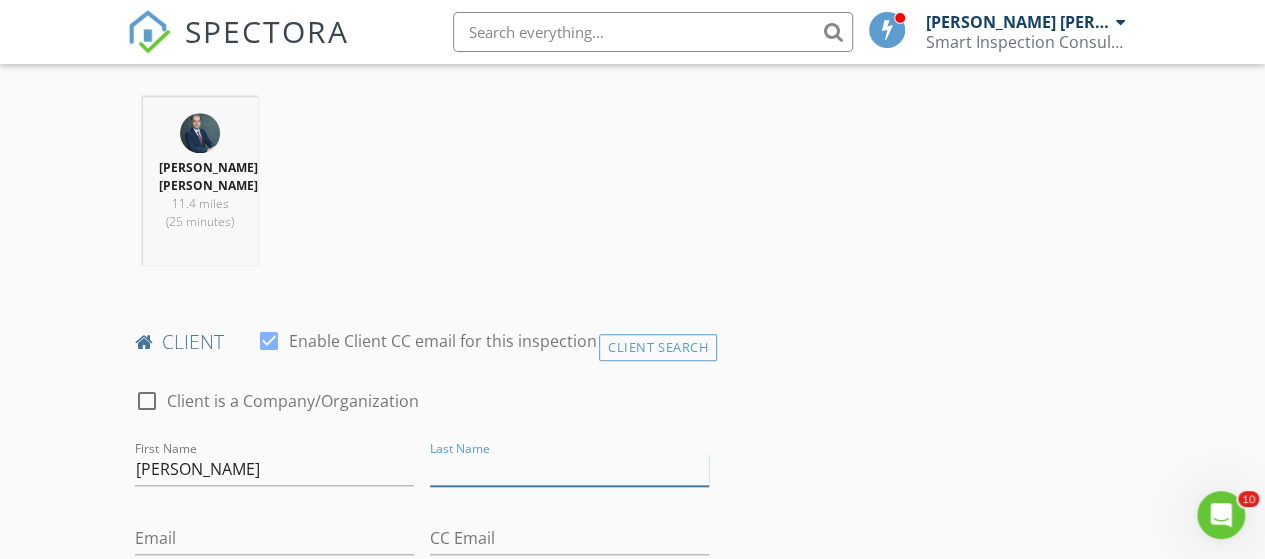 paste on "Aaron Morency" 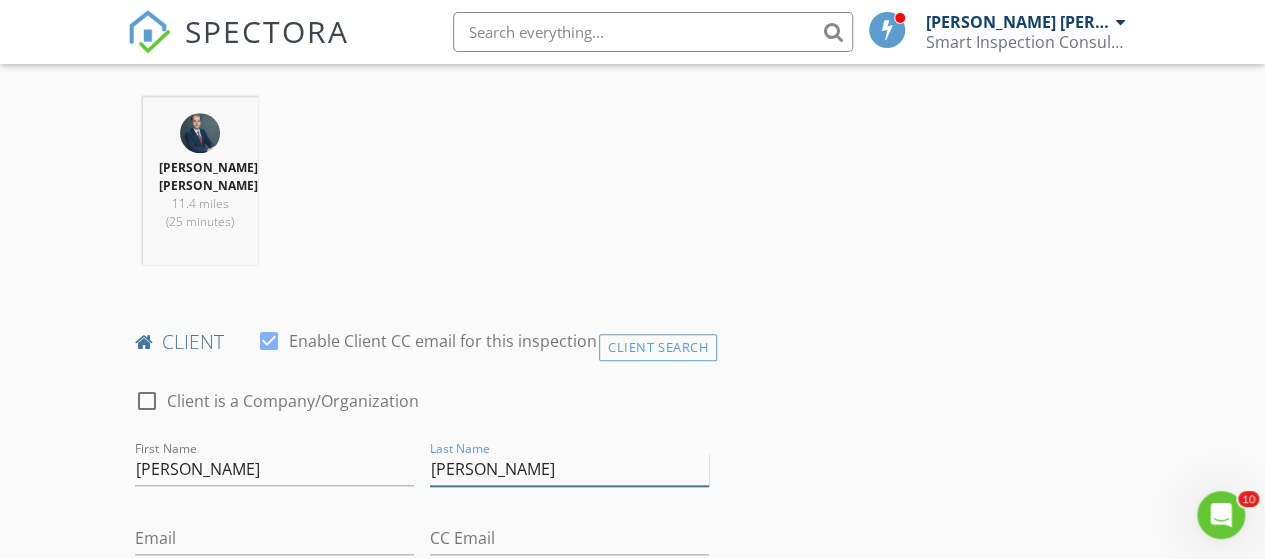 click on "Aaron Morency" at bounding box center (569, 469) 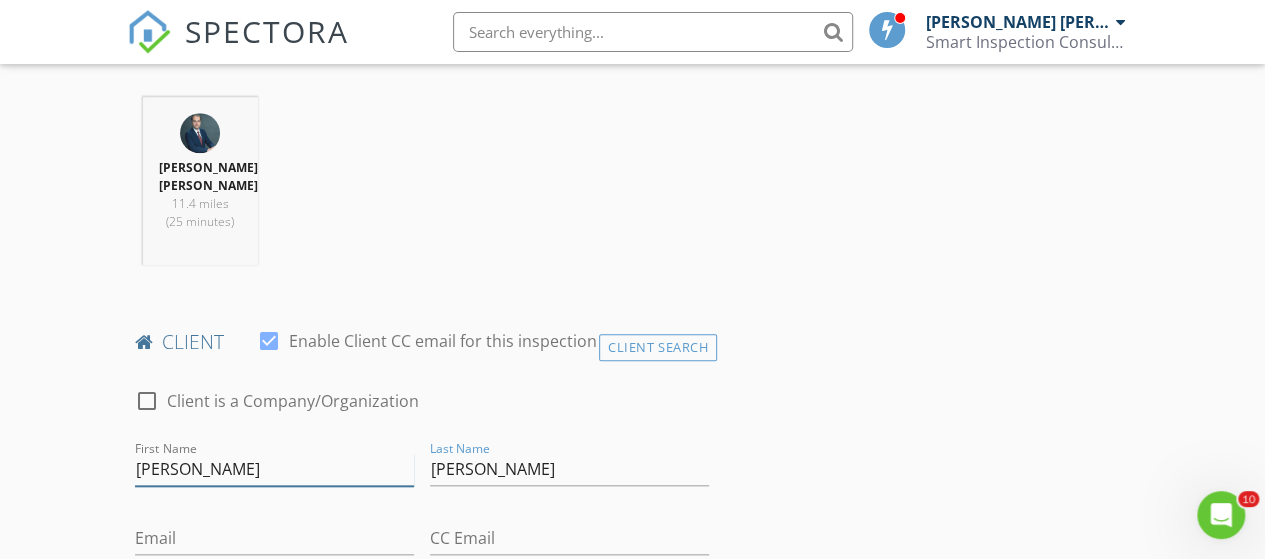 click on "Aaron Morency" at bounding box center [274, 469] 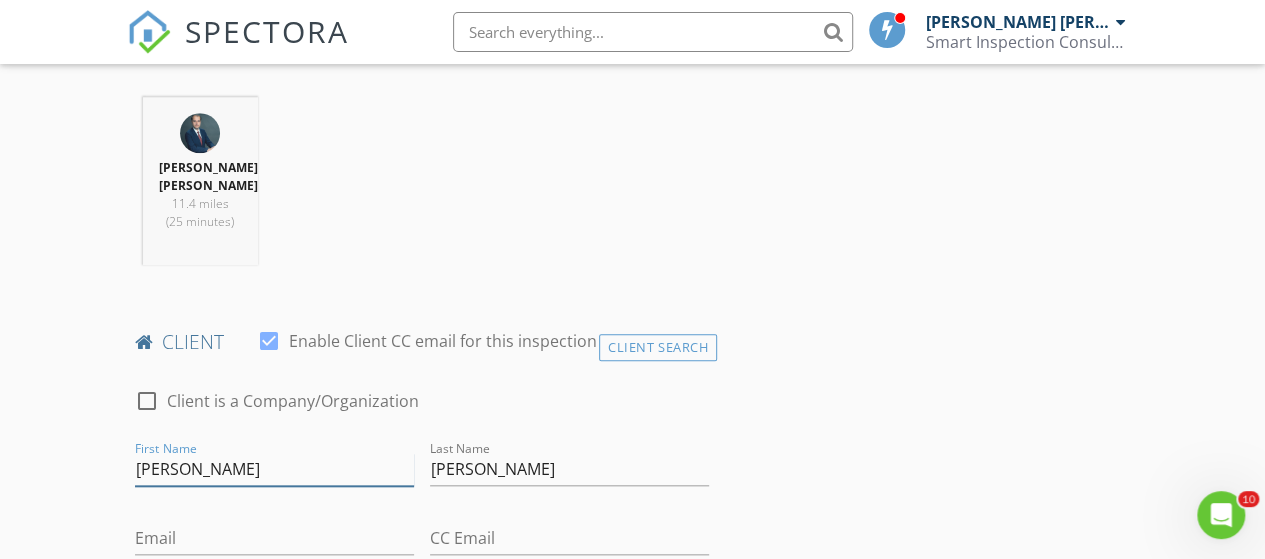 type on "Aaron" 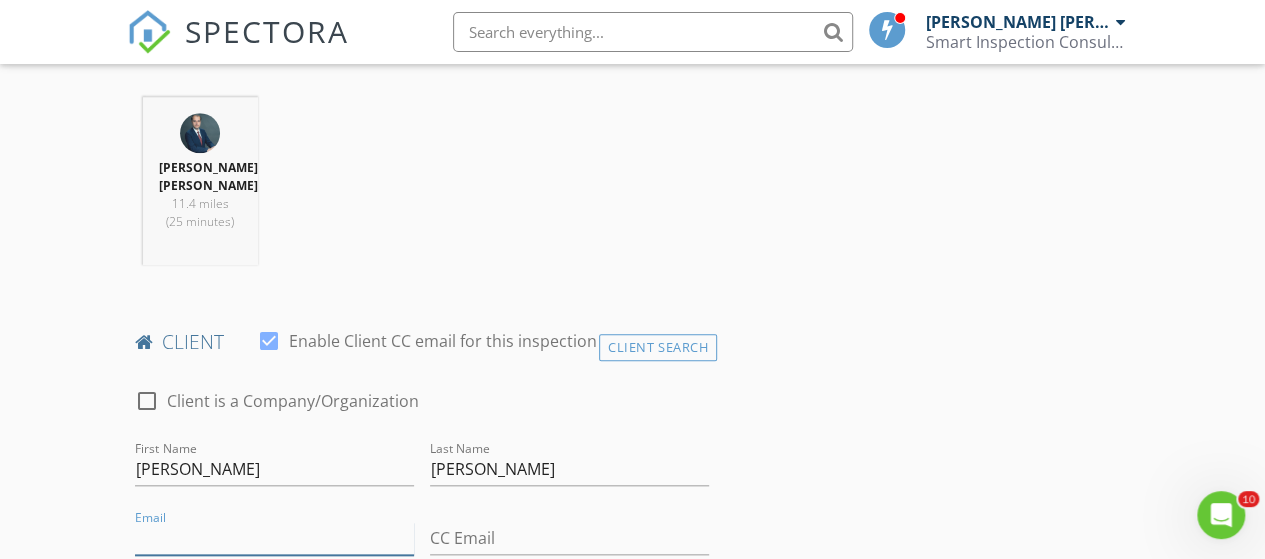 click on "Email" at bounding box center (274, 538) 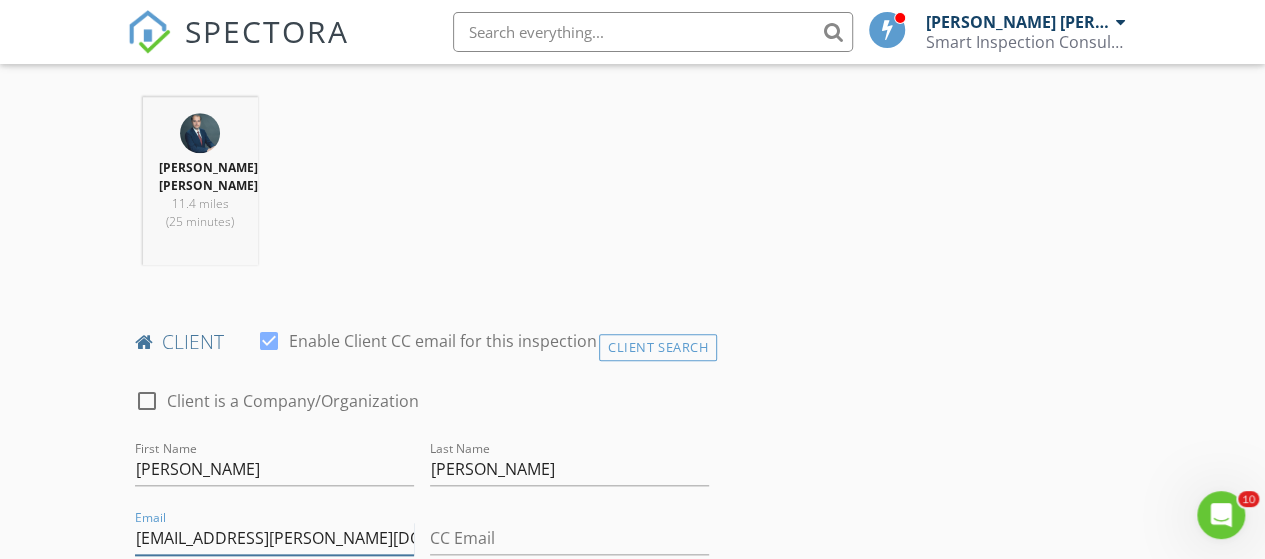 type on "aaronmorency1984@shaw.ca" 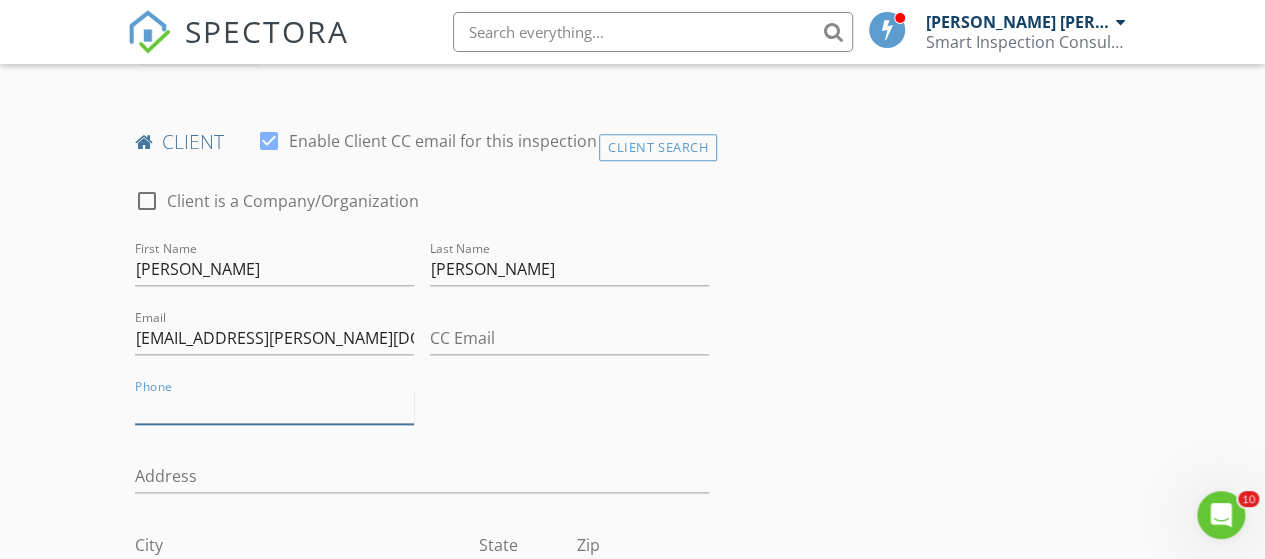 click on "Phone" at bounding box center [274, 407] 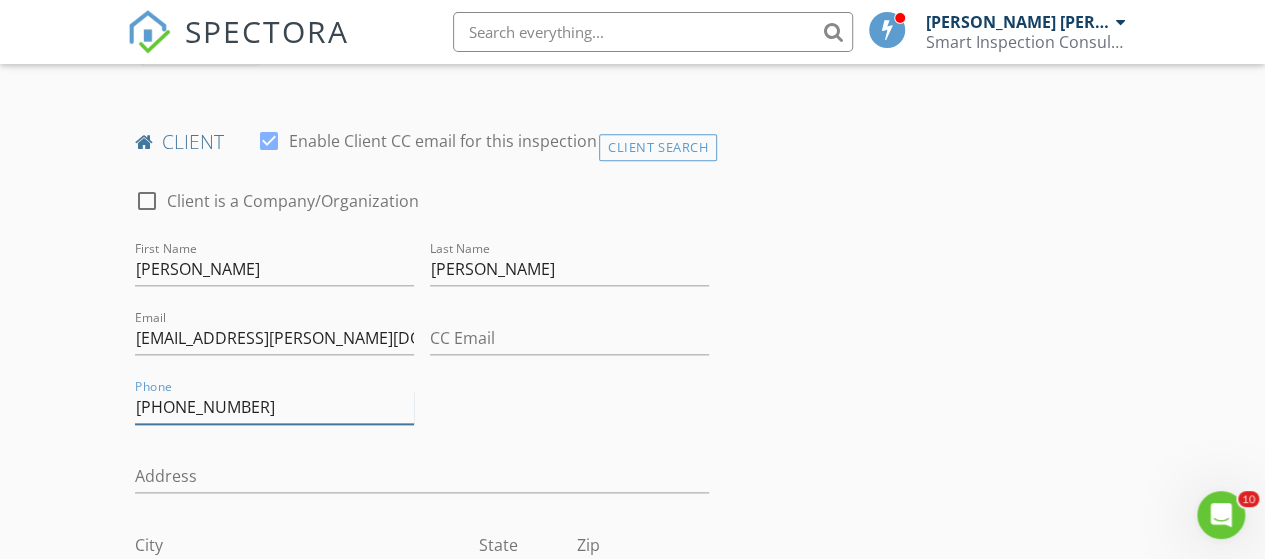 type on "604-202-7963" 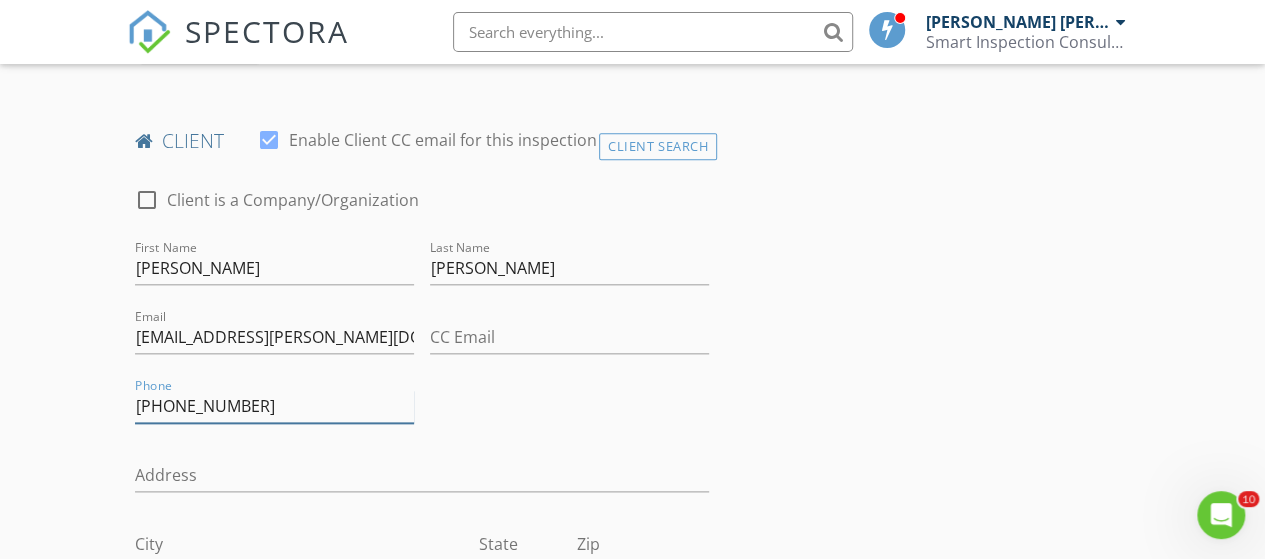 scroll, scrollTop: 1300, scrollLeft: 0, axis: vertical 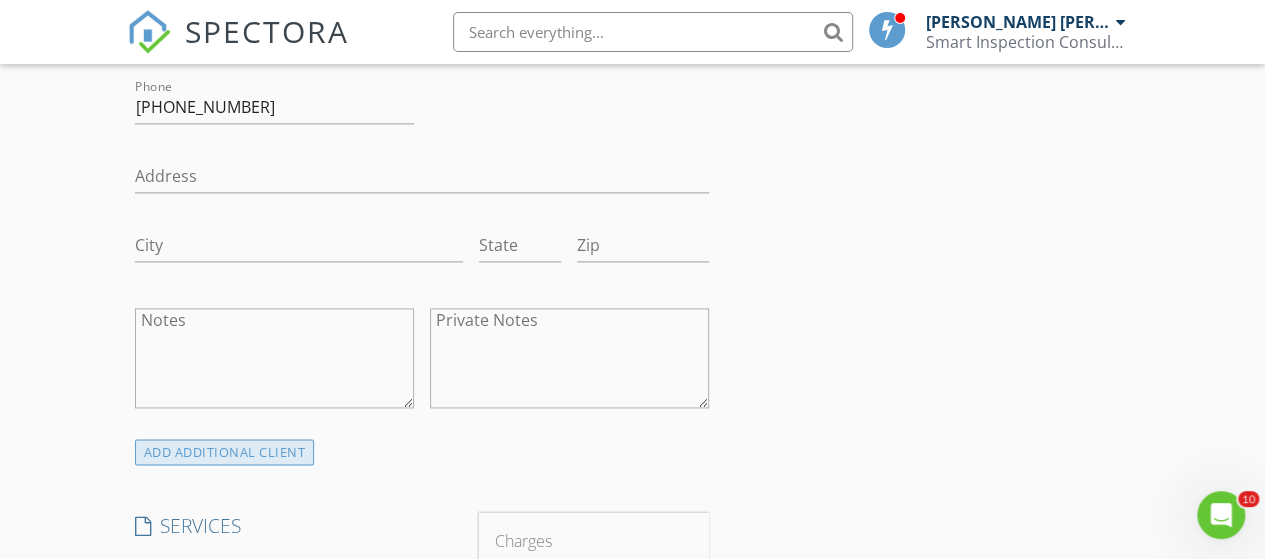 click on "ADD ADDITIONAL client" at bounding box center [225, 452] 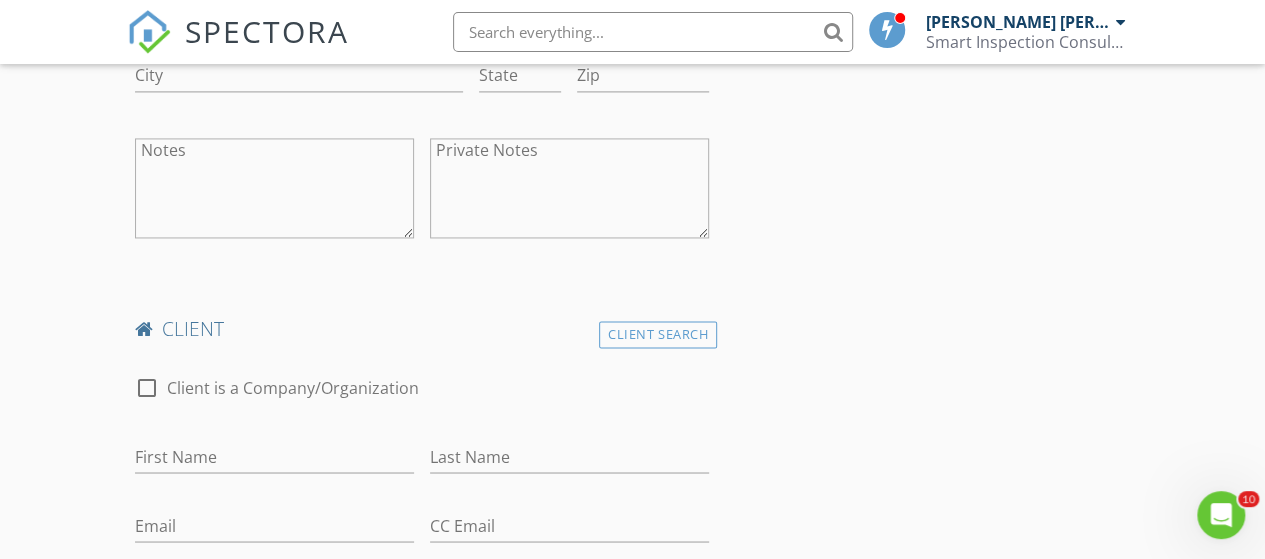 scroll, scrollTop: 1500, scrollLeft: 0, axis: vertical 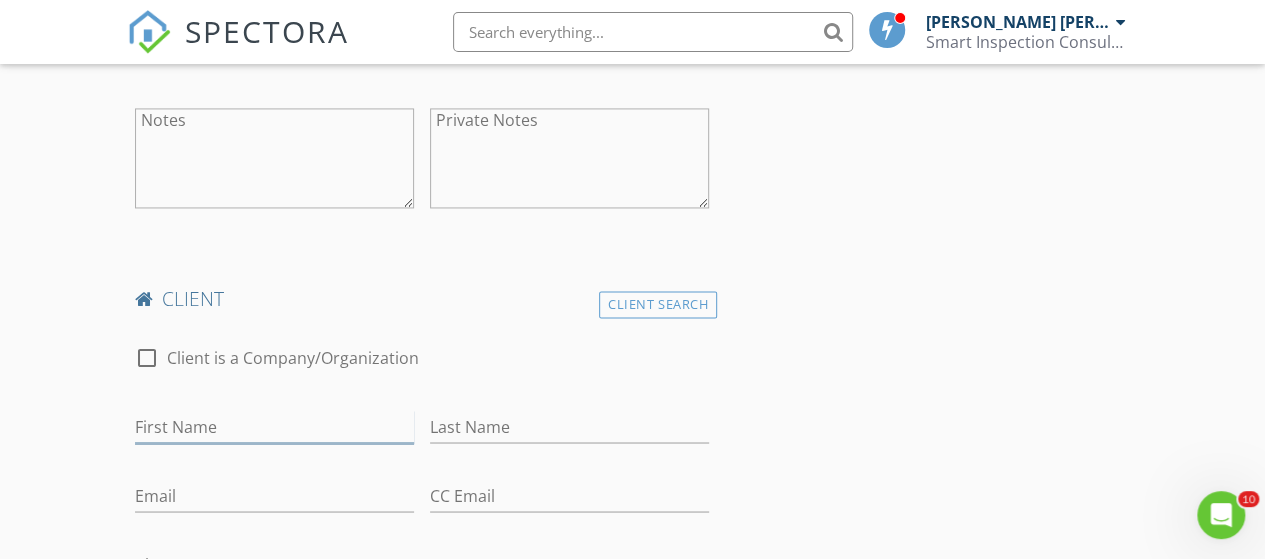 click on "First Name" at bounding box center (274, 426) 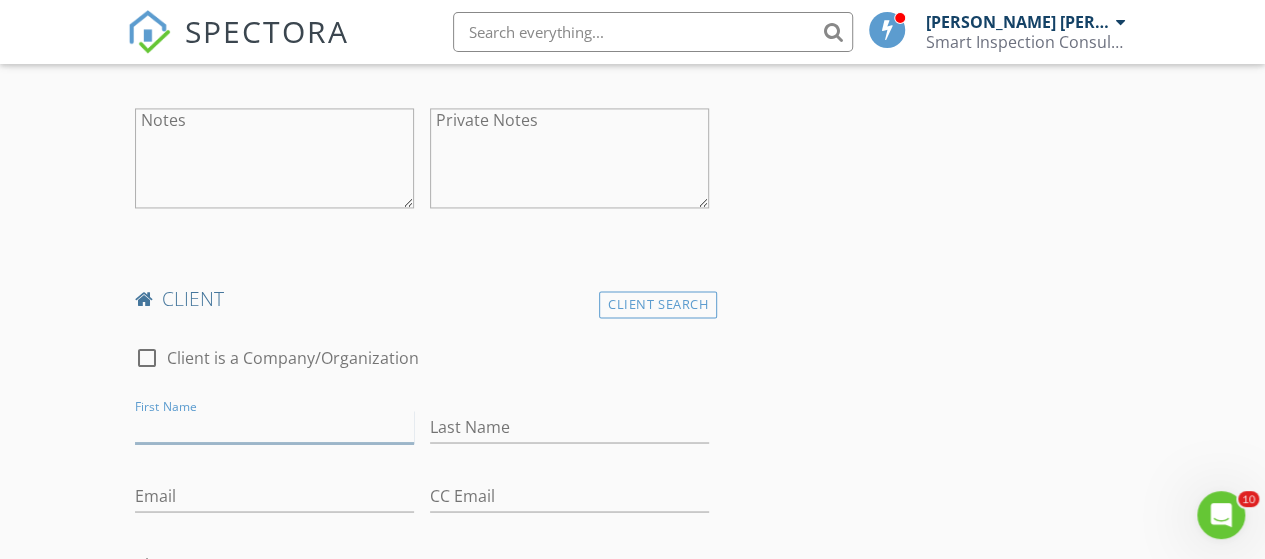 paste on "Wouter Postma" 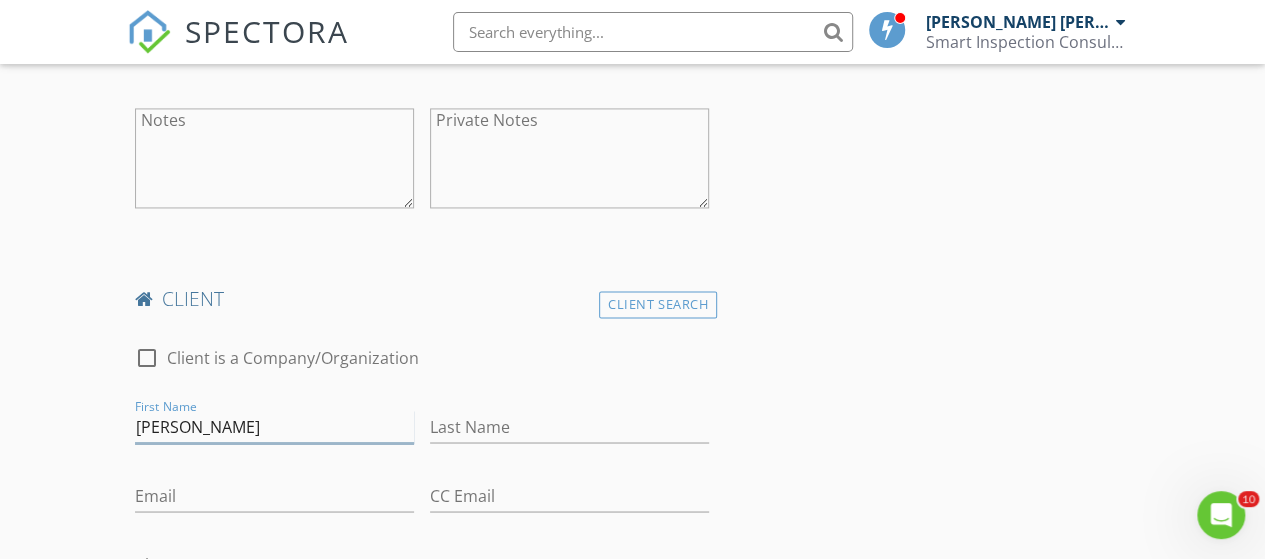 type on "Wouter Postma" 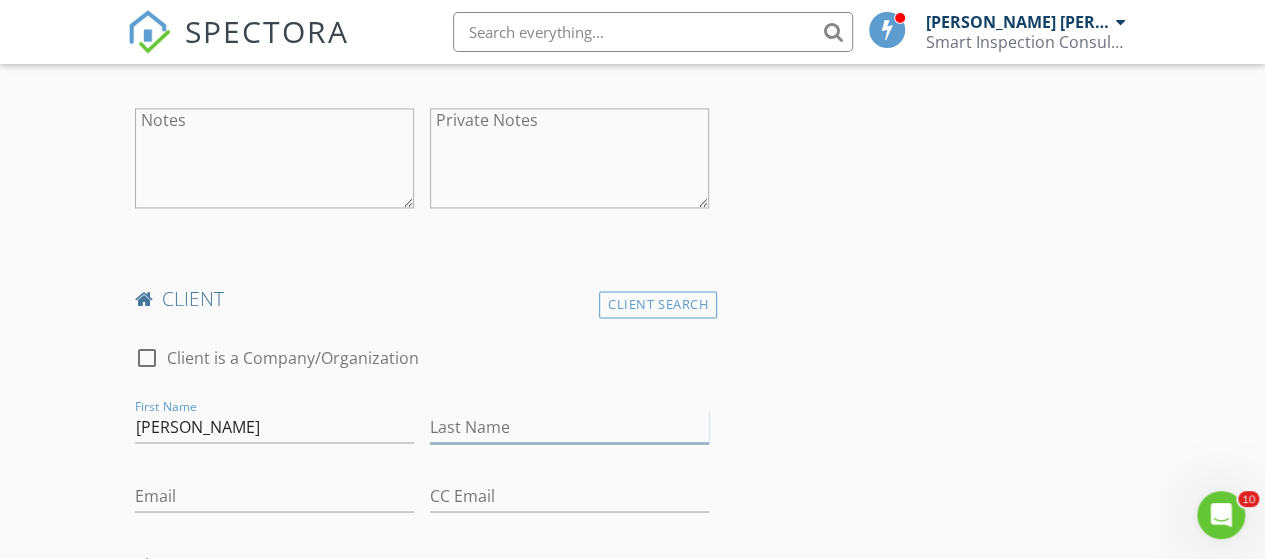 click on "Last Name" at bounding box center (569, 426) 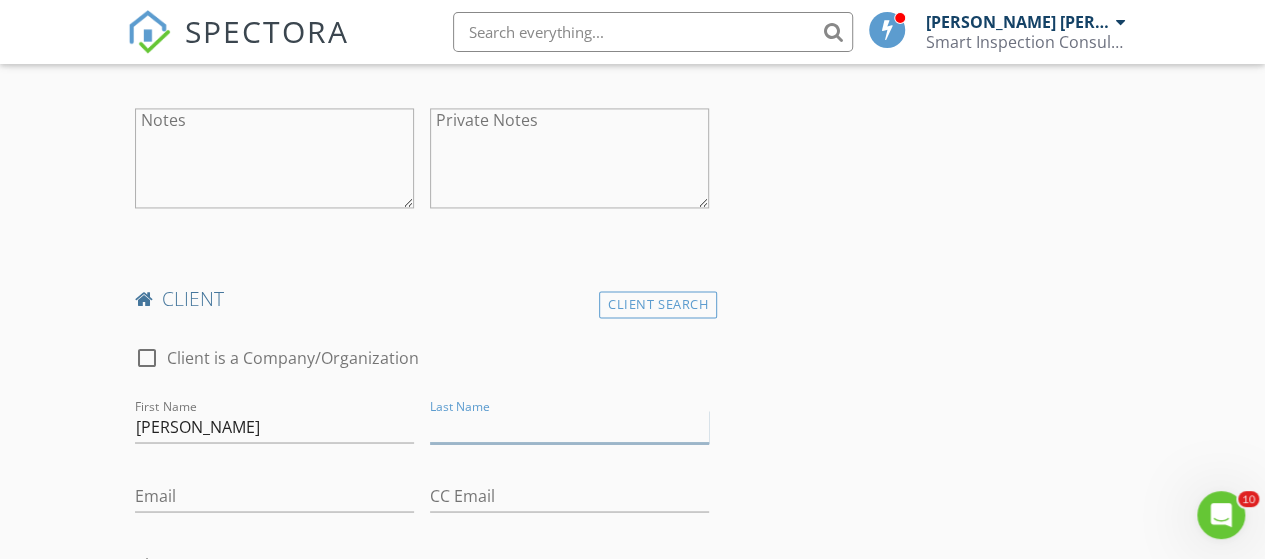 paste on "Wouter Postma" 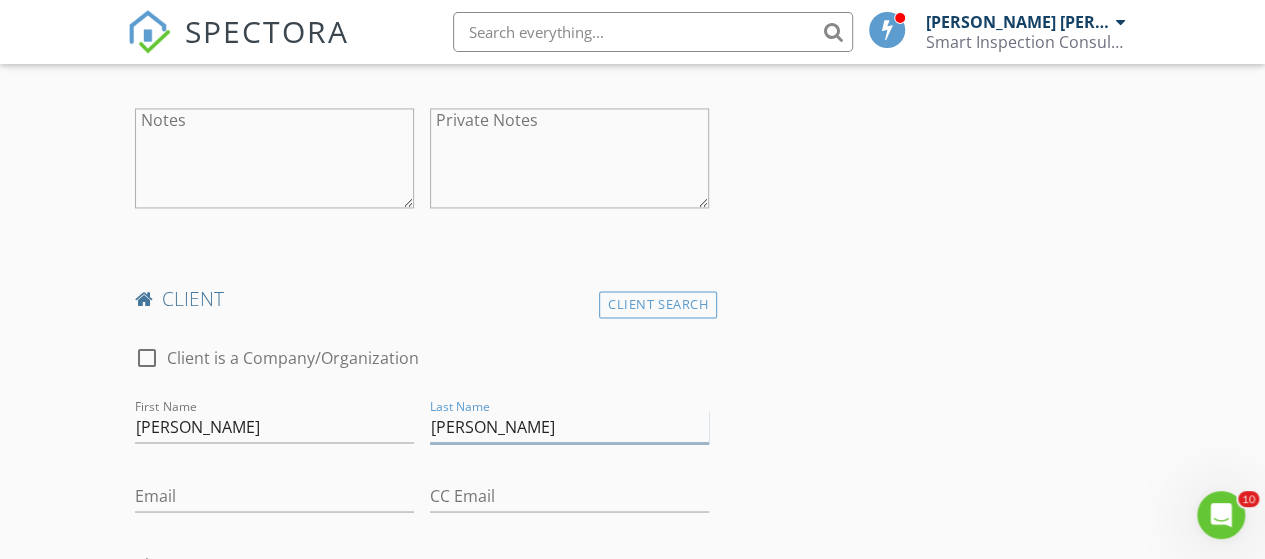 click on "Wouter Postma" at bounding box center (569, 426) 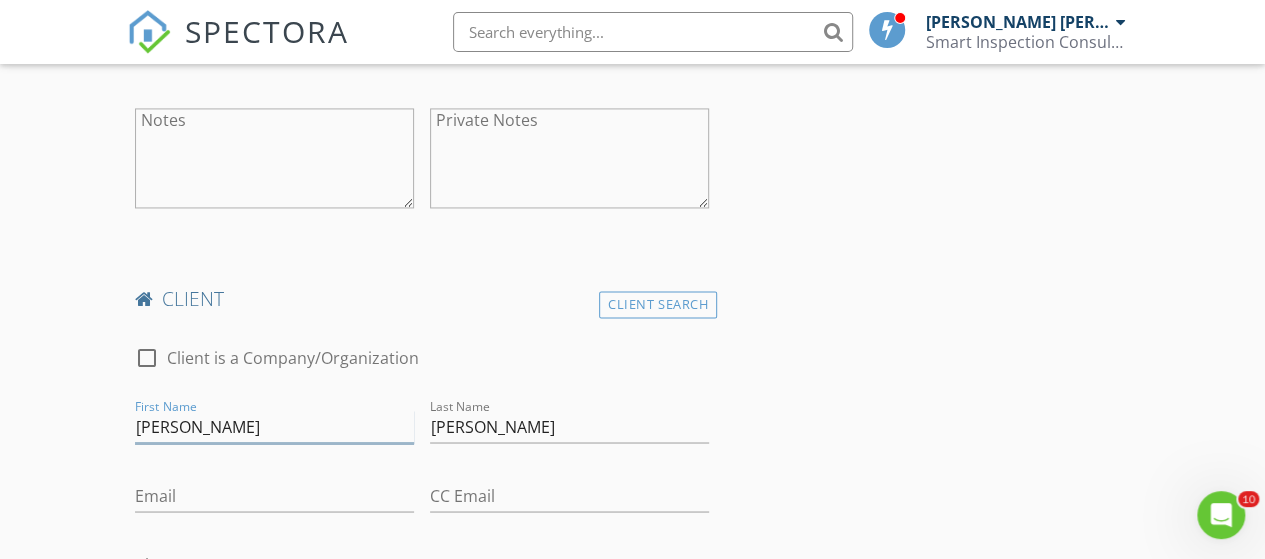 click on "Wouter Postma" at bounding box center [274, 426] 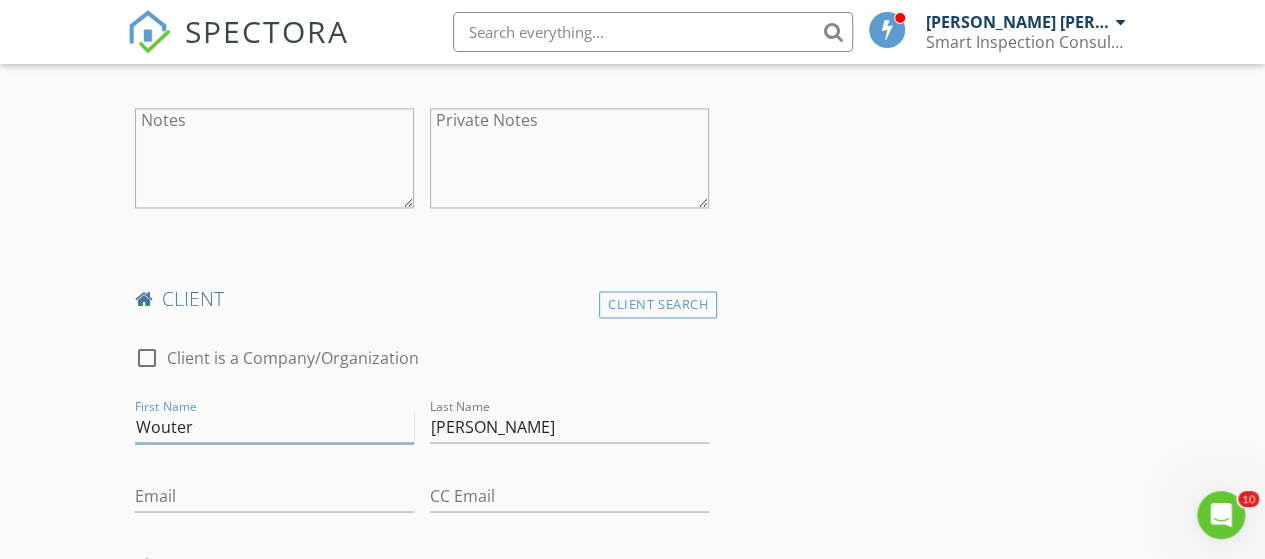 type on "Wouter" 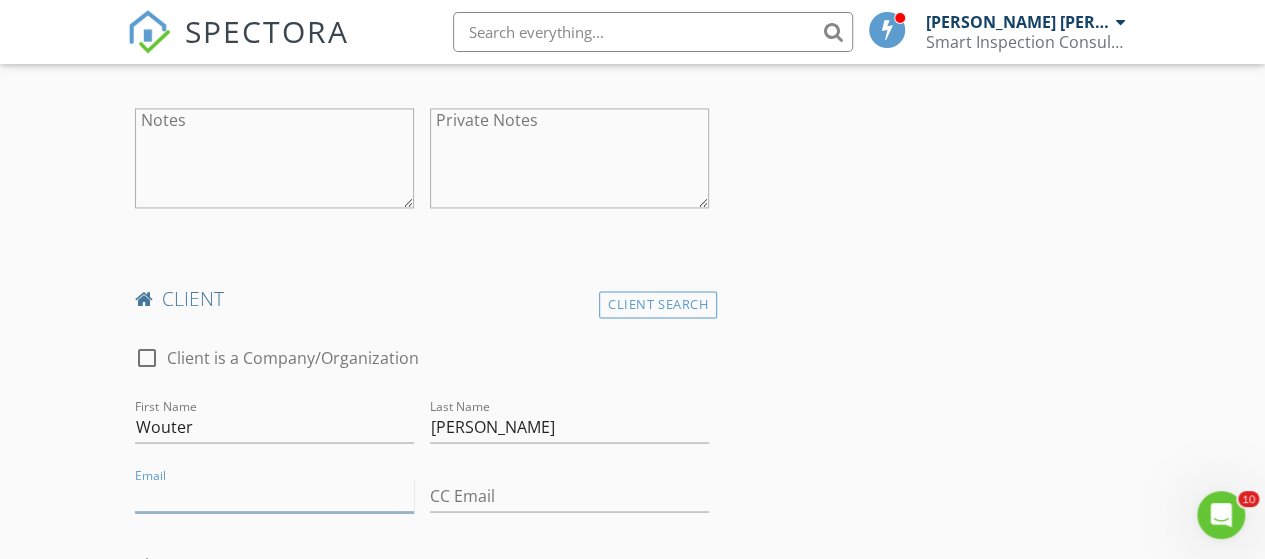 click on "Email" at bounding box center (274, 495) 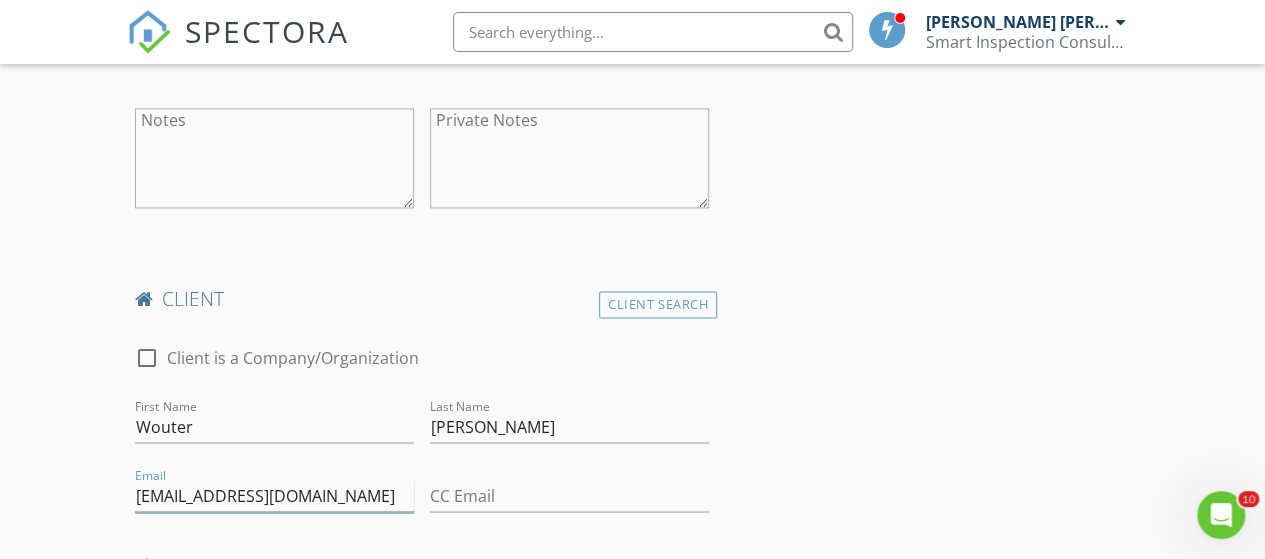 type on "wjpostma2000@gmail.com" 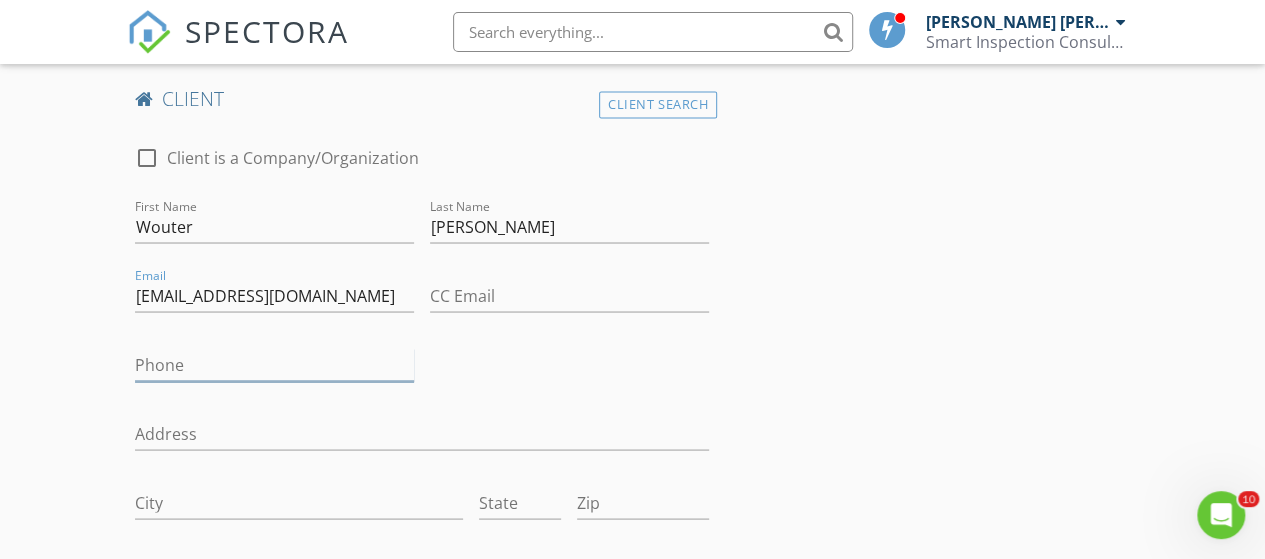 click on "Phone" at bounding box center [274, 364] 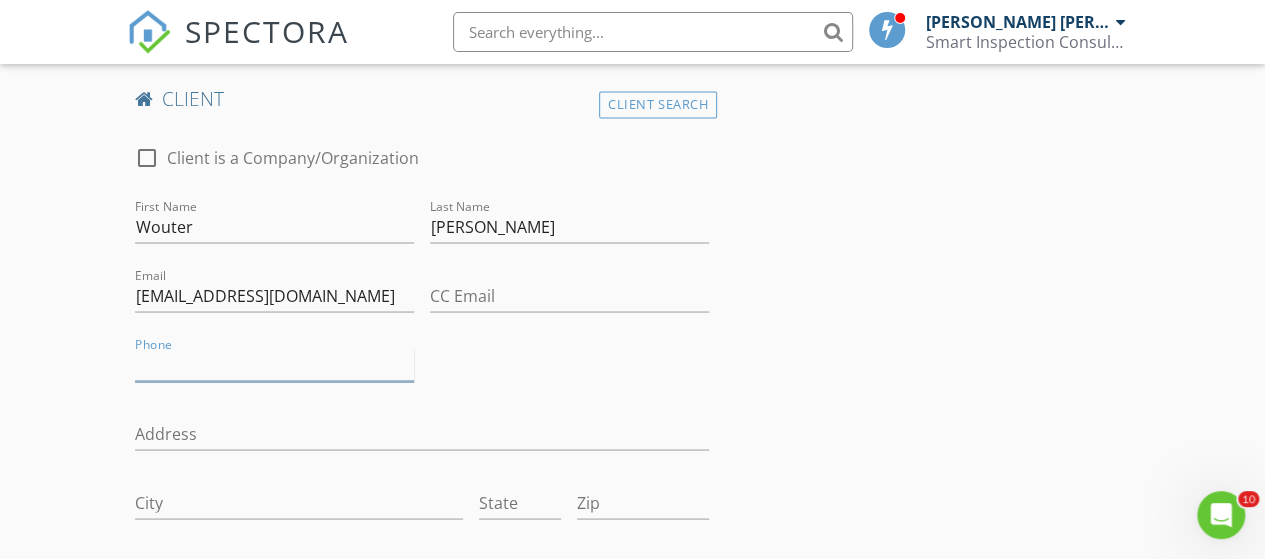 paste on "604-652-2928" 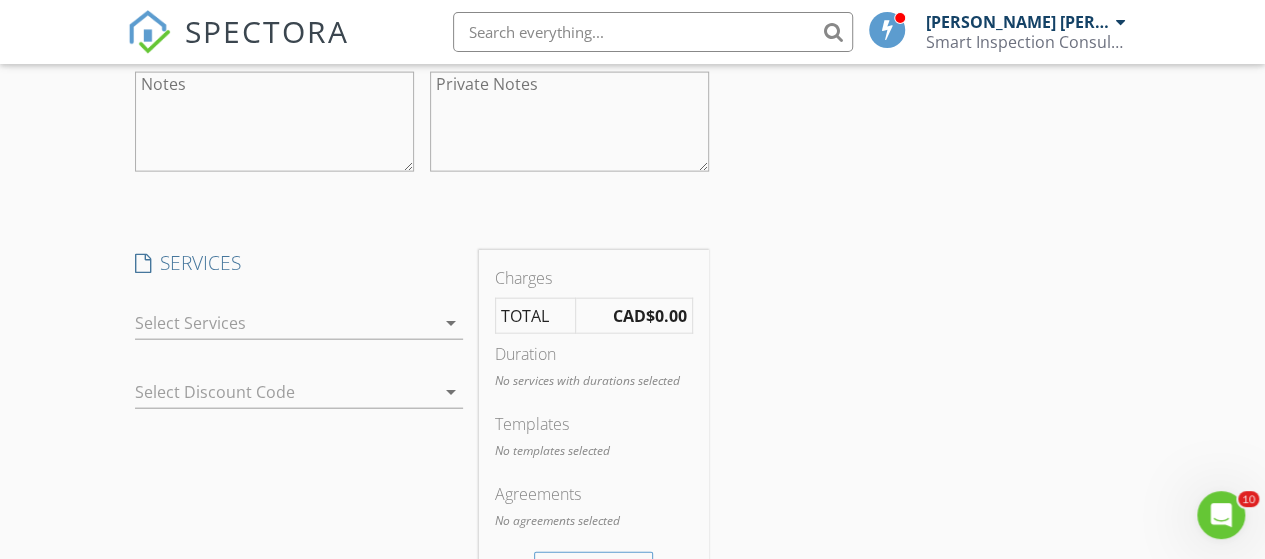 scroll, scrollTop: 2200, scrollLeft: 0, axis: vertical 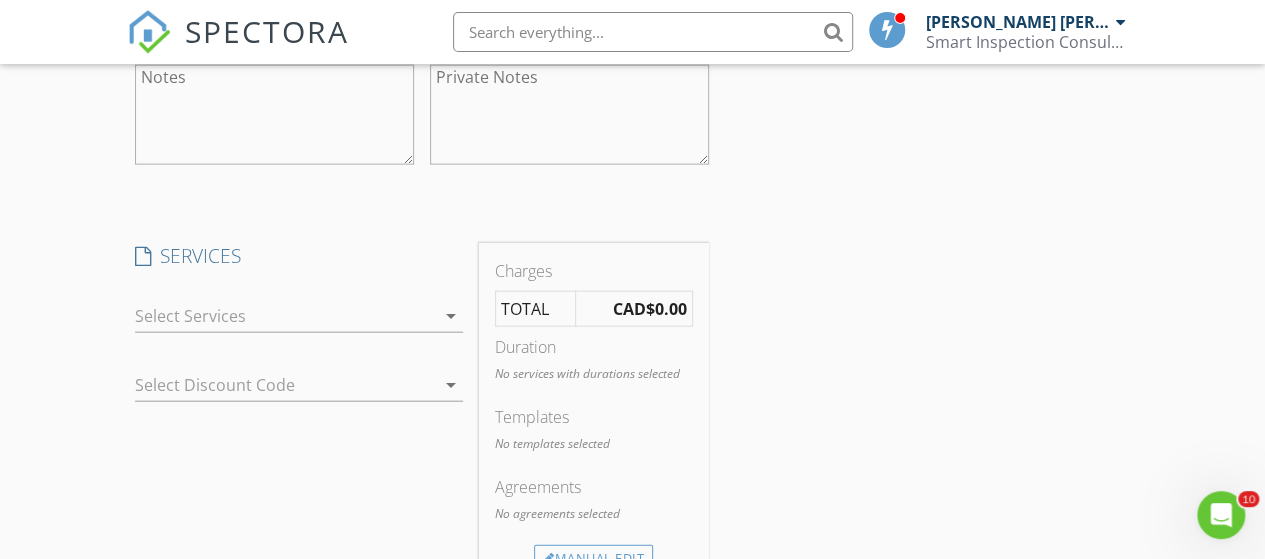 type on "[PHONE_NUMBER]" 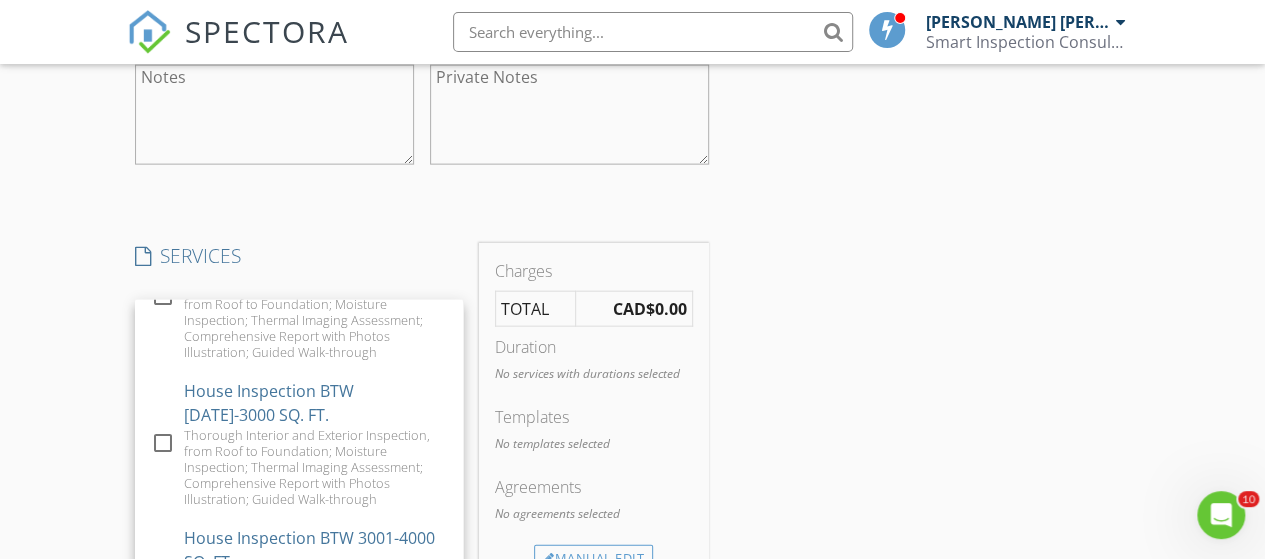scroll, scrollTop: 1200, scrollLeft: 0, axis: vertical 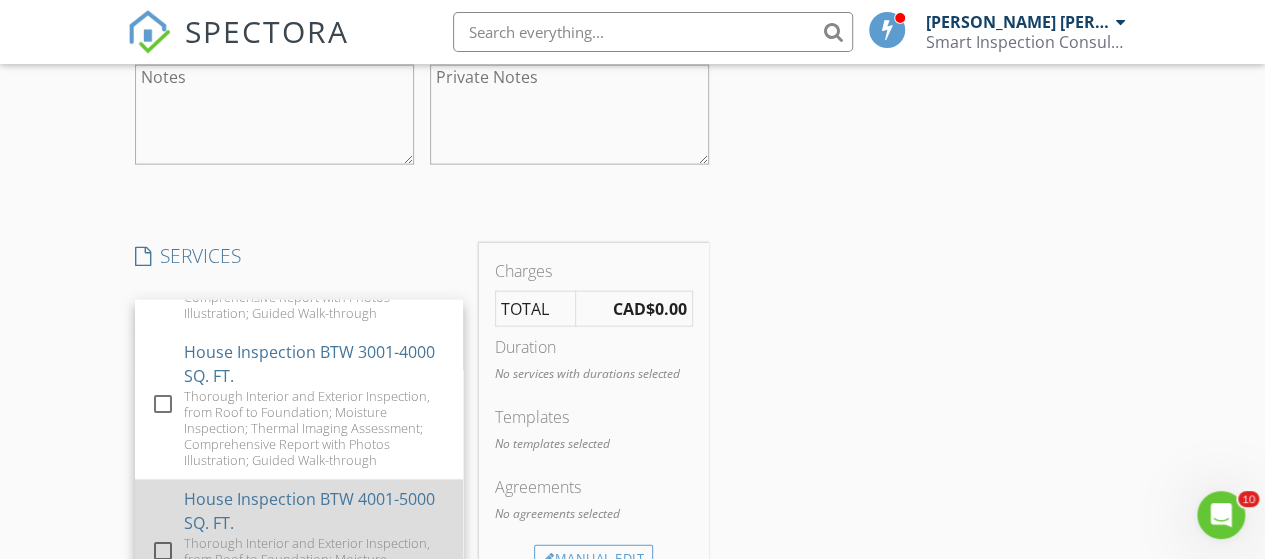 click at bounding box center [163, 552] 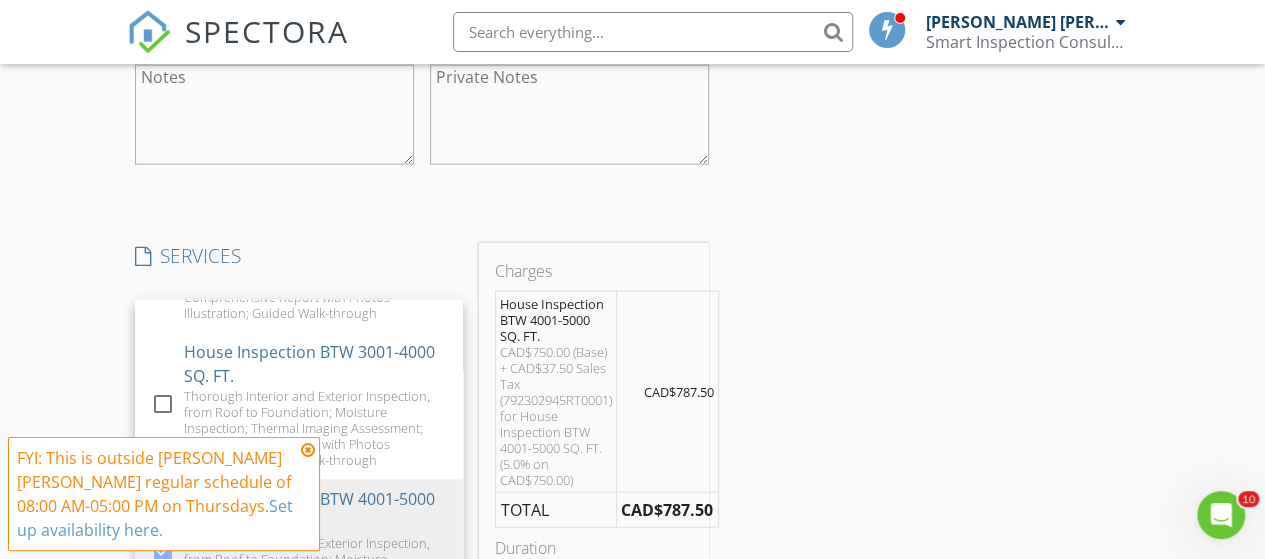 scroll, scrollTop: 2500, scrollLeft: 0, axis: vertical 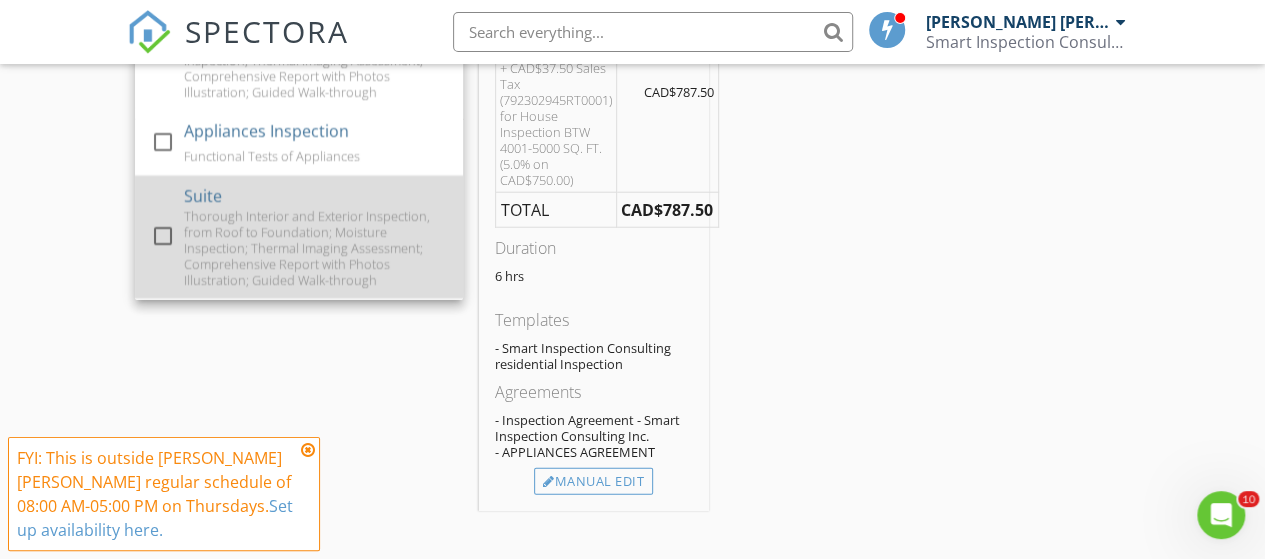 click at bounding box center [163, 236] 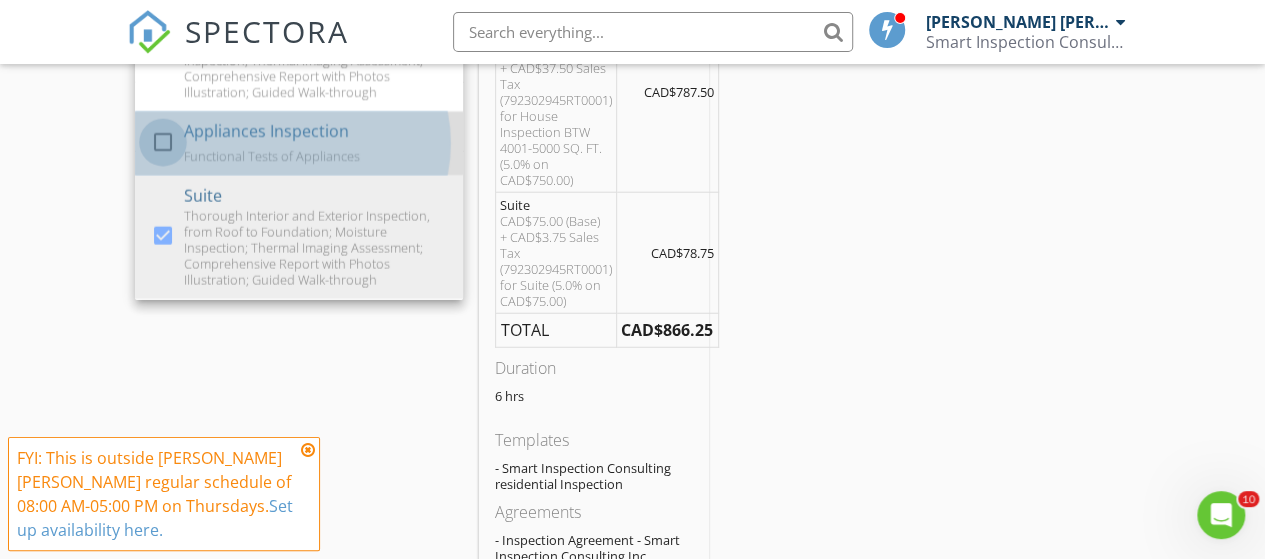 click at bounding box center (163, 142) 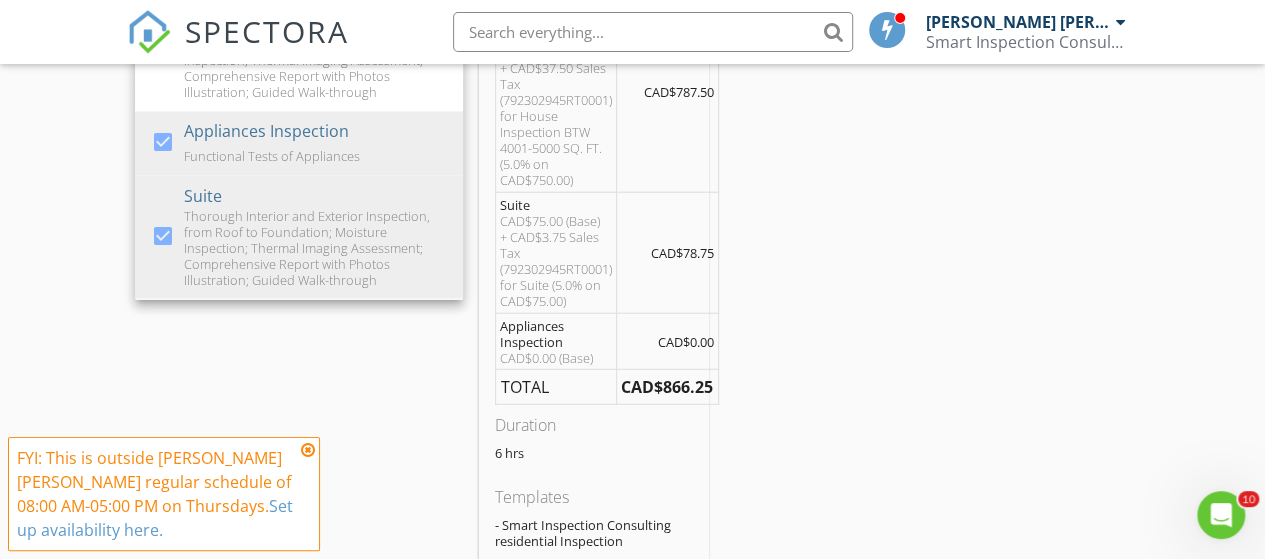 click on "SERVICES
check_box_outline_blank   Condo Inspection Under 1000 SQ. FT.   check_box_outline_blank   Condo Inspection BTW 1001-2000 SQ. FT.   check_box_outline_blank   Condo Inspection over 2001 SQ. FT.   check_box_outline_blank   Townhouse Inspection Under 1000 SQ. FT.   check_box_outline_blank   Townhouse Inspection BTW 1001-1500 SQ. FT.   check_box_outline_blank    Townhouse Inspection BTW 1500-2000 SQ. FT.   check_box_outline_blank   Townhouse Inspection BTW 2001-3000 SQ. FT.   check_box_outline_blank   Townhouse Inspection BTW 3001-4000 SQ. FT.   check_box_outline_blank   Townhouse Inspection BTW 4001-5000 SQ. FT.   check_box_outline_blank   House Inspection Under 1000 SQ. FT.   Thorough Interior and Exterior Inspection, from Roof to Foundation; Moisture Inspection; Thermal Imaging Assessment; Comprehensive Report with Photos Illustration; Guided Walk-through check_box_outline_blank   House Inspection BTW 1001-2000 SQ. FT.   check_box_outline_blank         check_box" at bounding box center (299, 315) 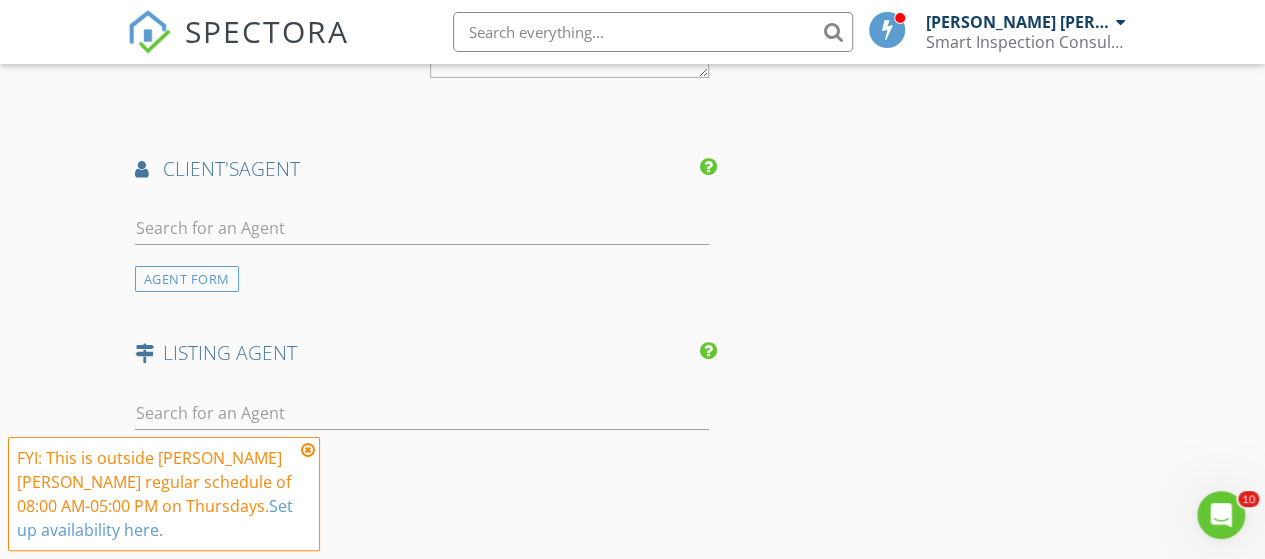 scroll, scrollTop: 3500, scrollLeft: 0, axis: vertical 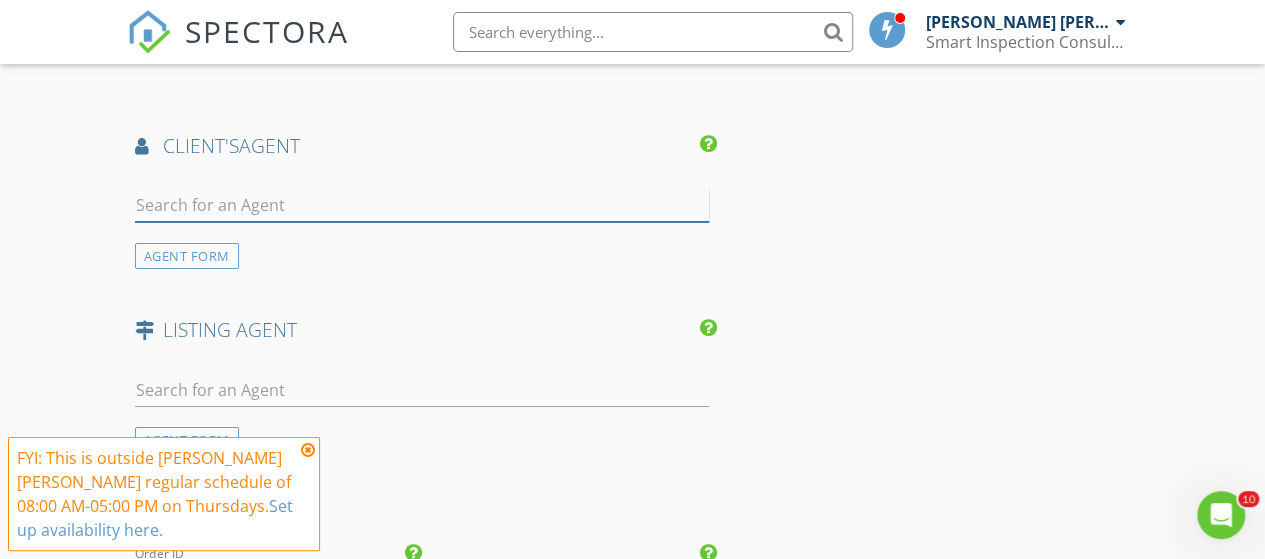 click at bounding box center (422, 205) 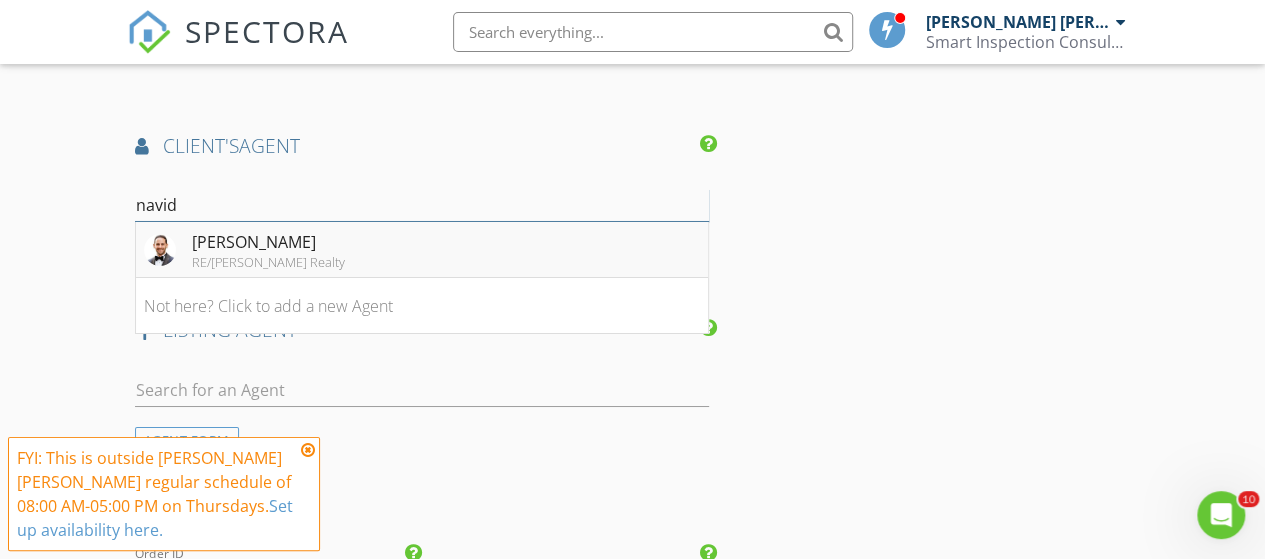 type on "navid" 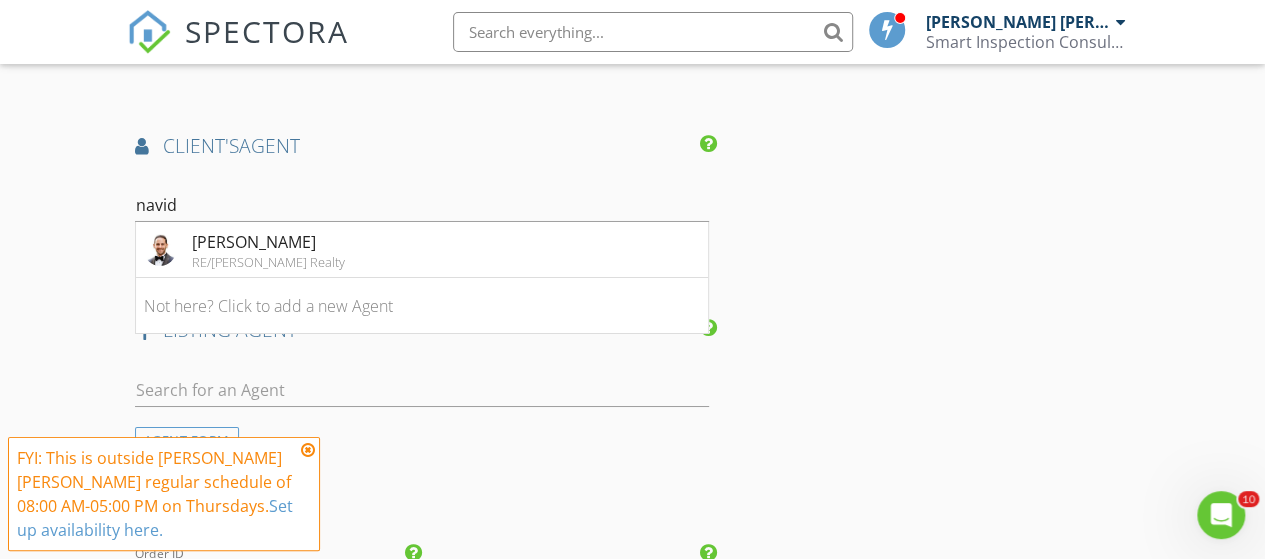 click on "RE/MAX Masters Realty" at bounding box center [268, 262] 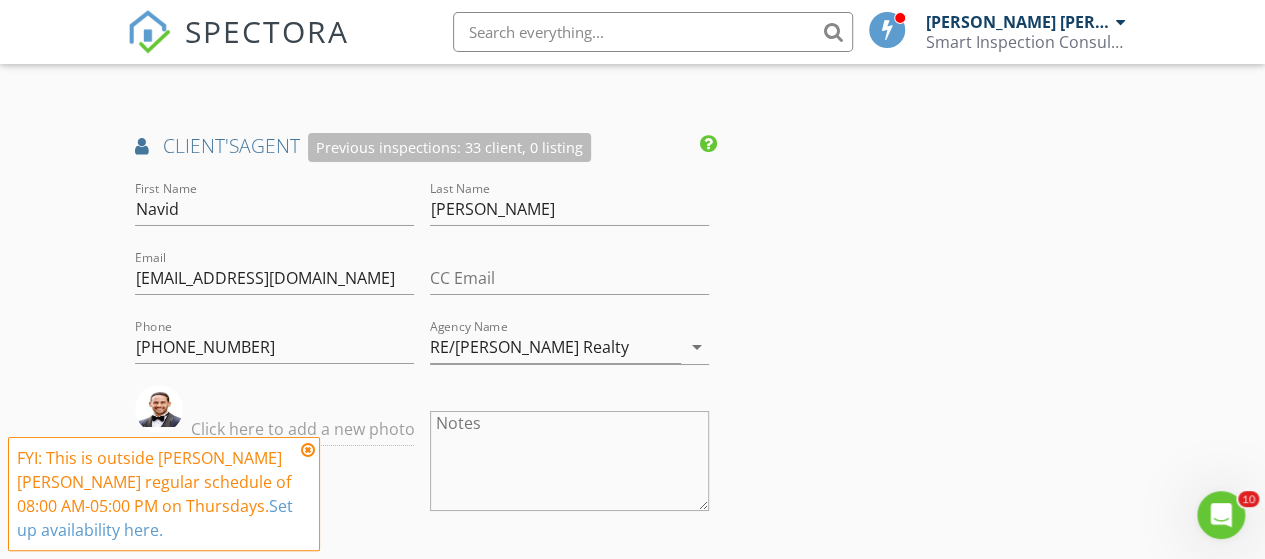 scroll, scrollTop: 4100, scrollLeft: 0, axis: vertical 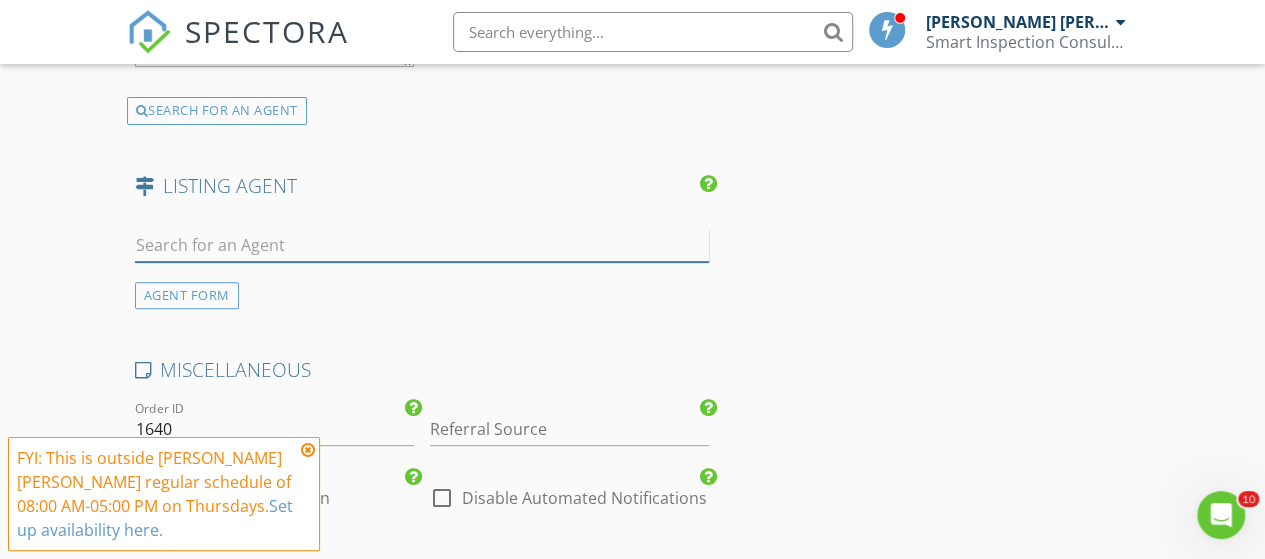 click at bounding box center [422, 245] 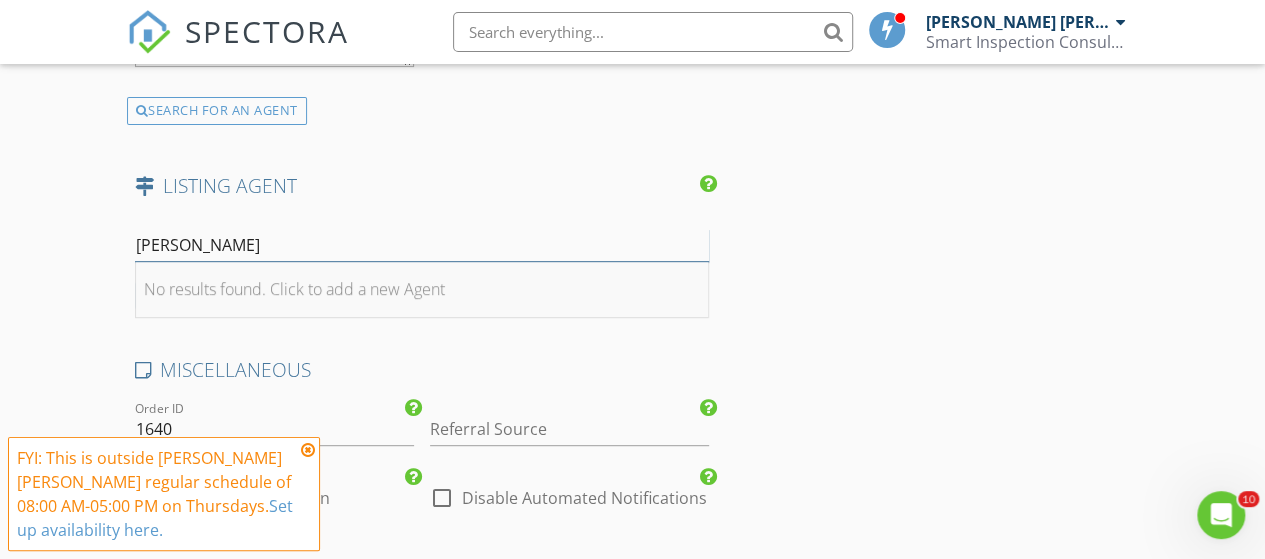 type on "Navid Behroyan" 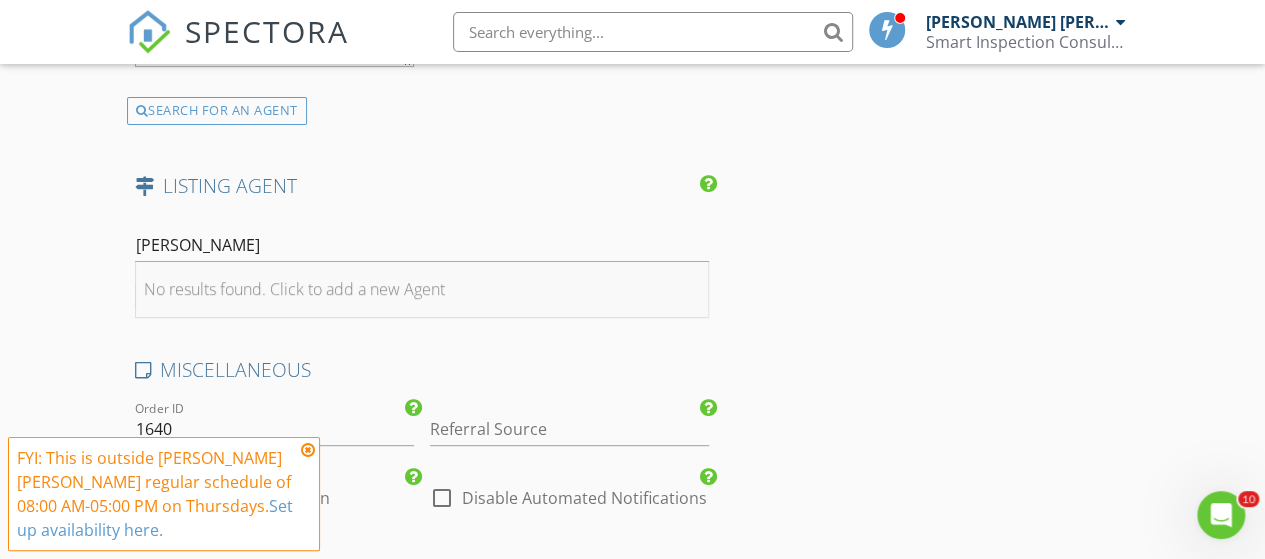click on "No results found. Click to add a new Agent" at bounding box center (294, 289) 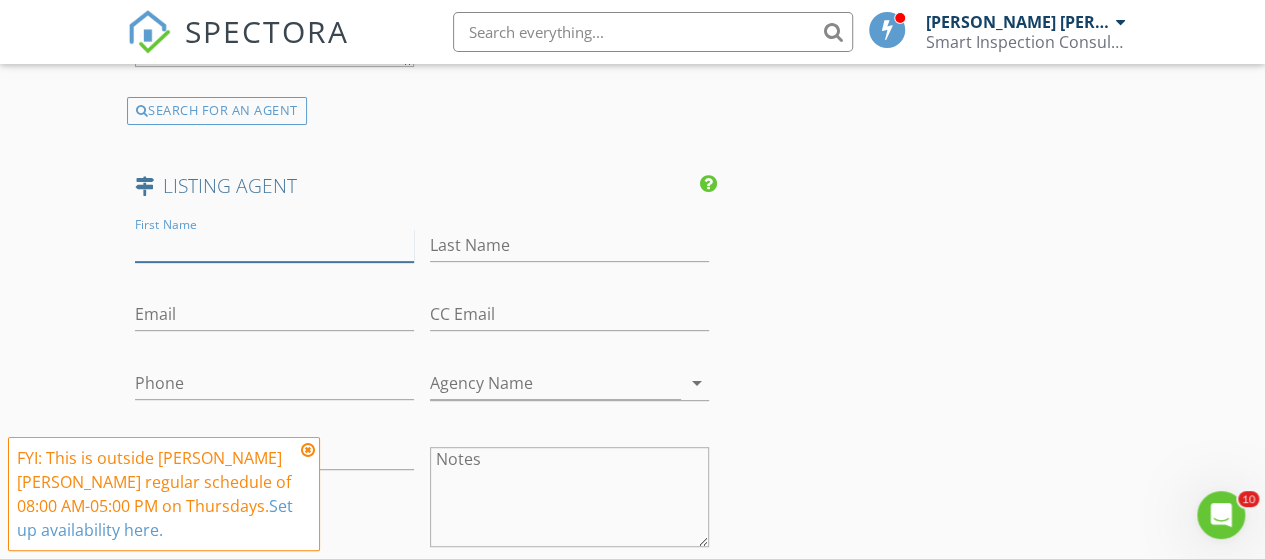 click on "First Name" at bounding box center [274, 245] 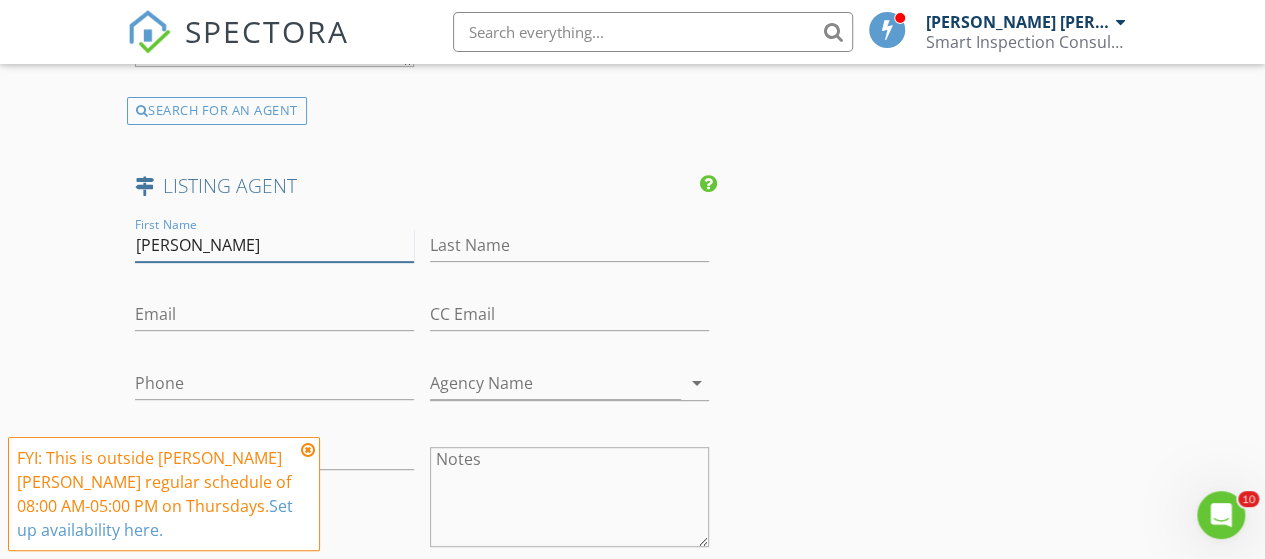 type on "Navid Behroyan" 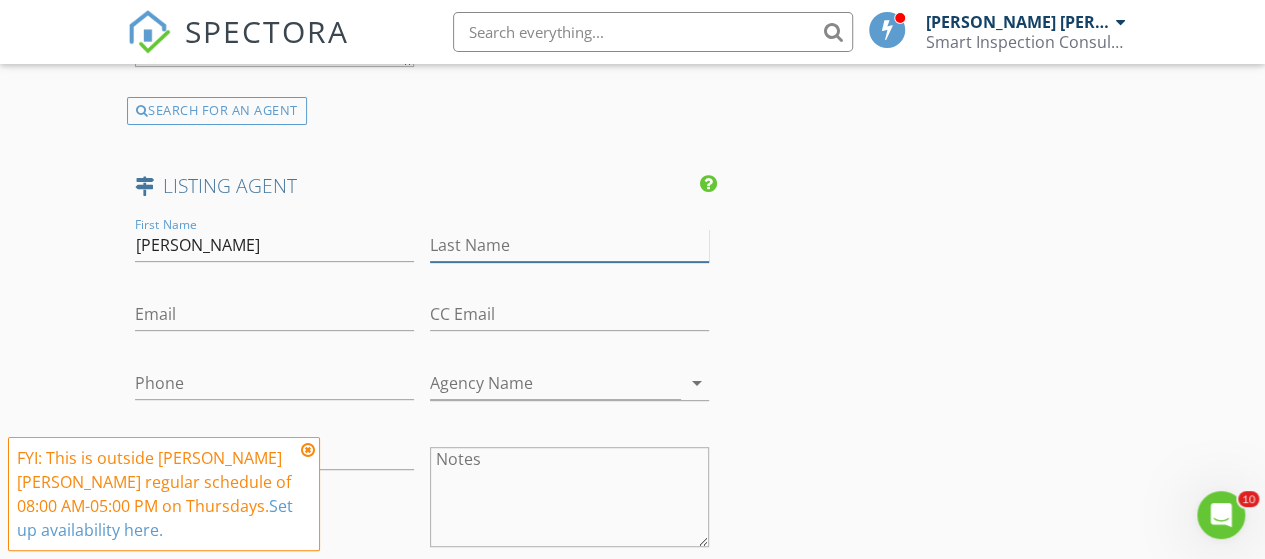 click on "Last Name" at bounding box center (569, 245) 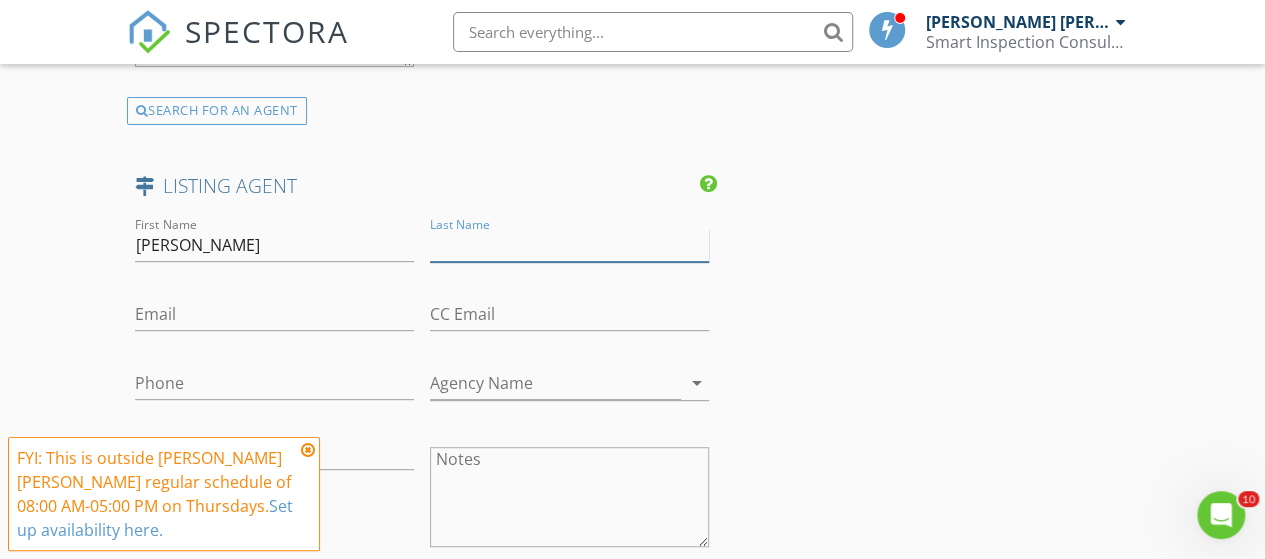 paste on "Navid Behroyan" 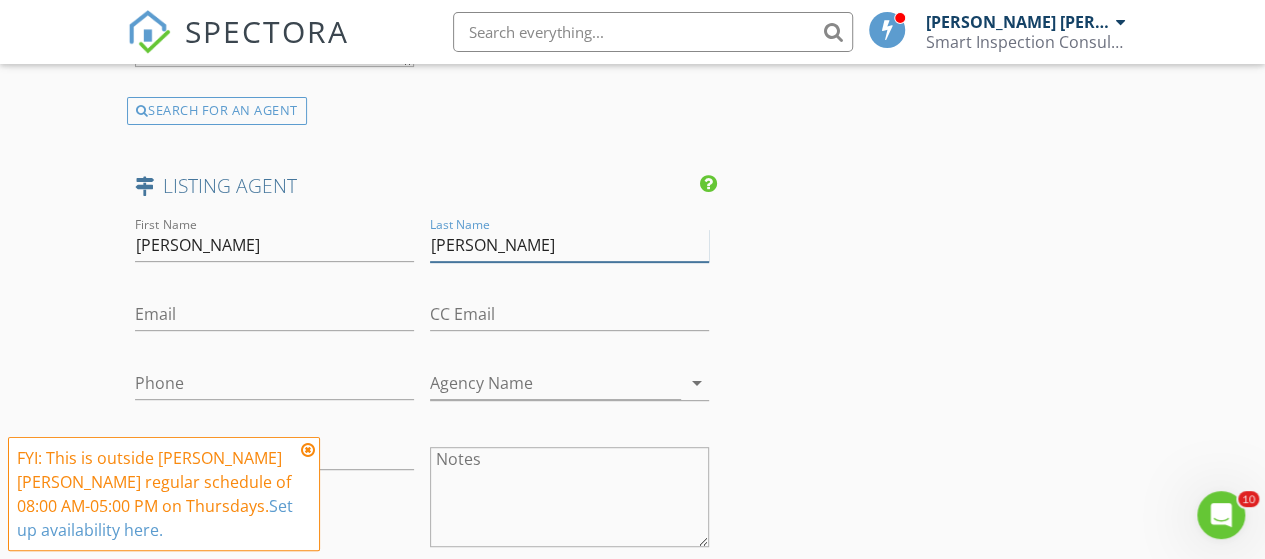 click on "Navid Behroyan" at bounding box center [569, 245] 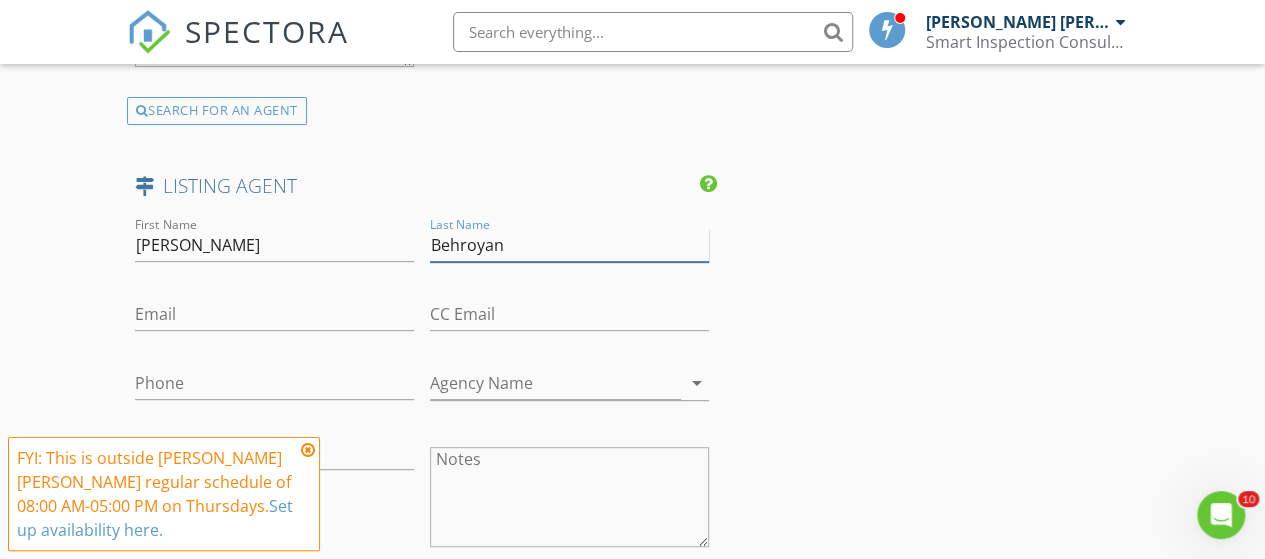 type on "Behroyan" 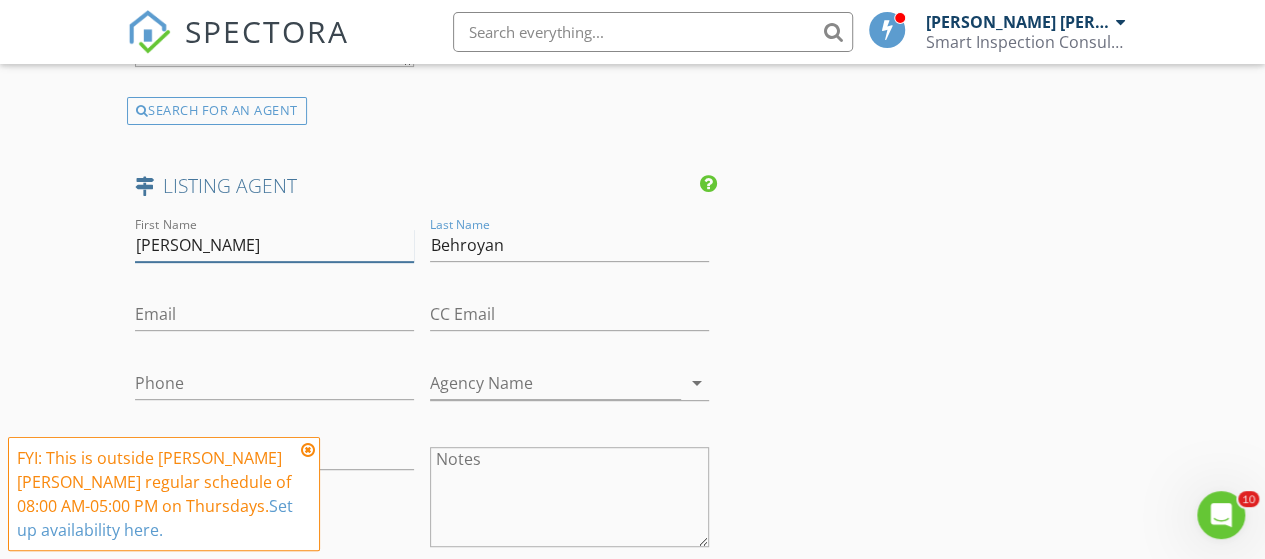 click on "Navid Behroyan" at bounding box center (274, 245) 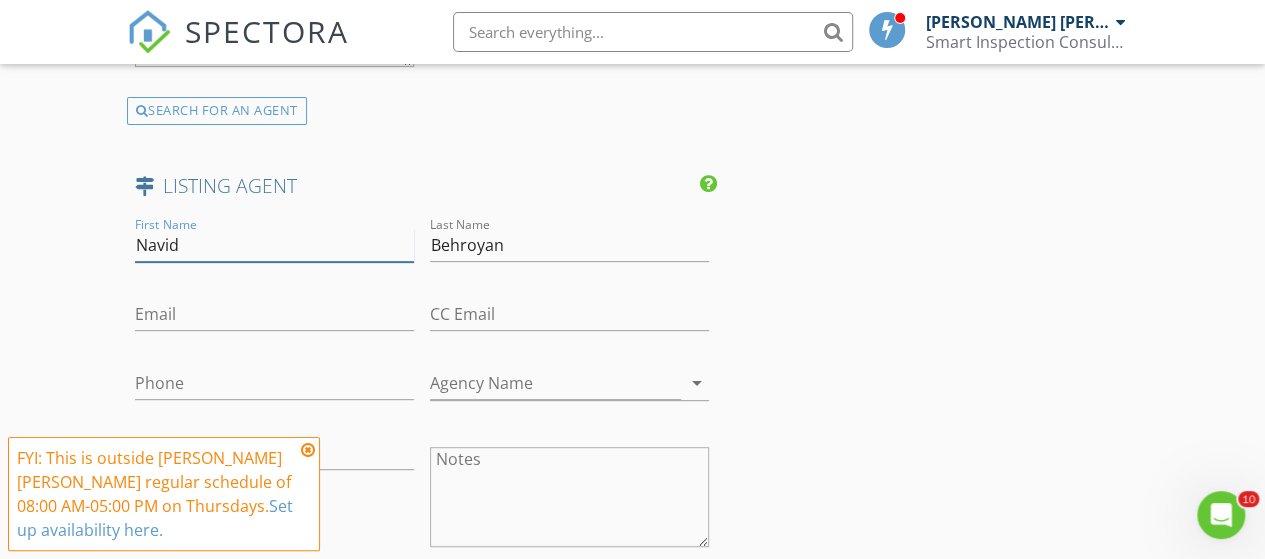 type on "Navid" 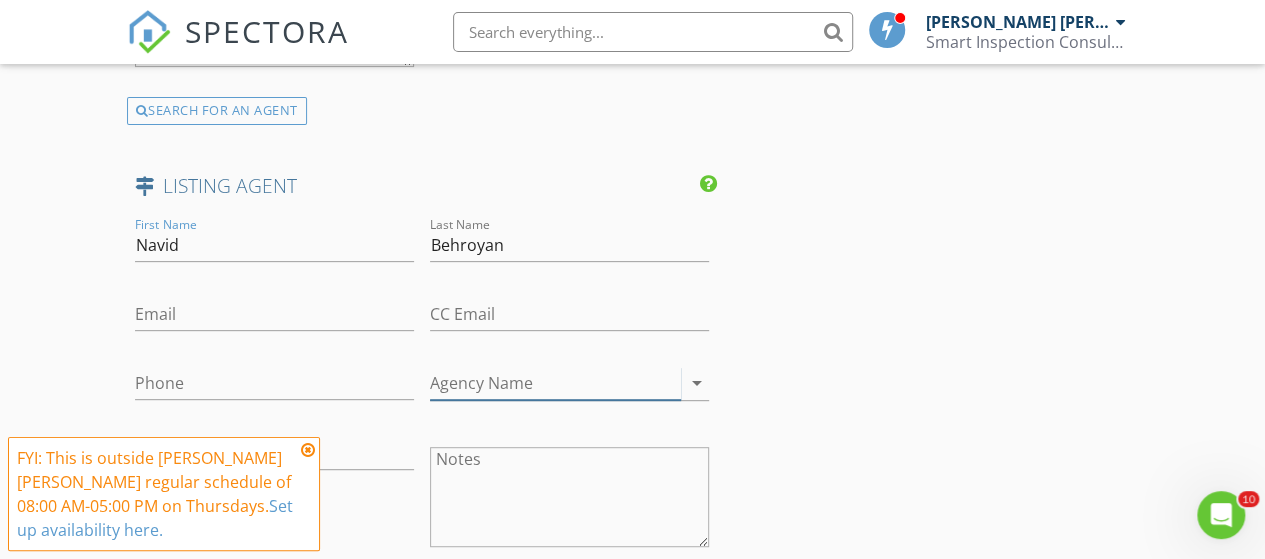 click on "Agency Name" at bounding box center [555, 383] 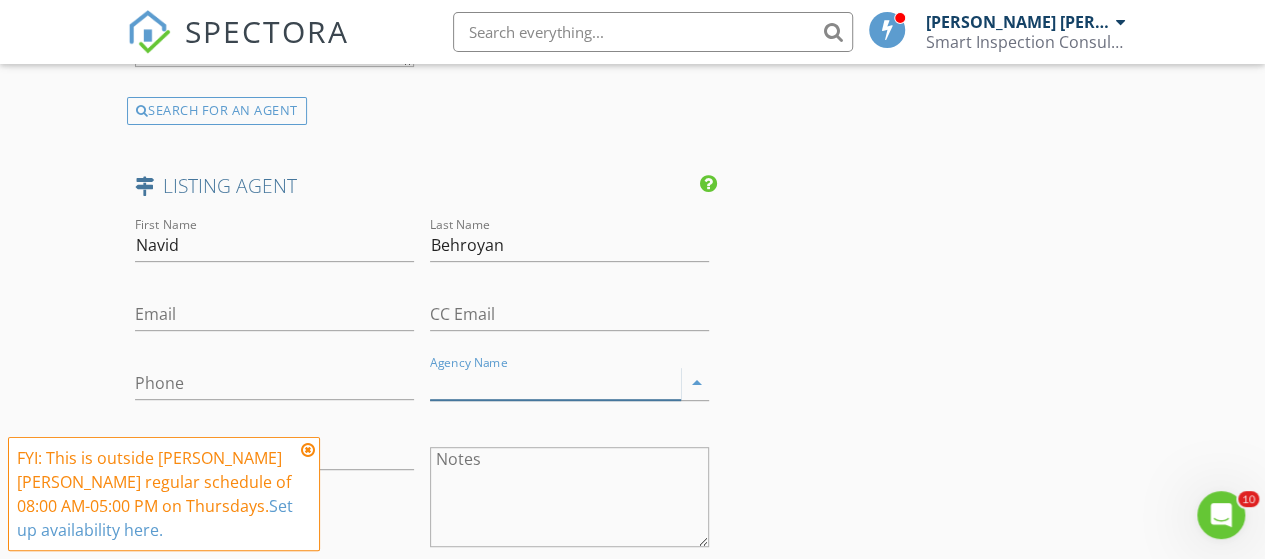 paste on "Behroyan & Associates Real Estate Services" 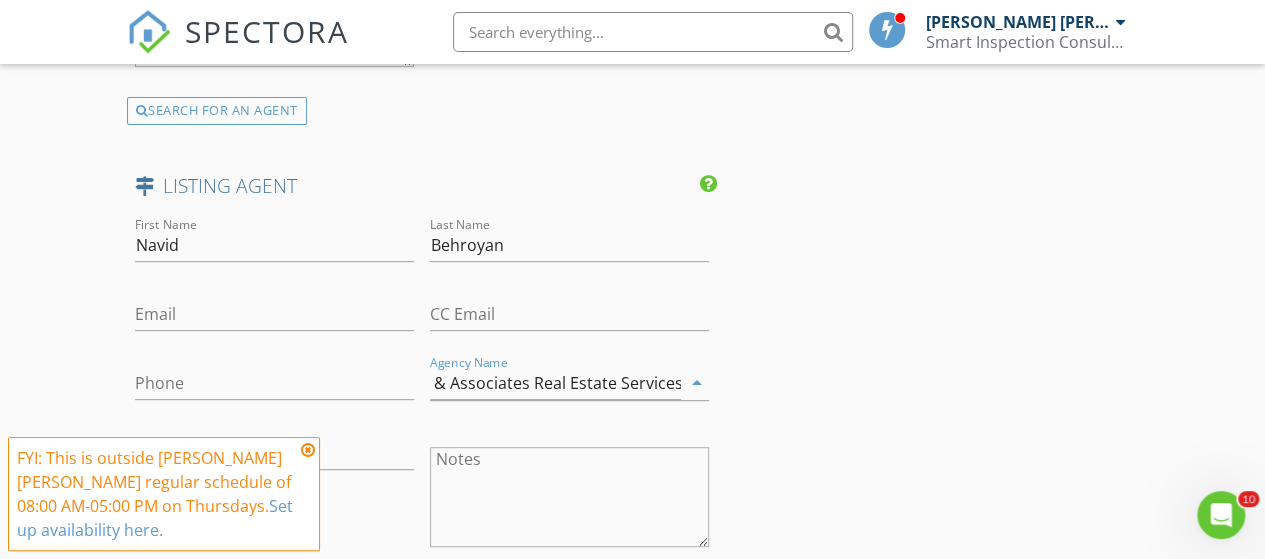 scroll, scrollTop: 0, scrollLeft: 0, axis: both 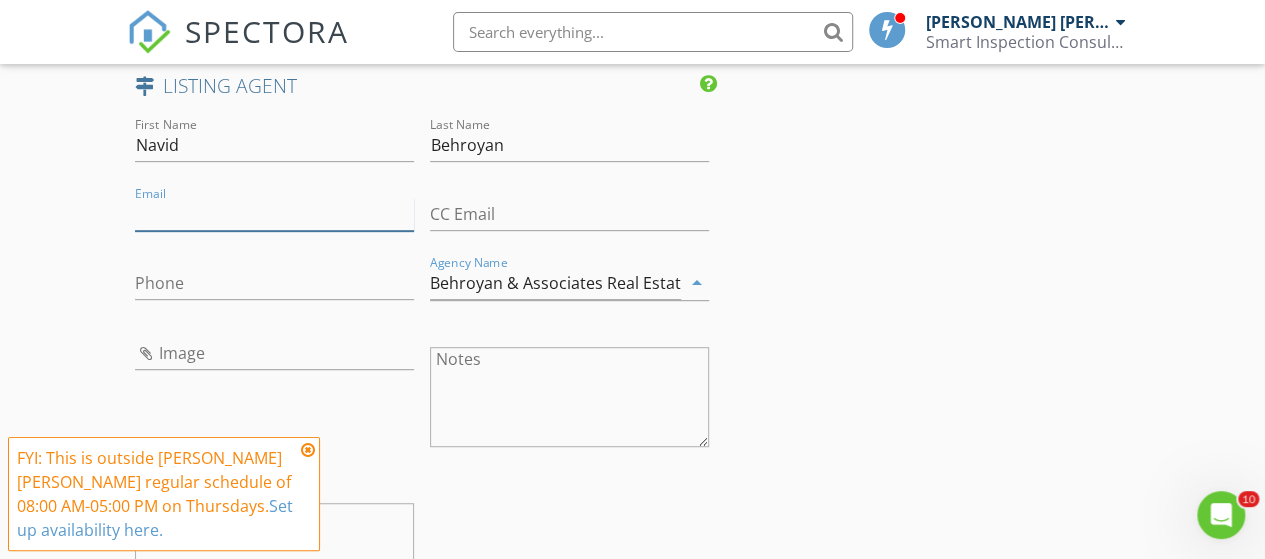 click on "Email" at bounding box center [274, 214] 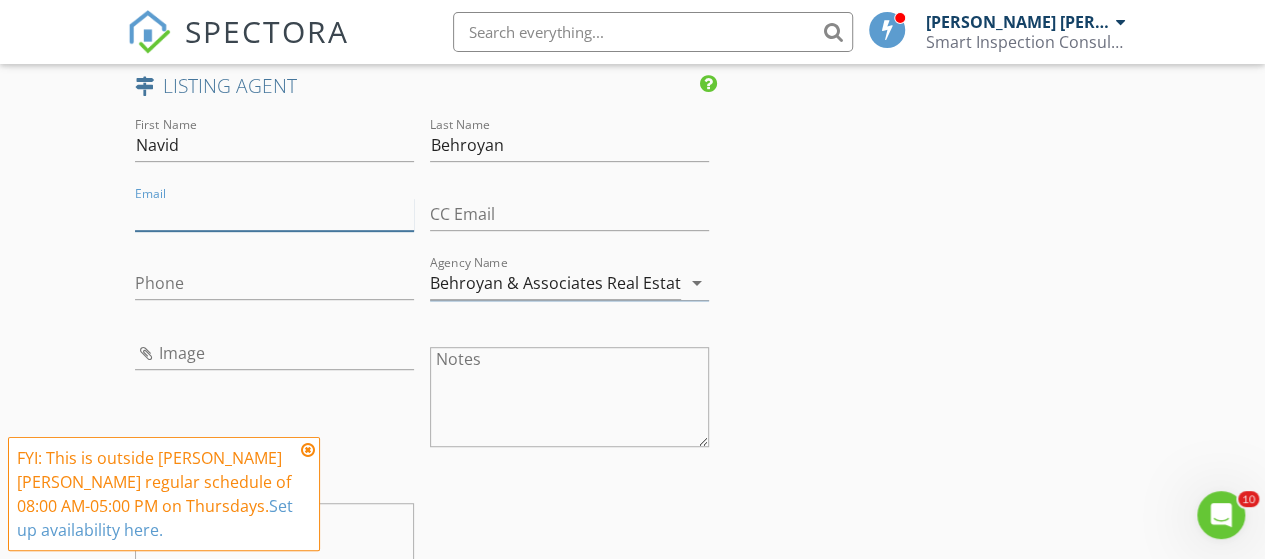 paste on "navid@behroyan.ca" 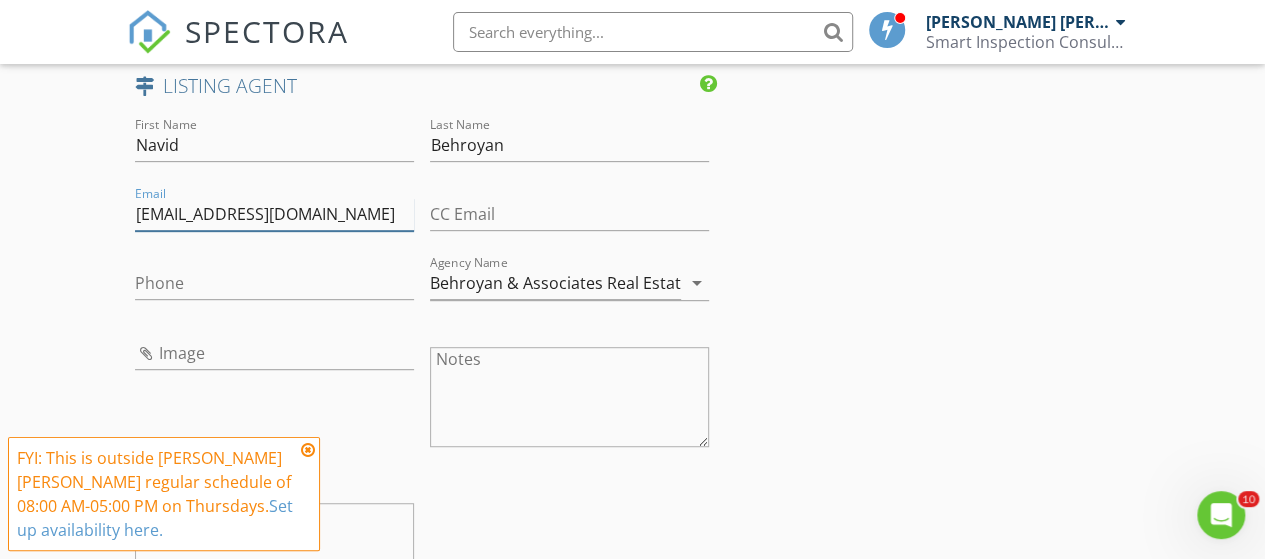 type on "navid@behroyan.ca" 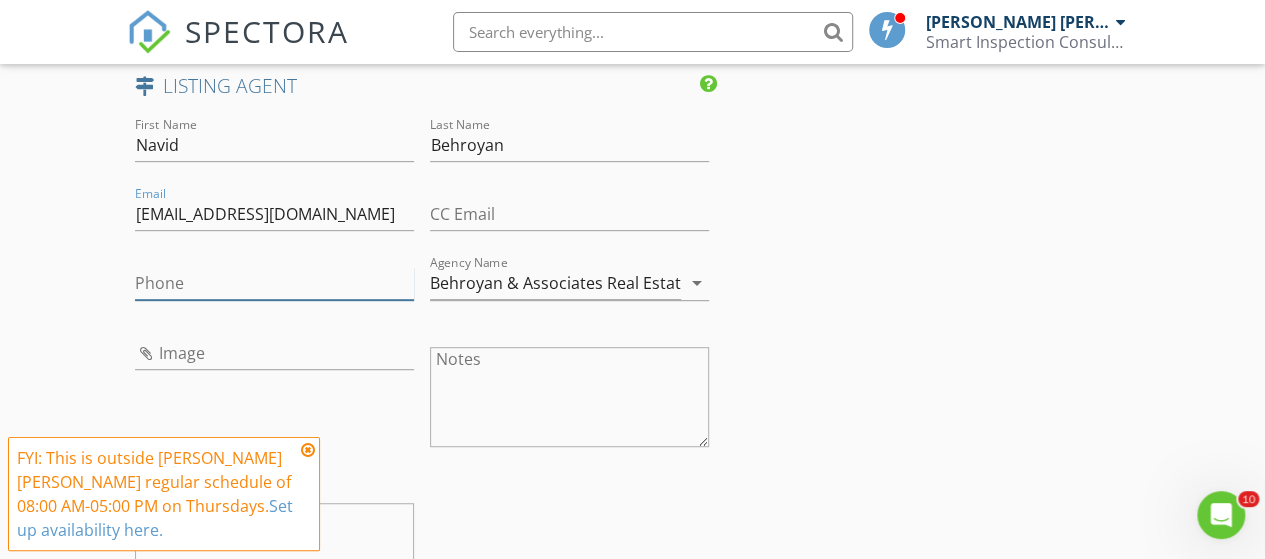 click on "Phone" at bounding box center [274, 283] 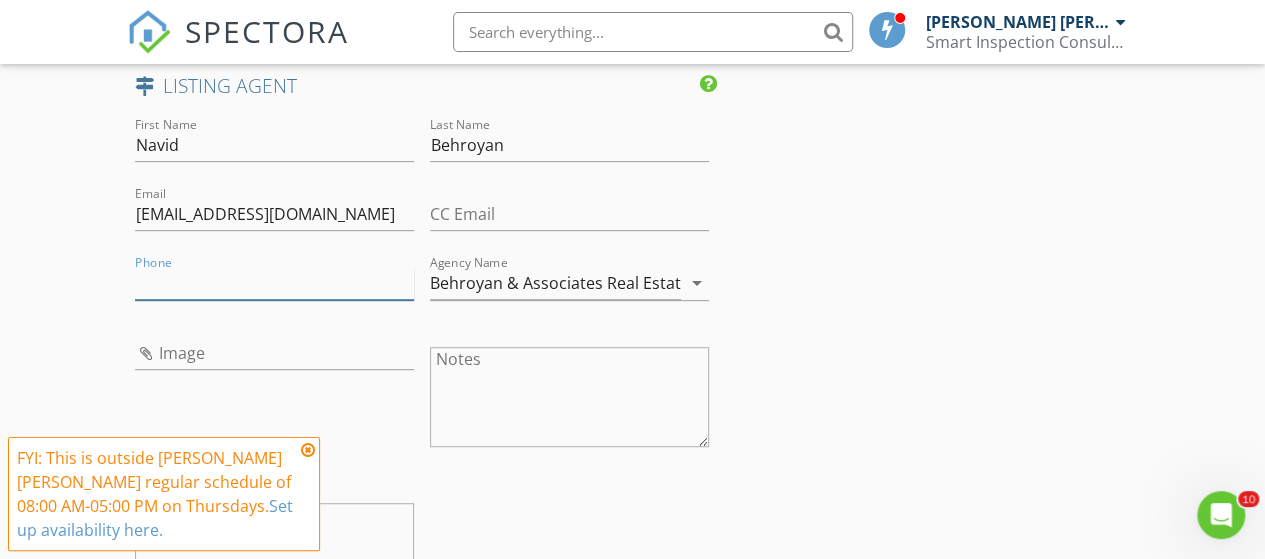 paste on "778-882-6443" 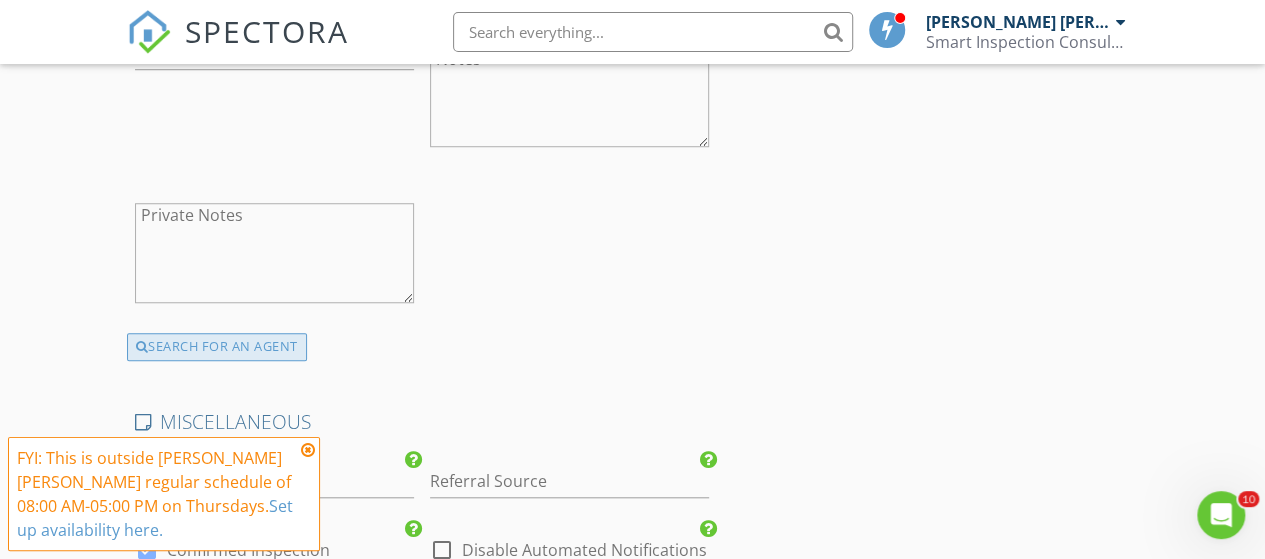 scroll, scrollTop: 4000, scrollLeft: 0, axis: vertical 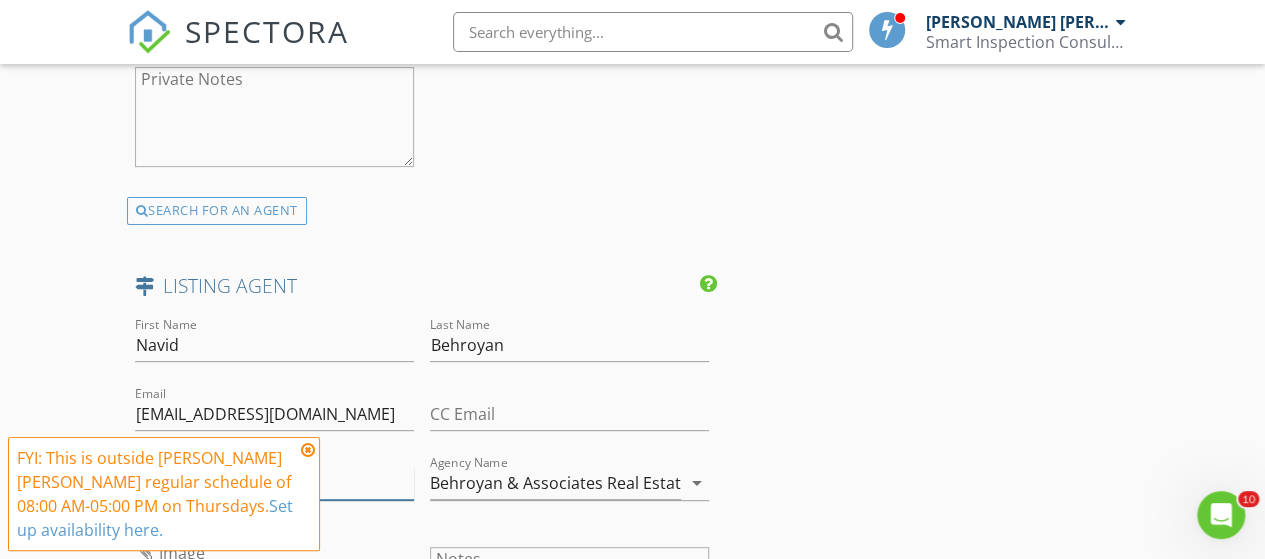 type on "778-882-6443" 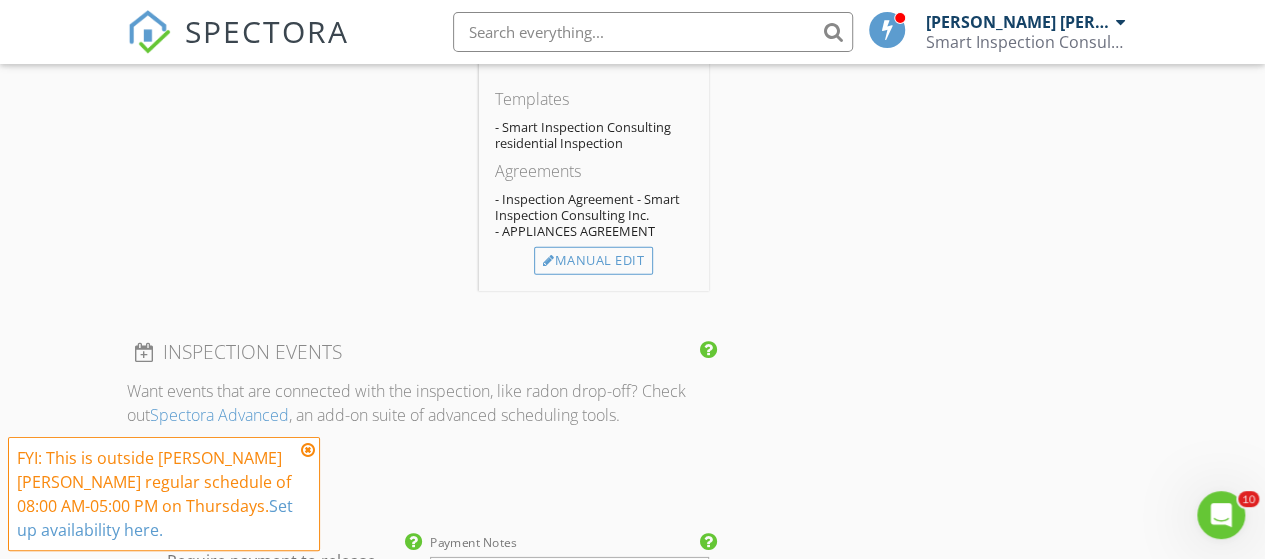 scroll, scrollTop: 2900, scrollLeft: 0, axis: vertical 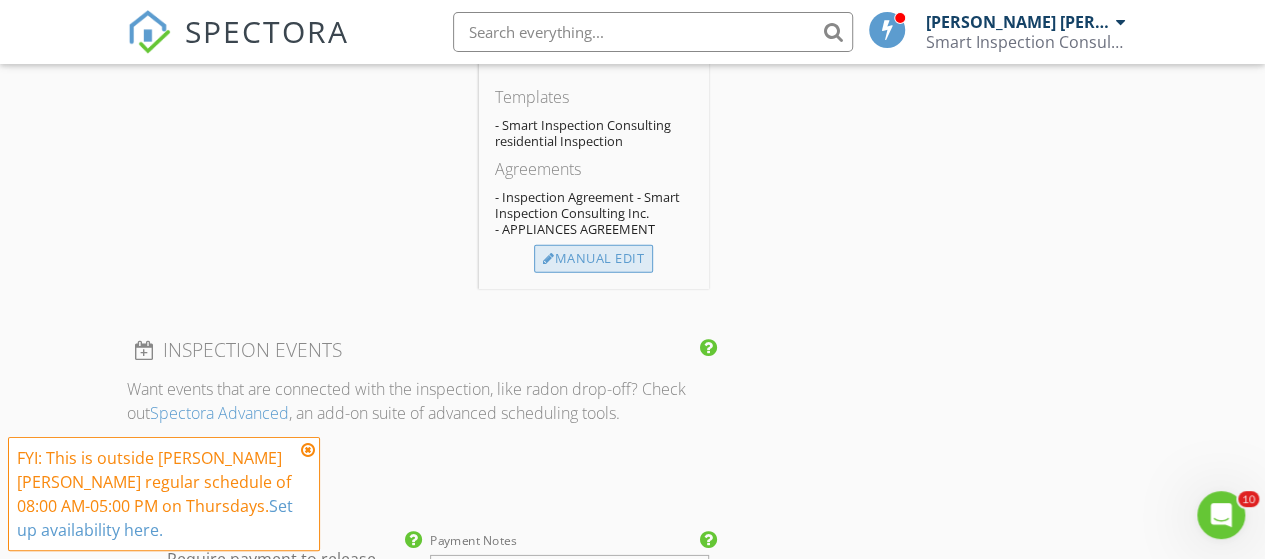 click on "Manual Edit" at bounding box center (593, 259) 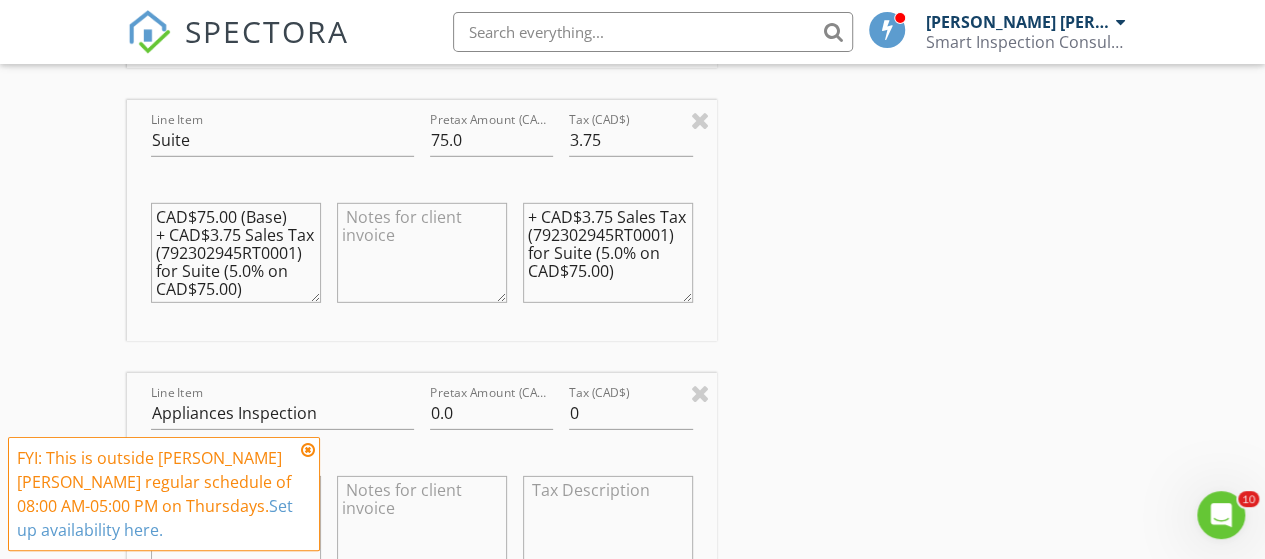 scroll, scrollTop: 35, scrollLeft: 0, axis: vertical 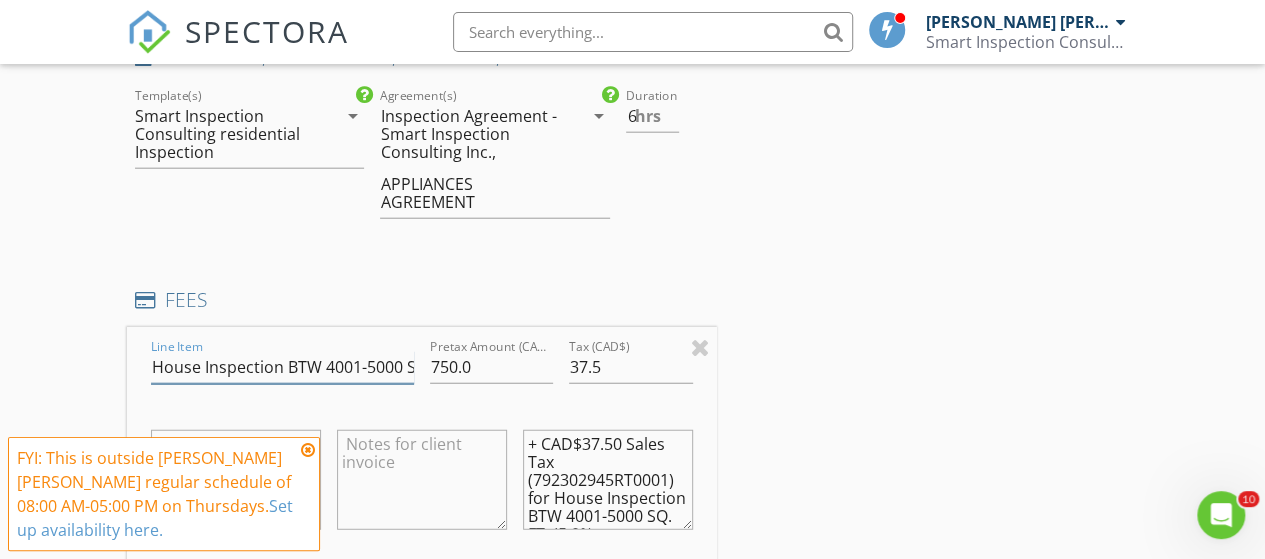 drag, startPoint x: 333, startPoint y: 365, endPoint x: 355, endPoint y: 364, distance: 22.022715 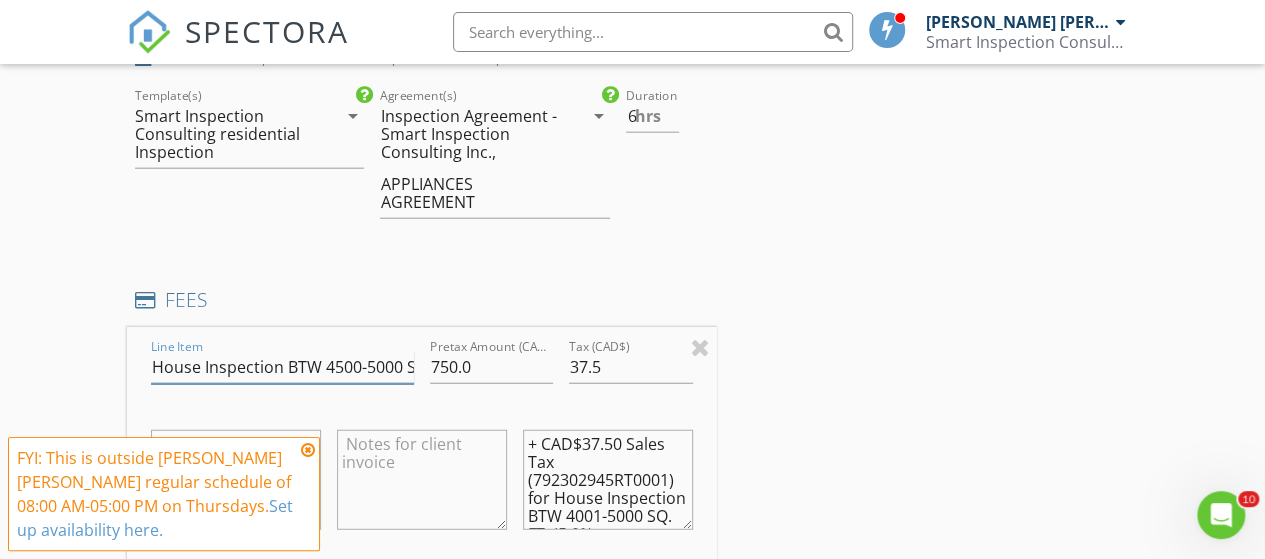 type on "House Inspection BTW 4500-5000 SQ. FT." 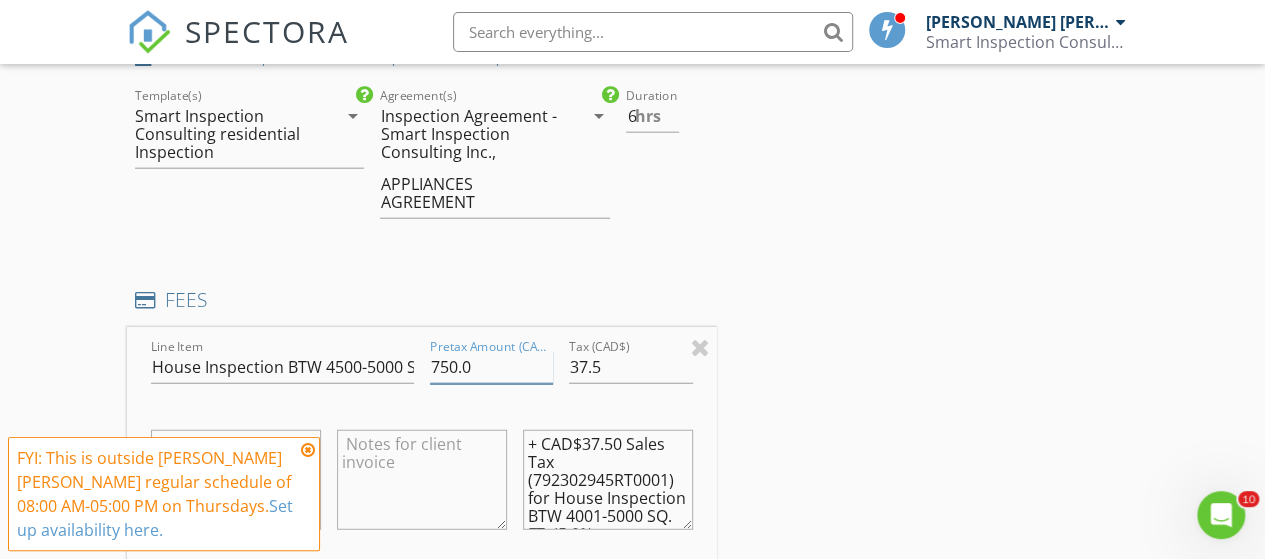 click on "750.0" at bounding box center [492, 367] 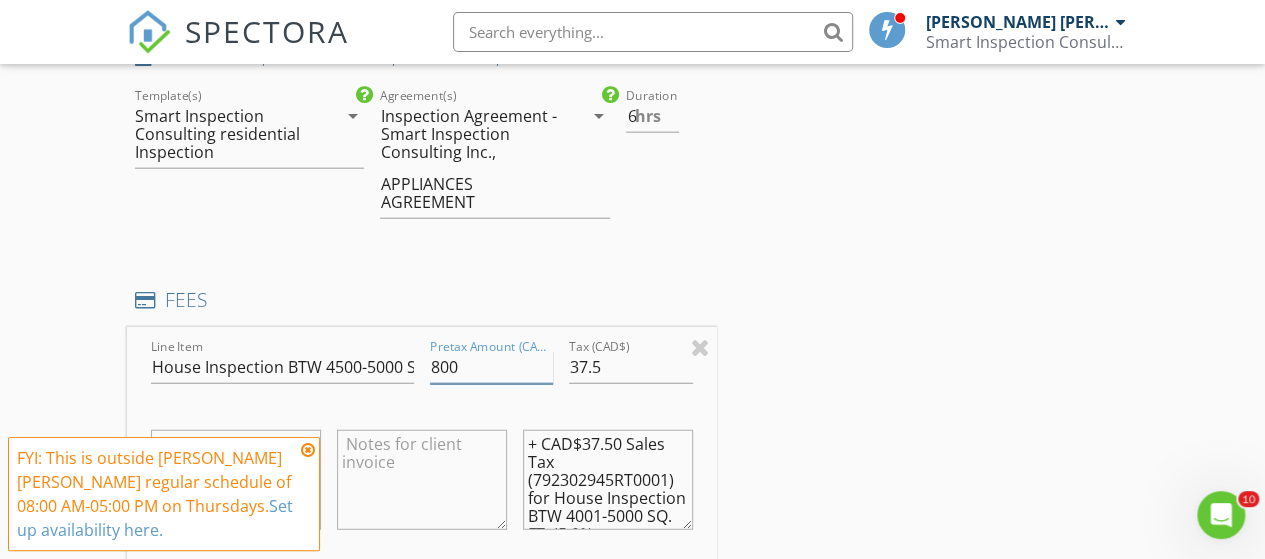 type on "800" 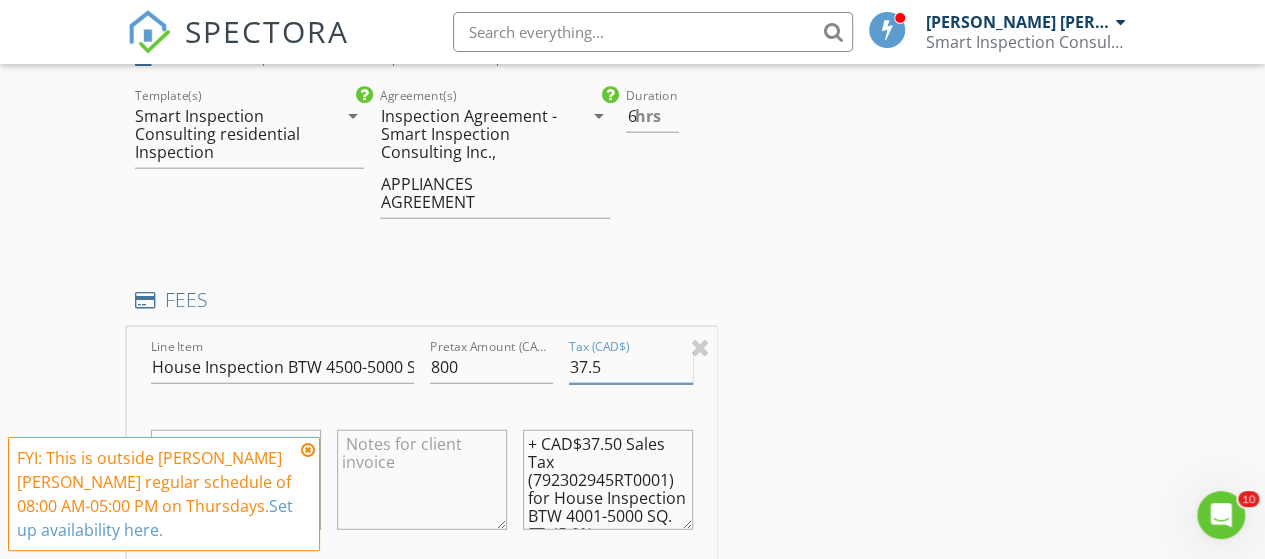drag, startPoint x: 570, startPoint y: 366, endPoint x: 624, endPoint y: 361, distance: 54.230988 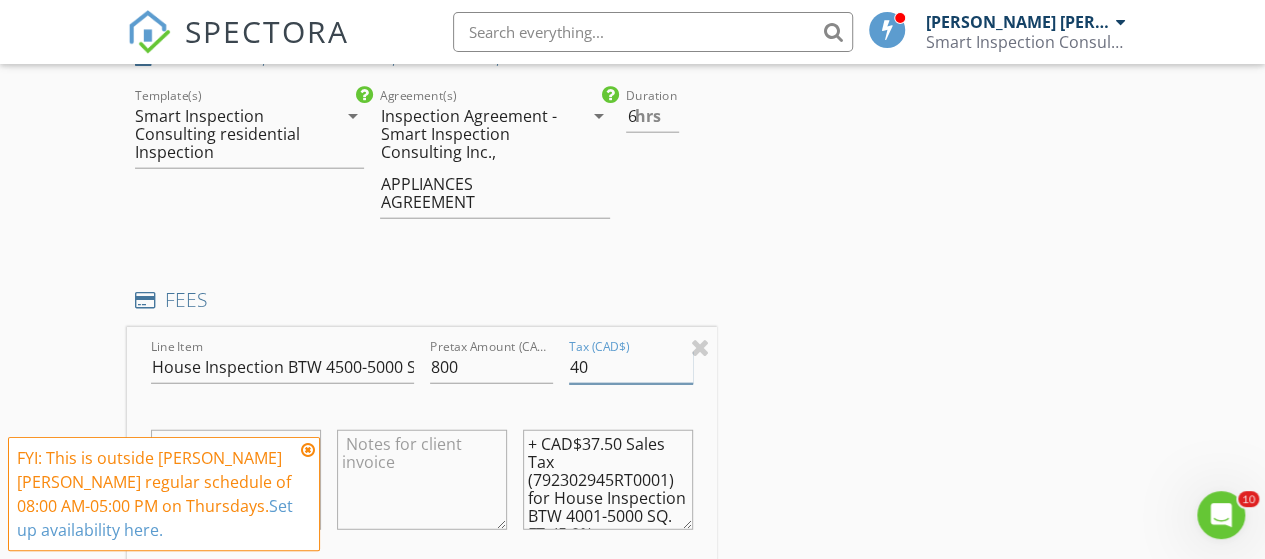 scroll, scrollTop: 2500, scrollLeft: 0, axis: vertical 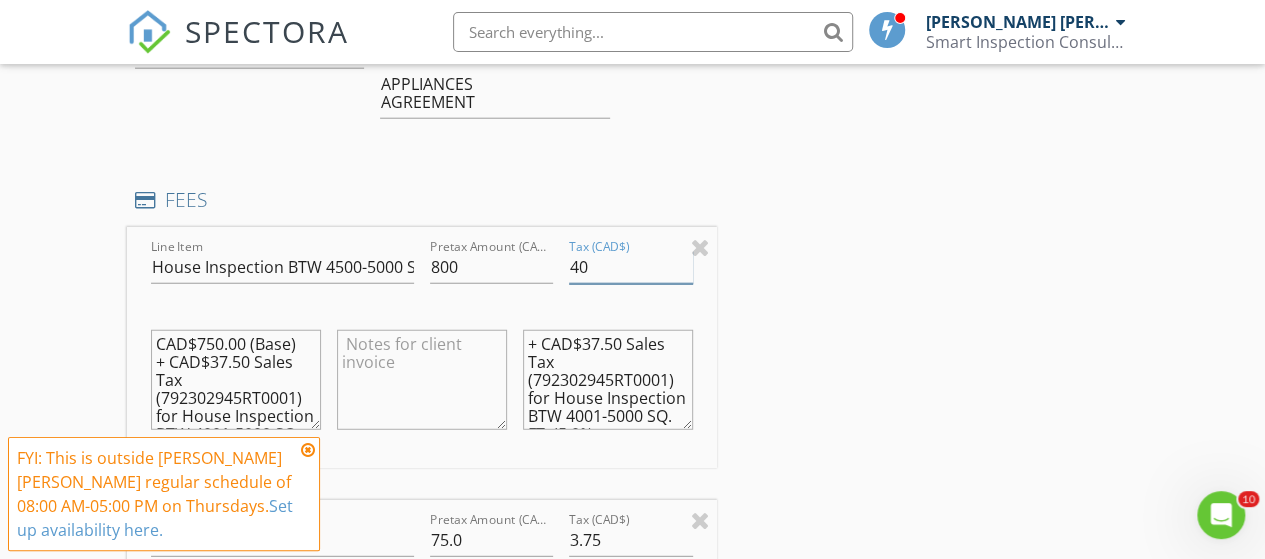 type on "40" 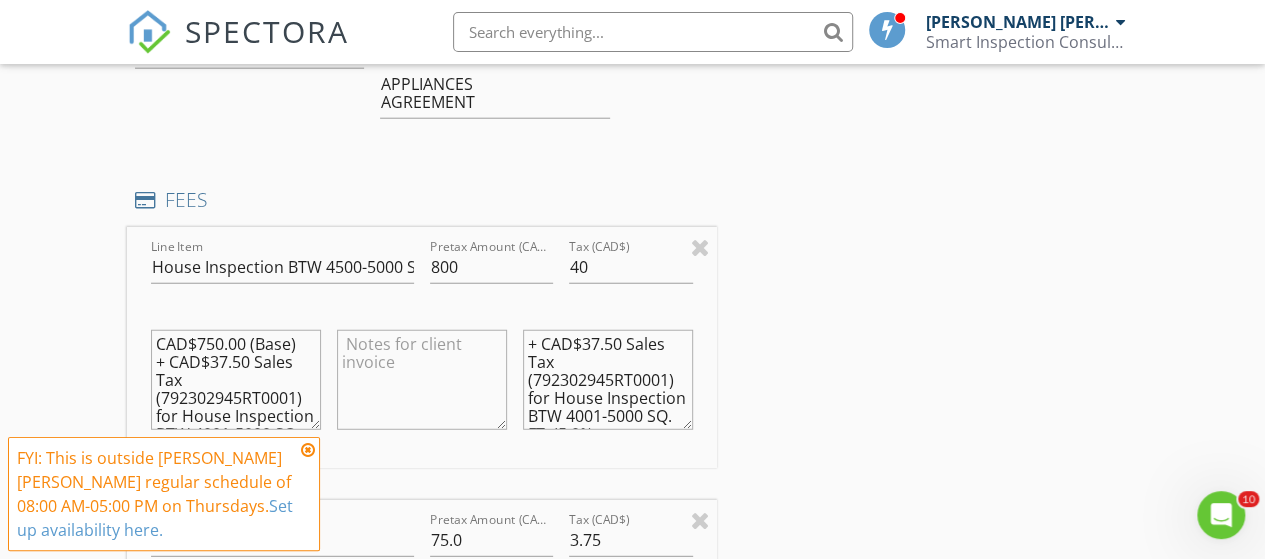 drag, startPoint x: 198, startPoint y: 345, endPoint x: 221, endPoint y: 342, distance: 23.194826 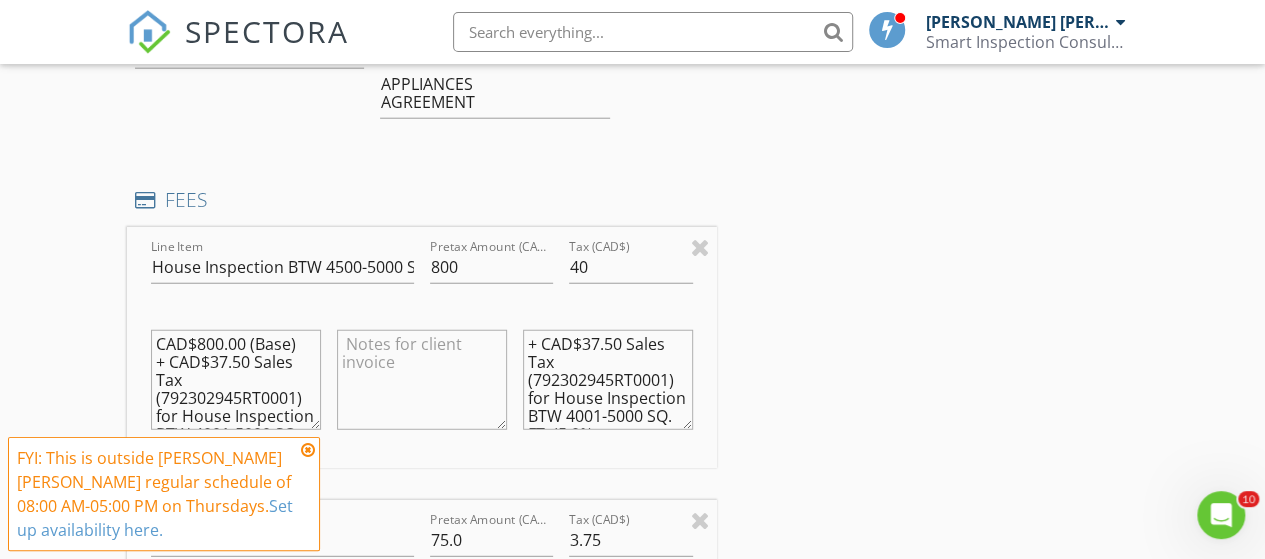 drag, startPoint x: 210, startPoint y: 365, endPoint x: 247, endPoint y: 362, distance: 37.12142 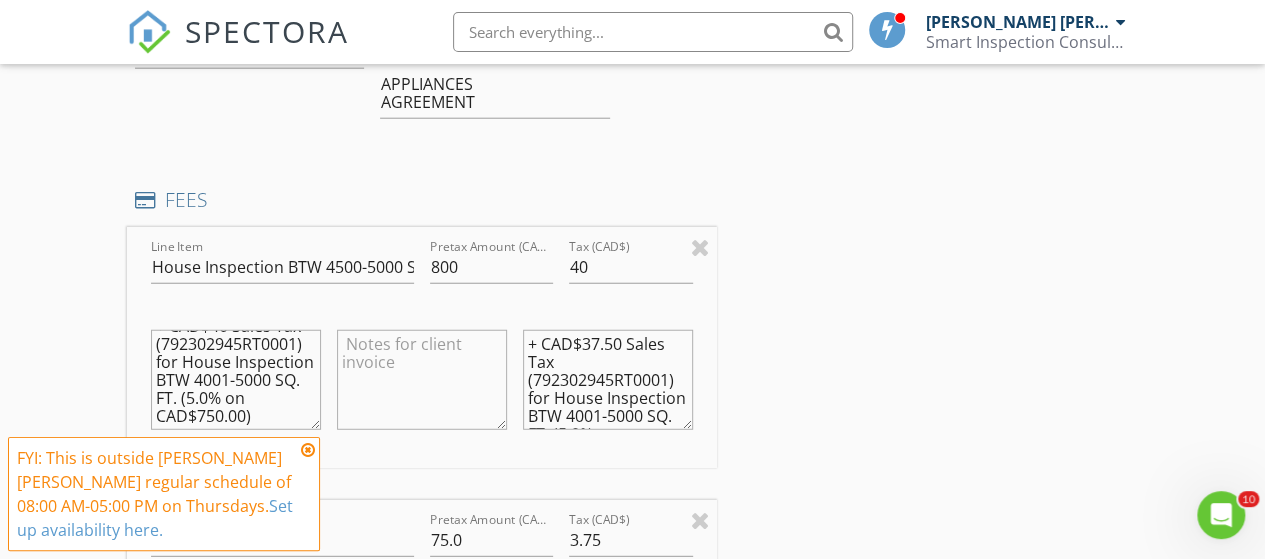 scroll, scrollTop: 71, scrollLeft: 0, axis: vertical 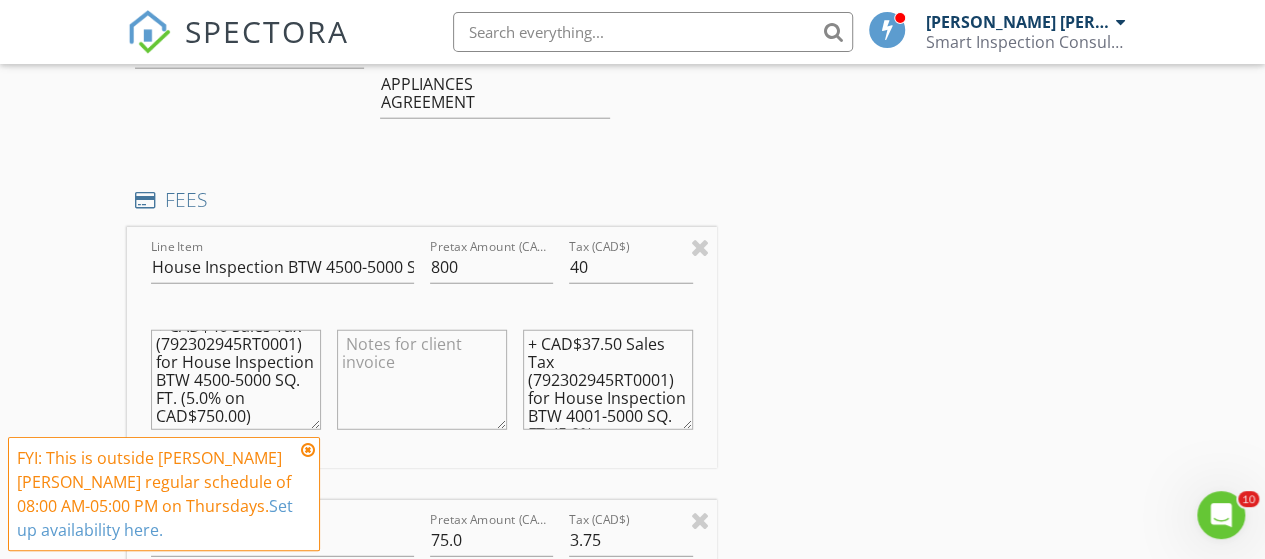 drag, startPoint x: 198, startPoint y: 388, endPoint x: 220, endPoint y: 389, distance: 22.022715 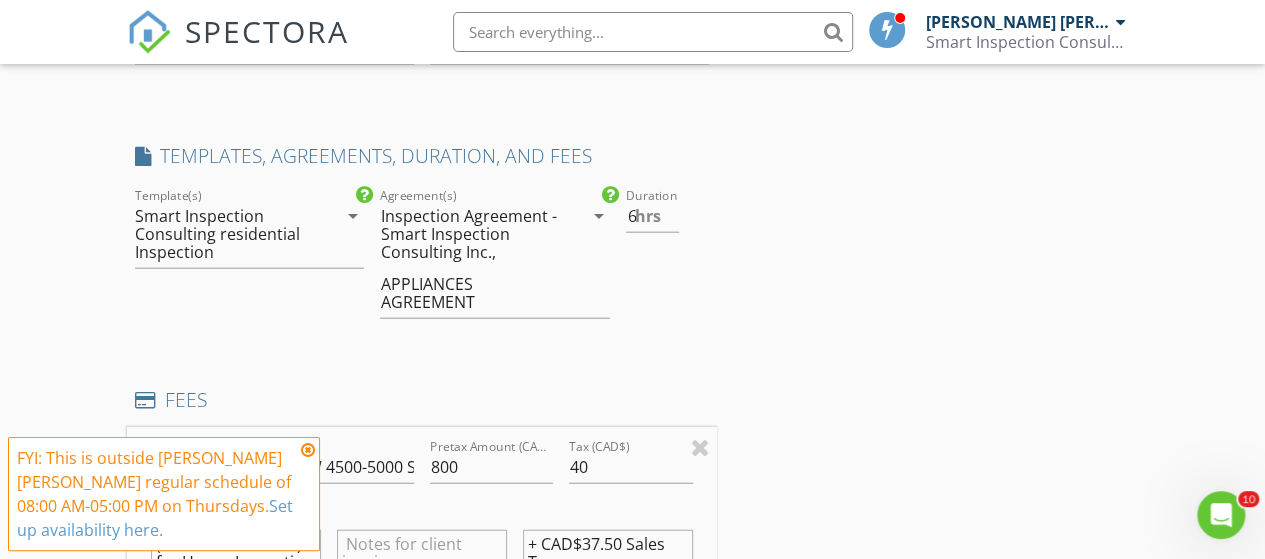 scroll, scrollTop: 2400, scrollLeft: 0, axis: vertical 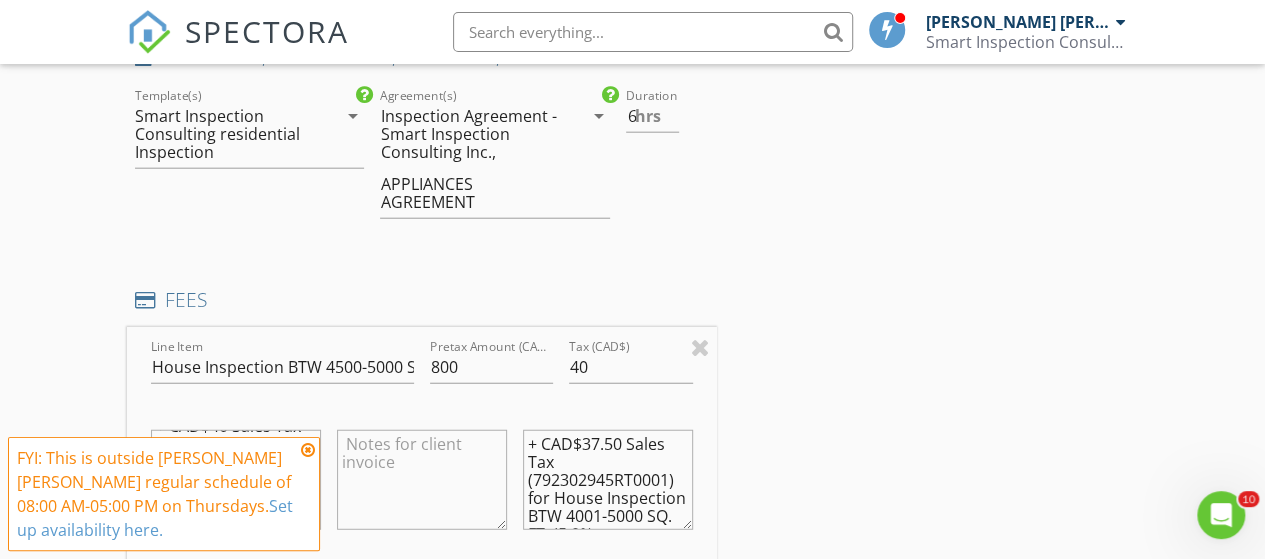 type on "CAD$800.00 (Base)
+ CAD$40 Sales Tax (792302945RT0001) for House Inspection BTW 4500-5000 SQ. FT. (5.0% on CAD$800.00)" 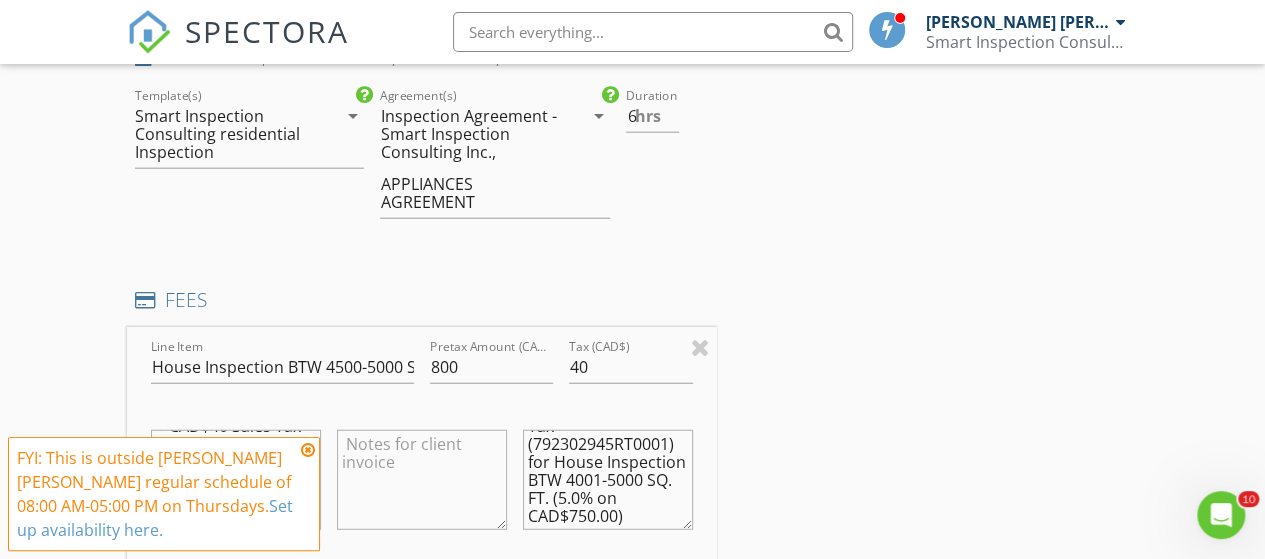 drag, startPoint x: 580, startPoint y: 433, endPoint x: 619, endPoint y: 433, distance: 39 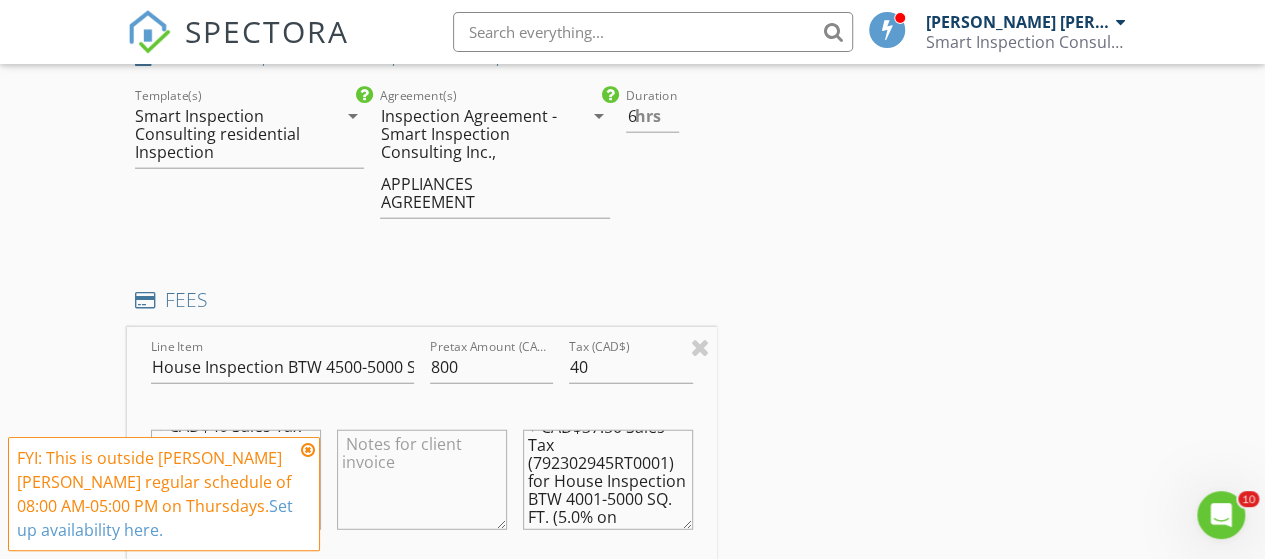 scroll, scrollTop: 0, scrollLeft: 0, axis: both 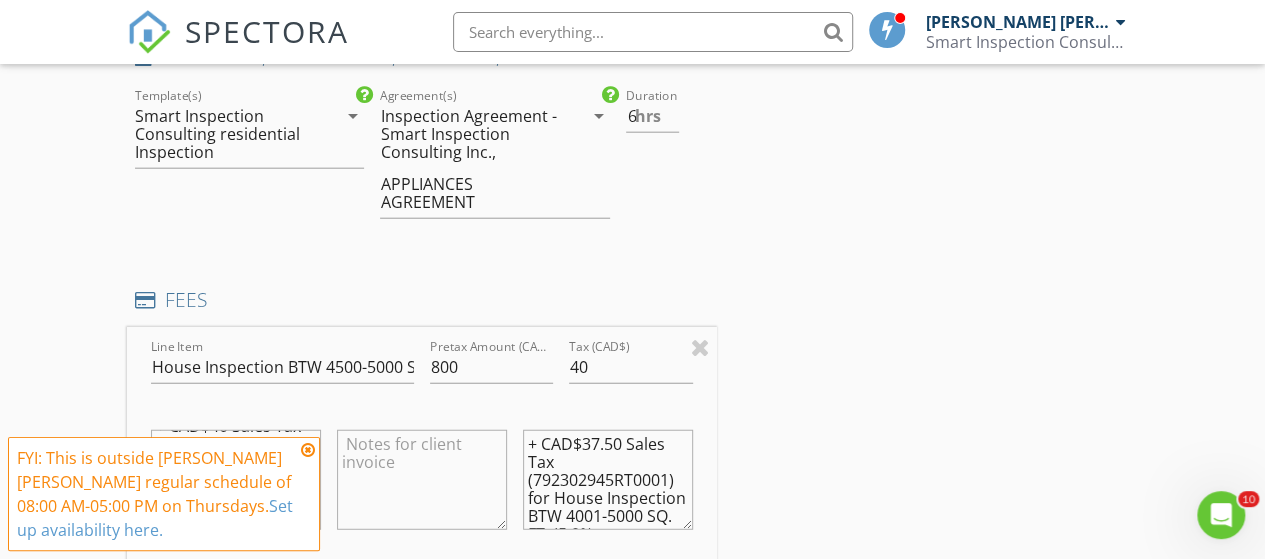 click on "+ CAD$37.50 Sales Tax (792302945RT0001) for House Inspection BTW 4001-5000 SQ. FT. (5.0% on CAD$750.00)" at bounding box center (608, 480) 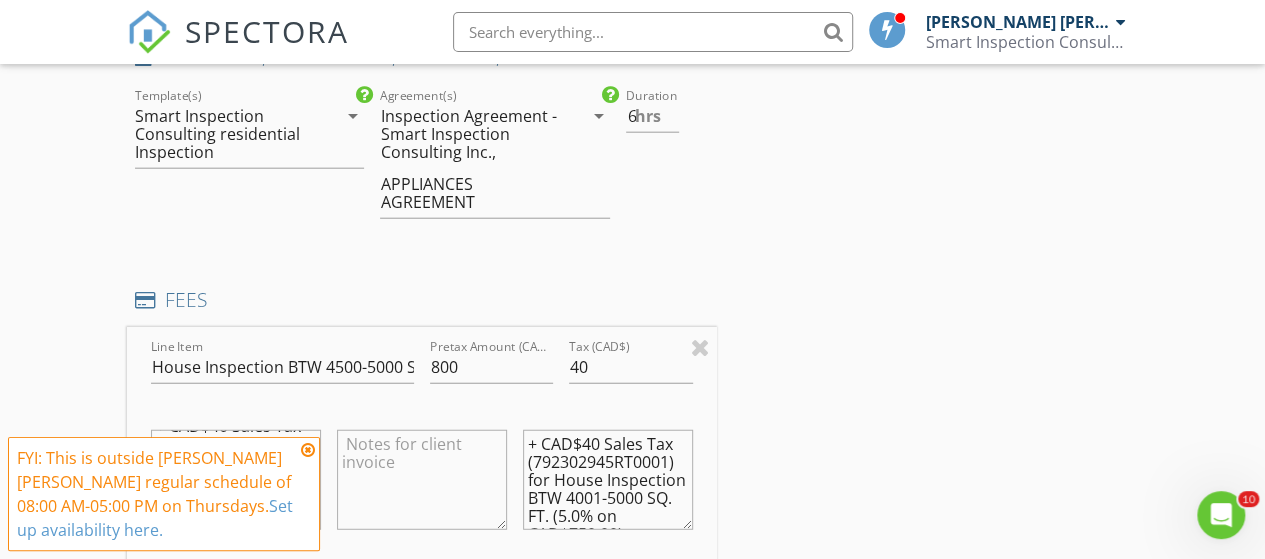 scroll, scrollTop: 53, scrollLeft: 0, axis: vertical 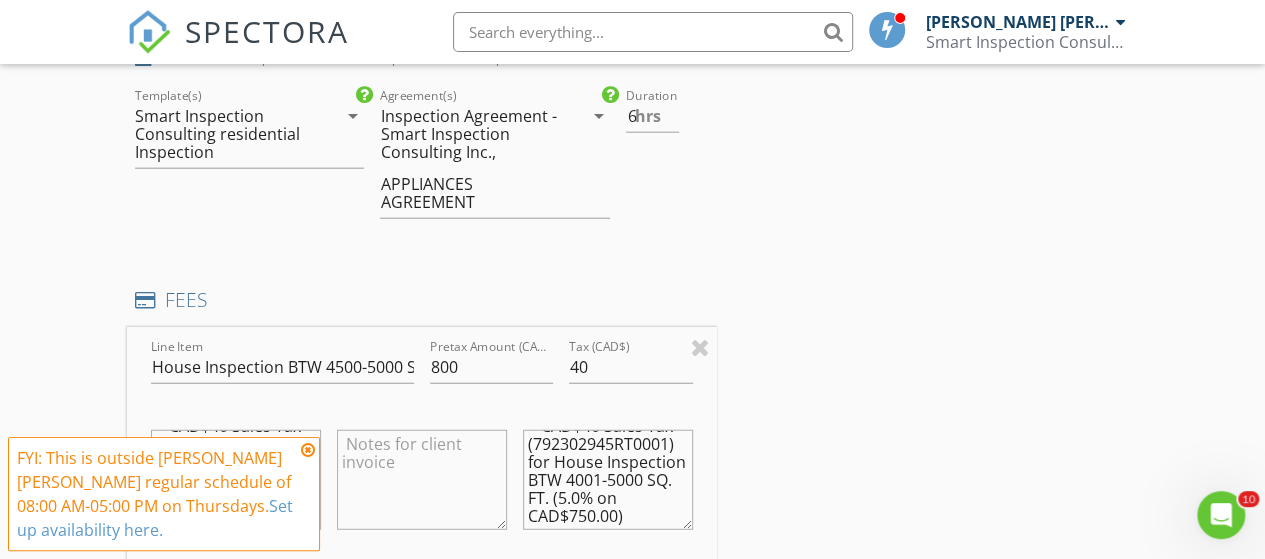drag, startPoint x: 536, startPoint y: 517, endPoint x: 560, endPoint y: 467, distance: 55.461697 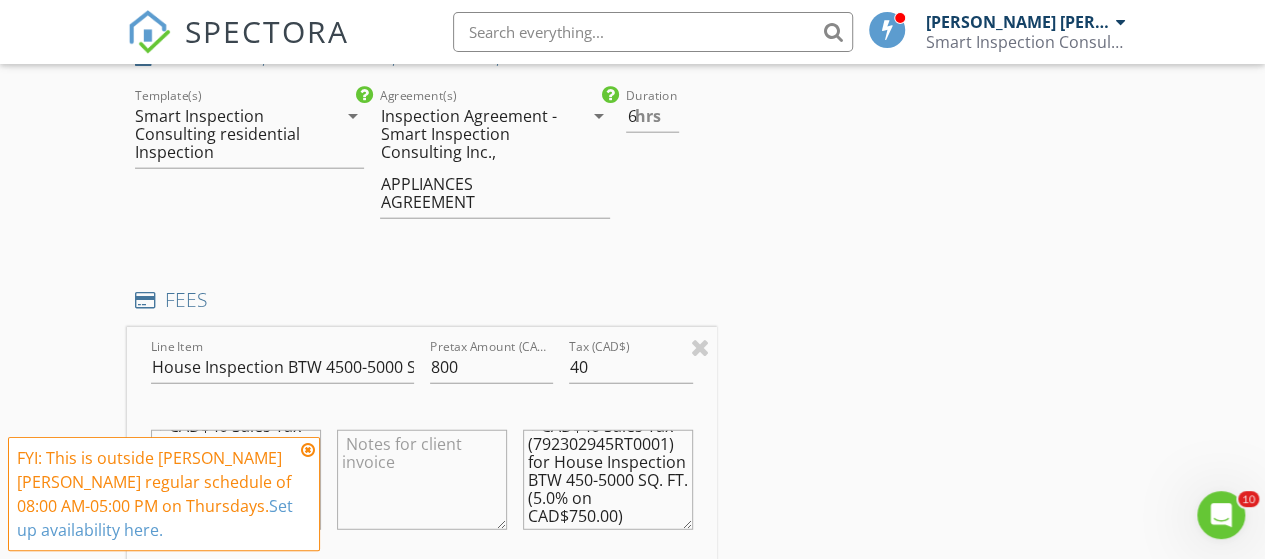 scroll, scrollTop: 53, scrollLeft: 0, axis: vertical 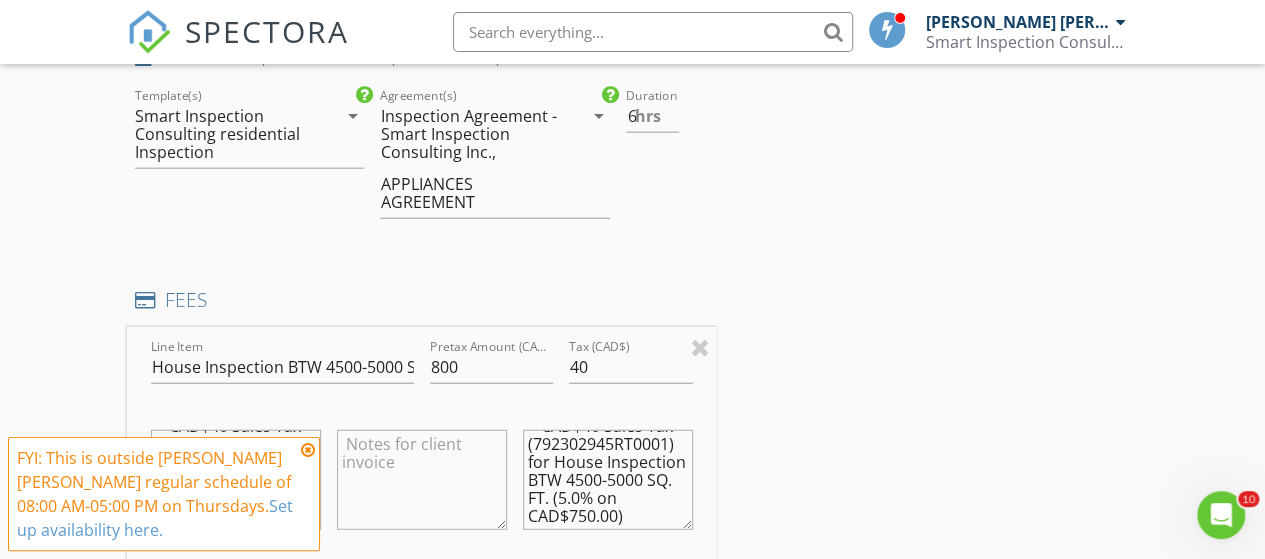 drag, startPoint x: 570, startPoint y: 497, endPoint x: 592, endPoint y: 493, distance: 22.36068 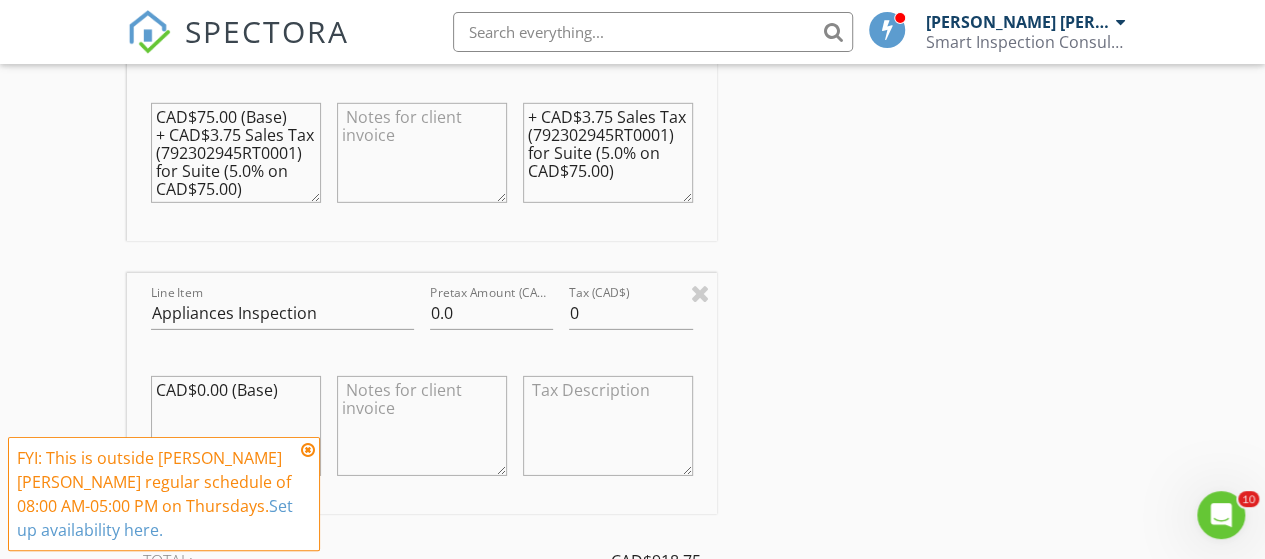 scroll, scrollTop: 3400, scrollLeft: 0, axis: vertical 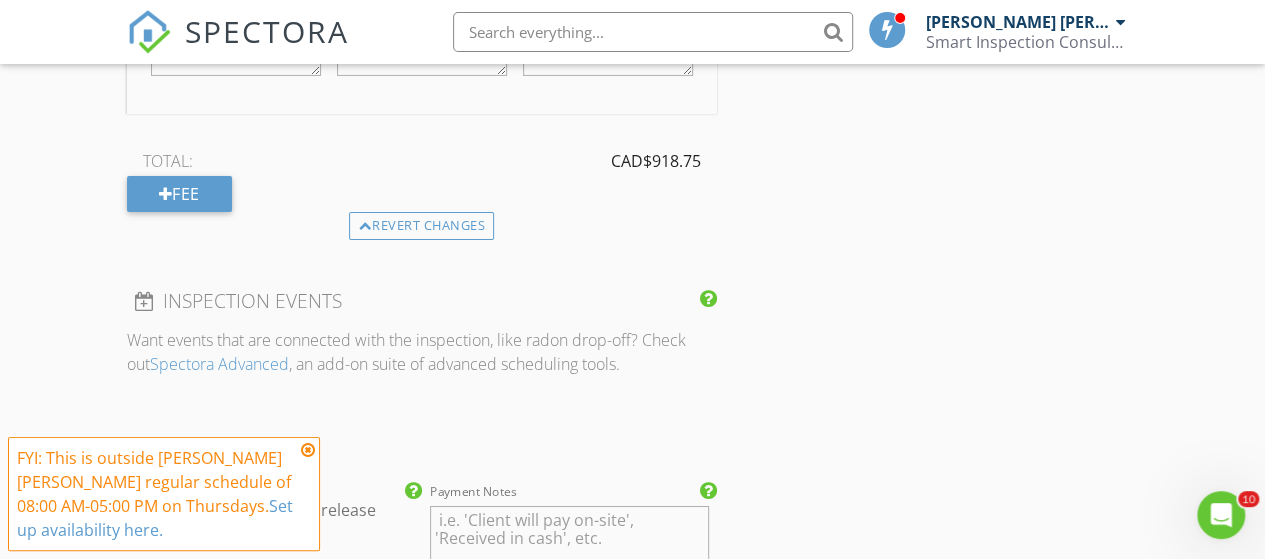 type on "+ CAD$40 Sales Tax (792302945RT0001) for House Inspection BTW 4500-5000 SQ. FT. (5.0% on CAD$800.00)" 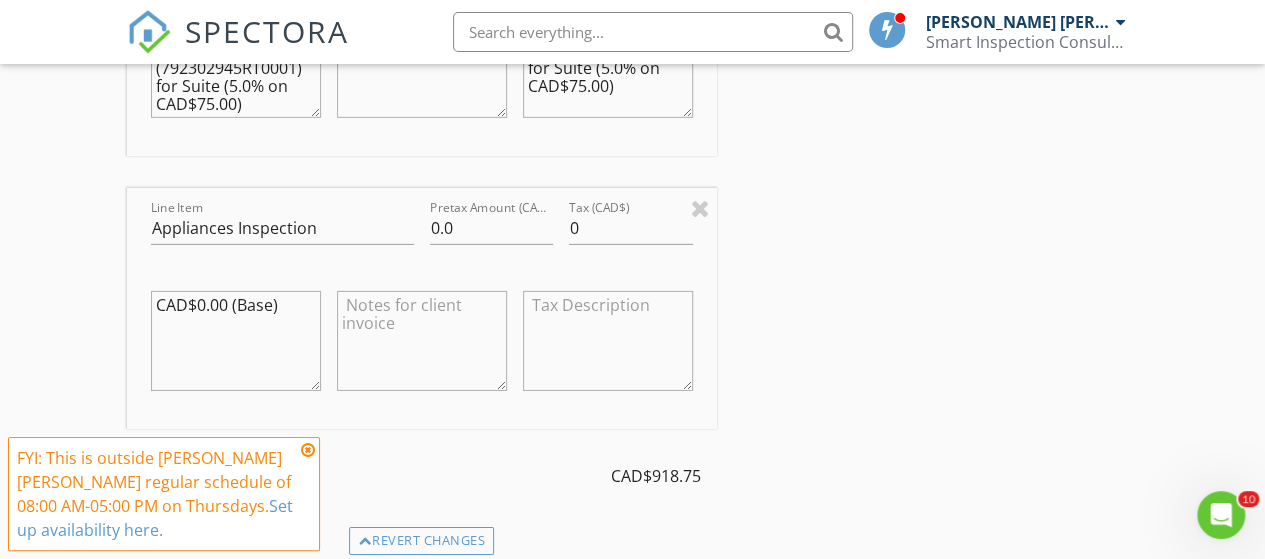 scroll, scrollTop: 3100, scrollLeft: 0, axis: vertical 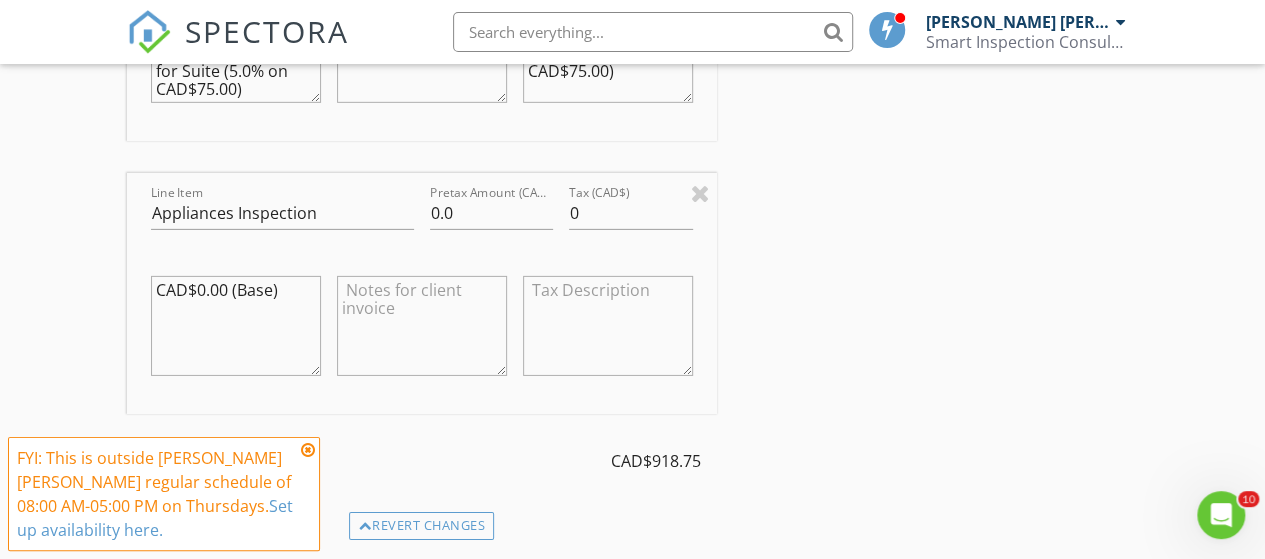 click at bounding box center (308, 450) 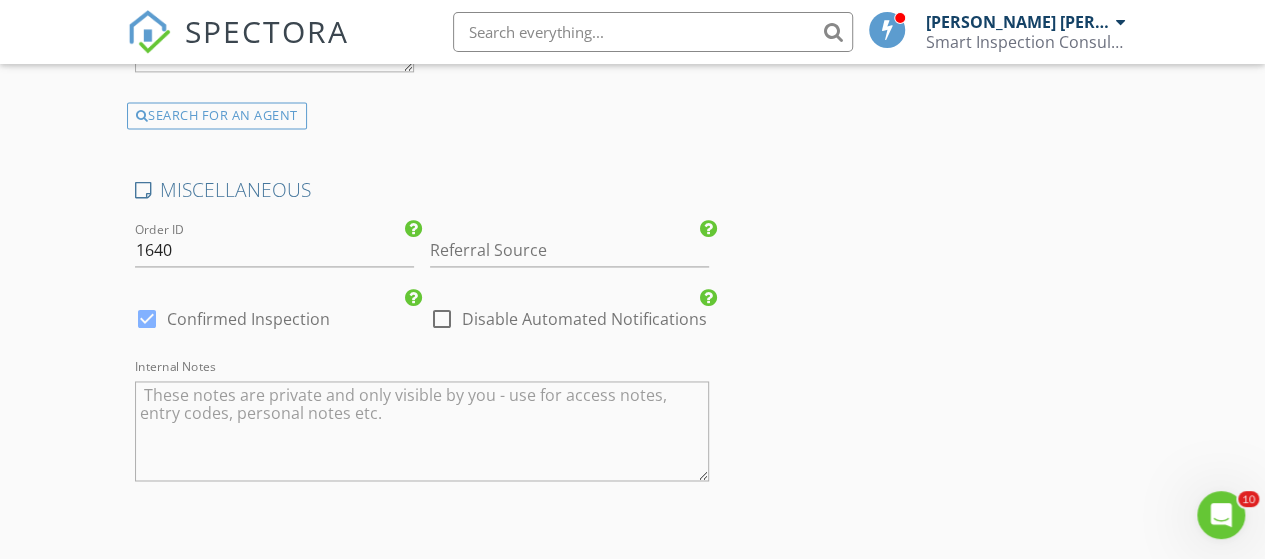 scroll, scrollTop: 5482, scrollLeft: 0, axis: vertical 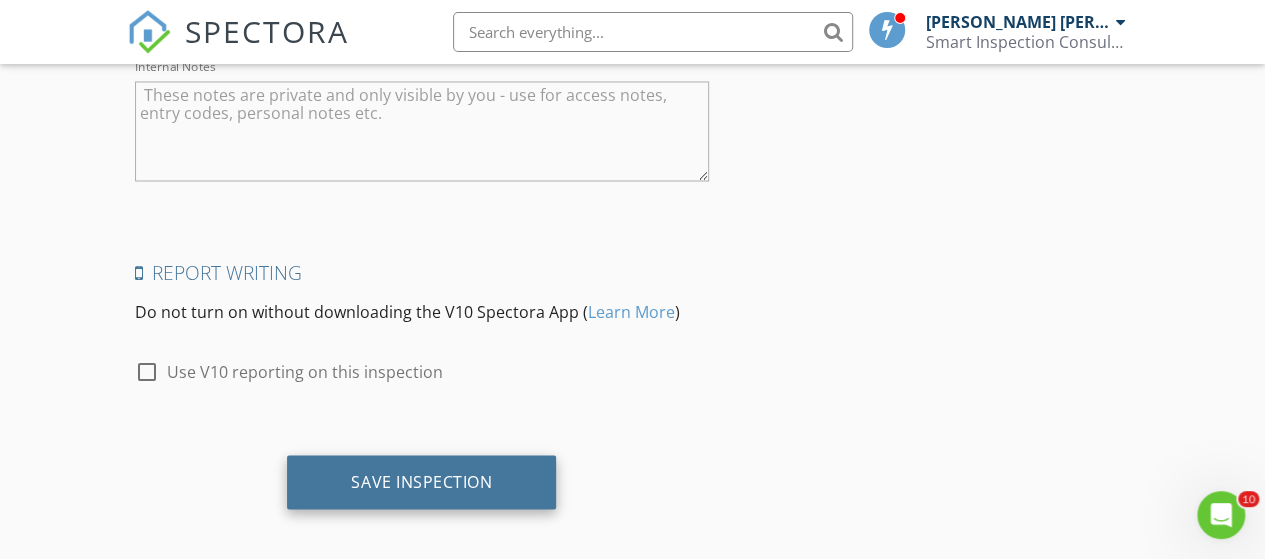 click on "Save Inspection" at bounding box center [421, 482] 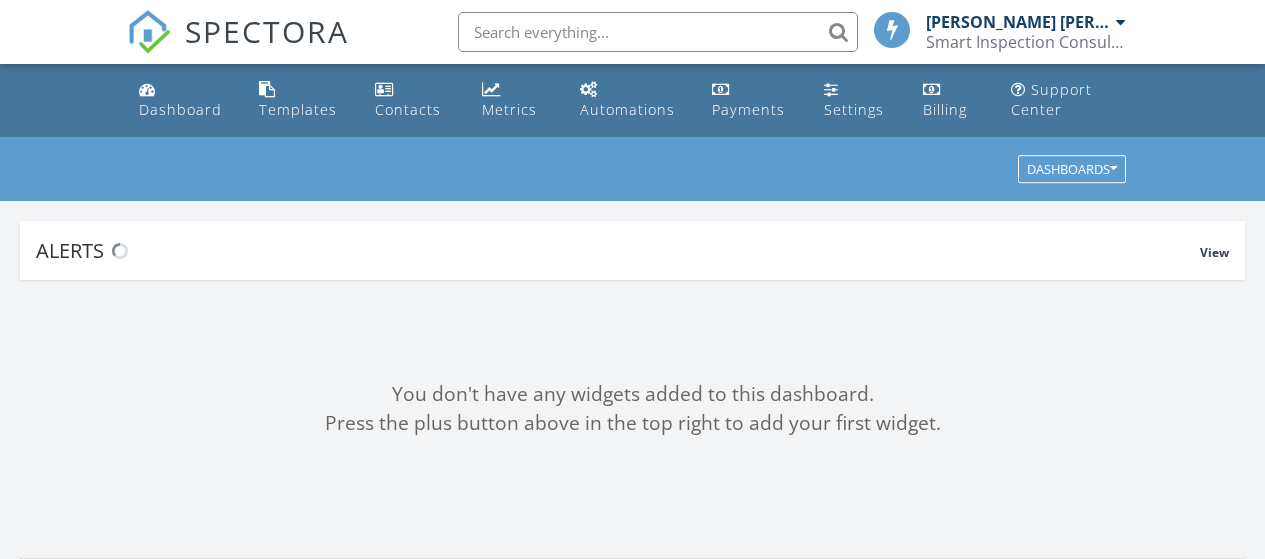 scroll, scrollTop: 0, scrollLeft: 0, axis: both 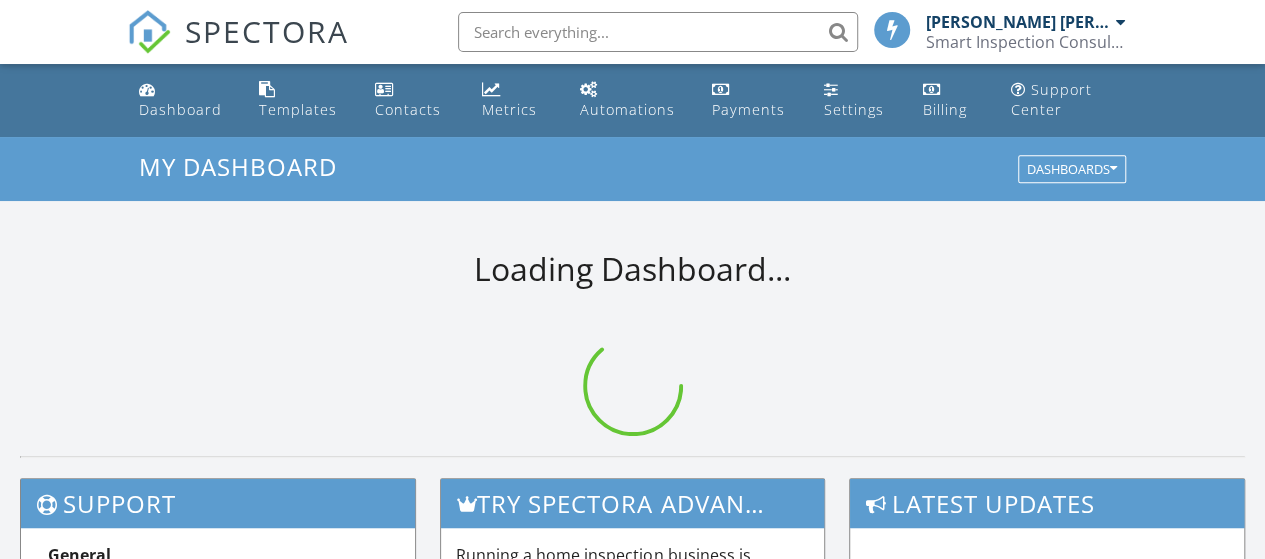 click at bounding box center [658, 32] 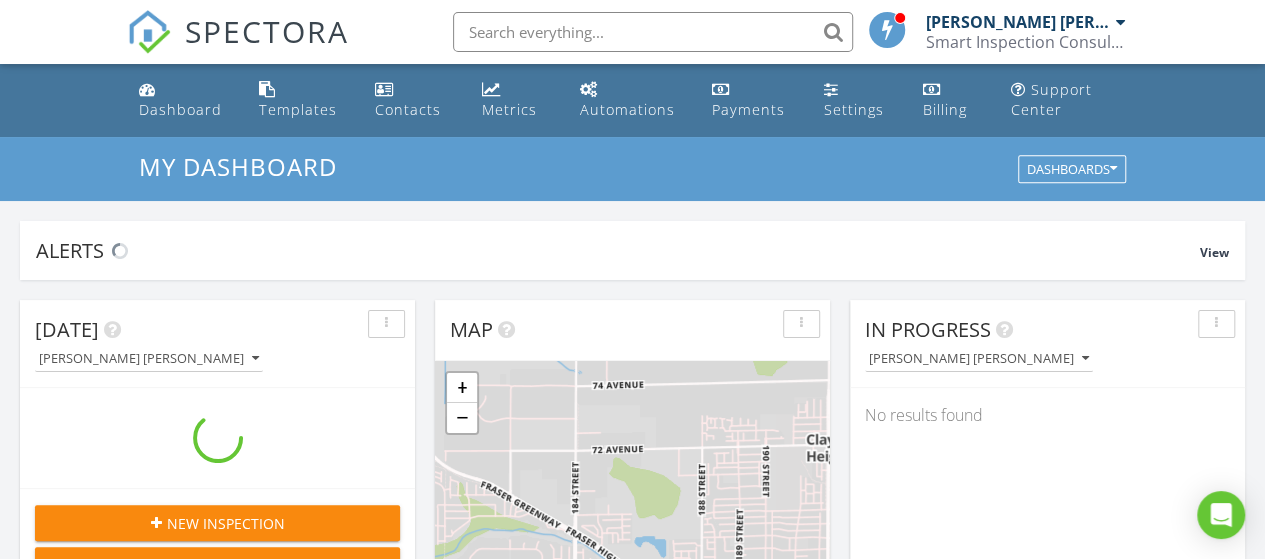 scroll, scrollTop: 10, scrollLeft: 10, axis: both 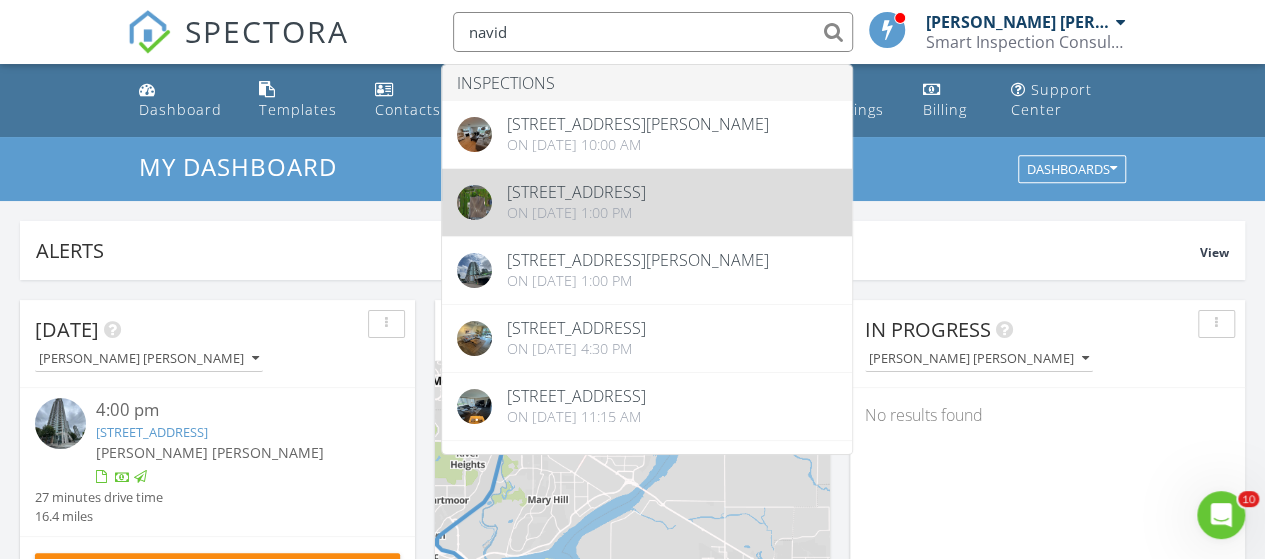 type on "navid" 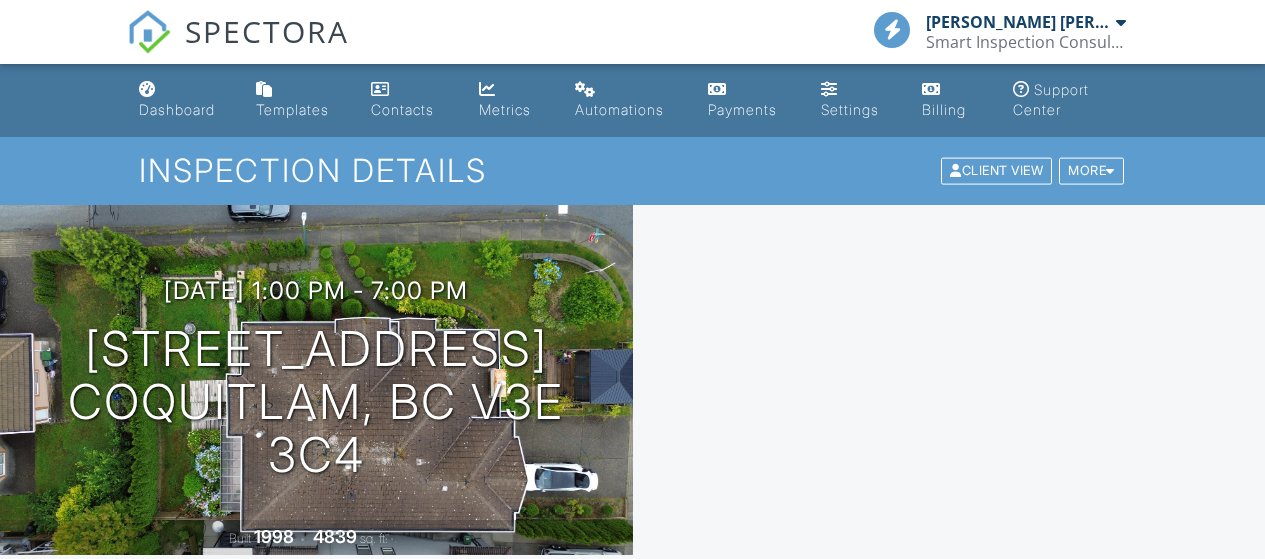 scroll, scrollTop: 600, scrollLeft: 0, axis: vertical 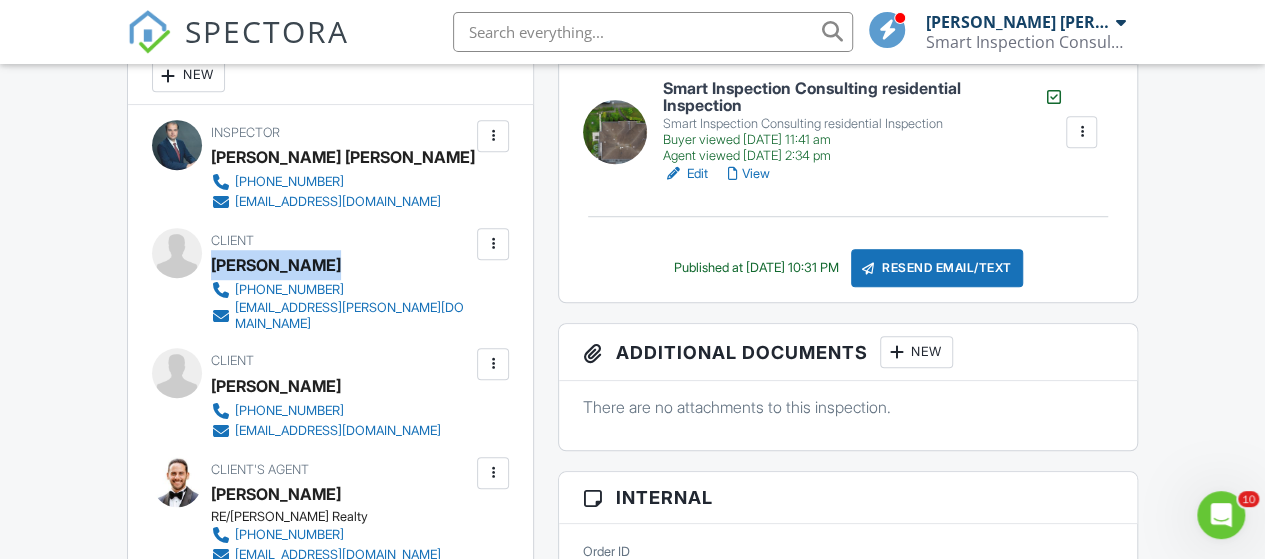 drag, startPoint x: 332, startPoint y: 261, endPoint x: 214, endPoint y: 267, distance: 118.15244 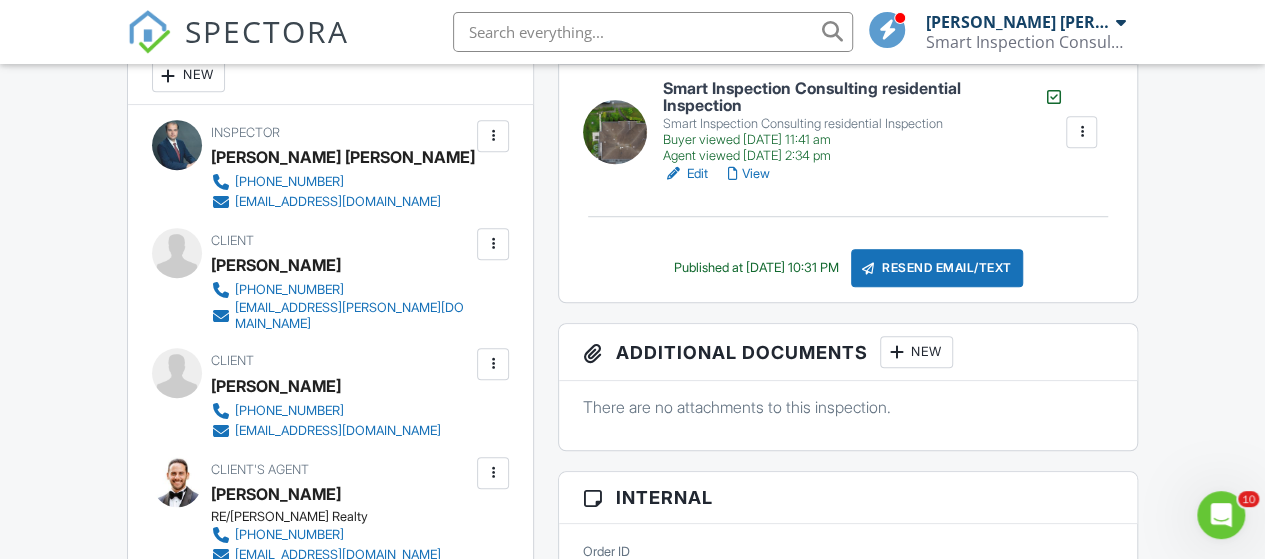 click at bounding box center (493, 244) 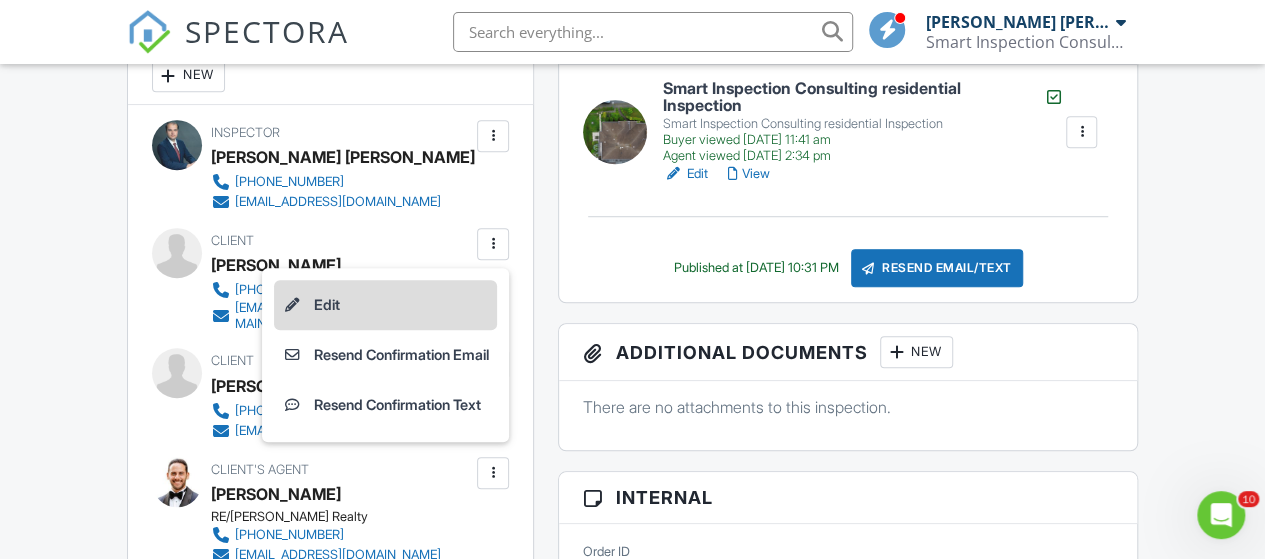 click on "Edit" at bounding box center [385, 305] 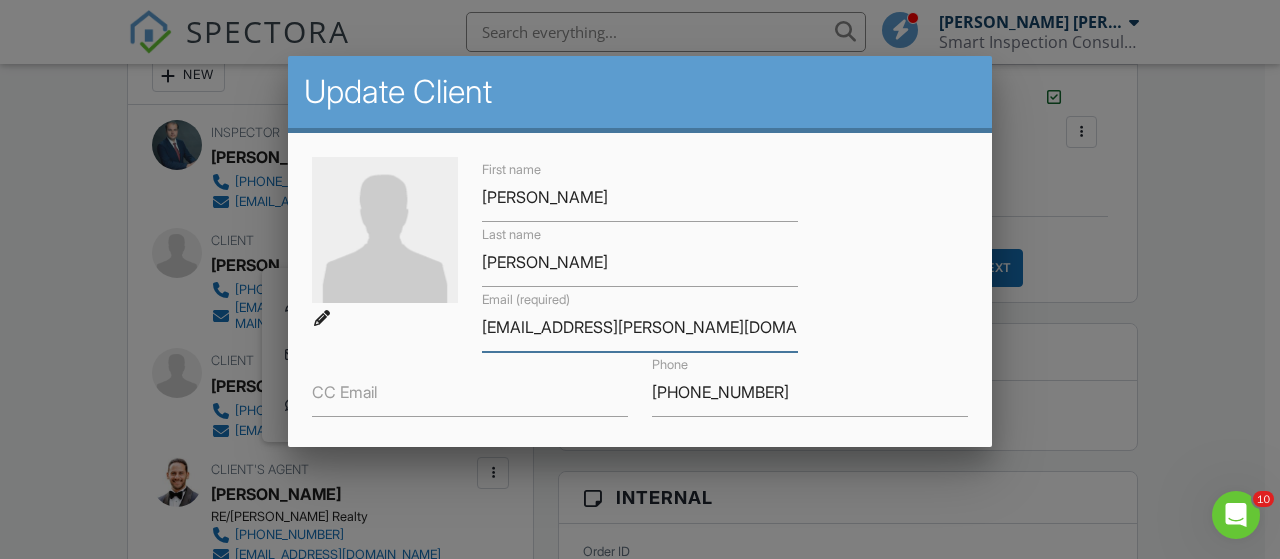 drag, startPoint x: 702, startPoint y: 329, endPoint x: 480, endPoint y: 343, distance: 222.44101 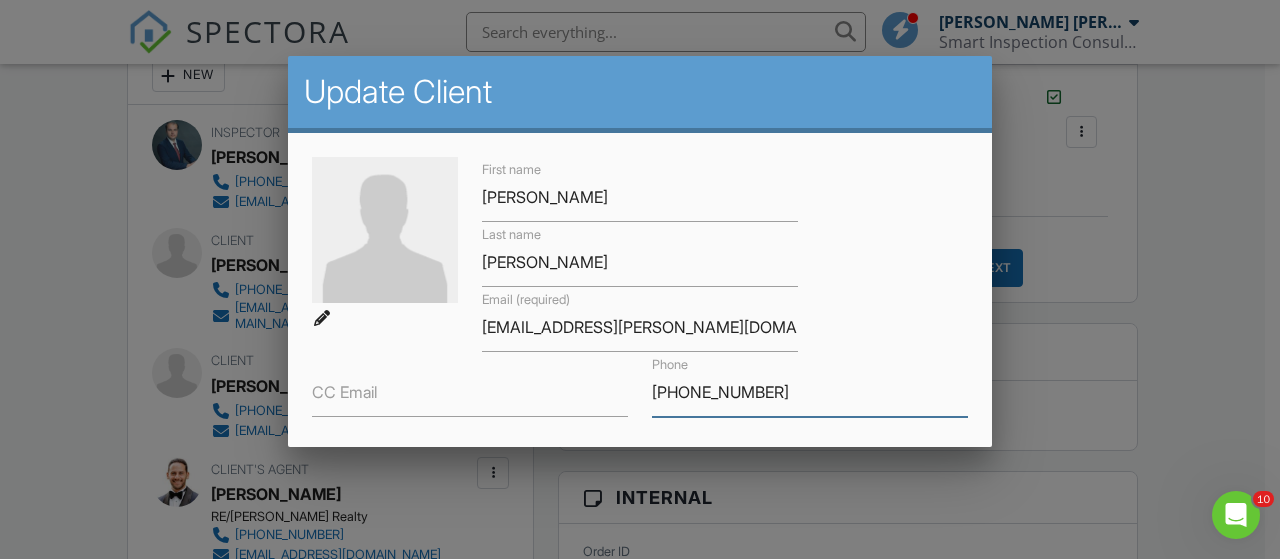 drag, startPoint x: 763, startPoint y: 397, endPoint x: 624, endPoint y: 401, distance: 139.05754 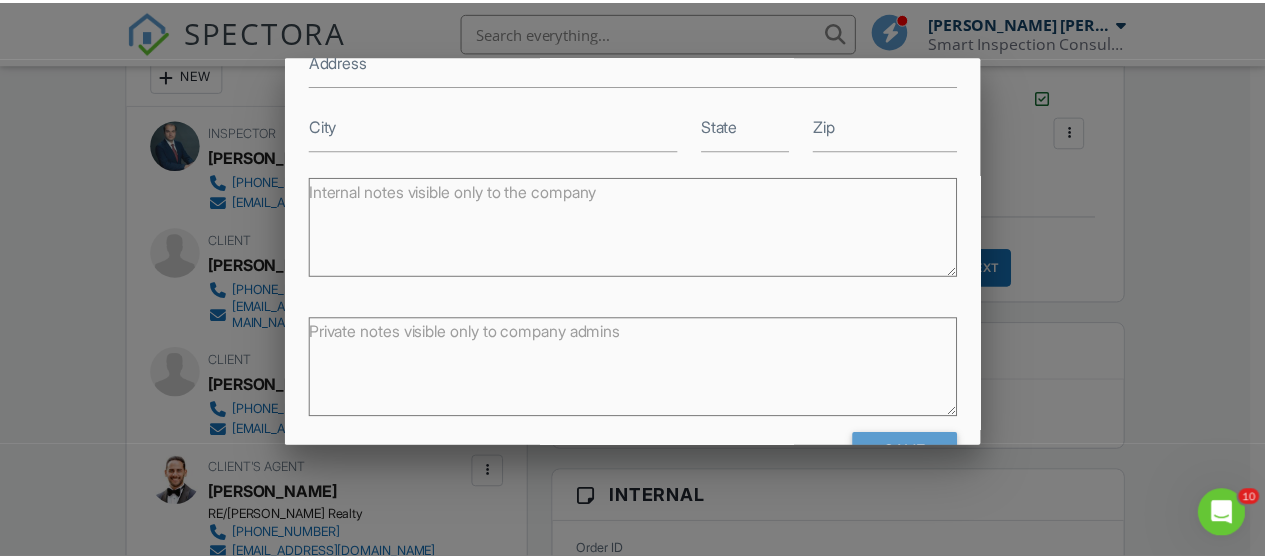 scroll, scrollTop: 456, scrollLeft: 0, axis: vertical 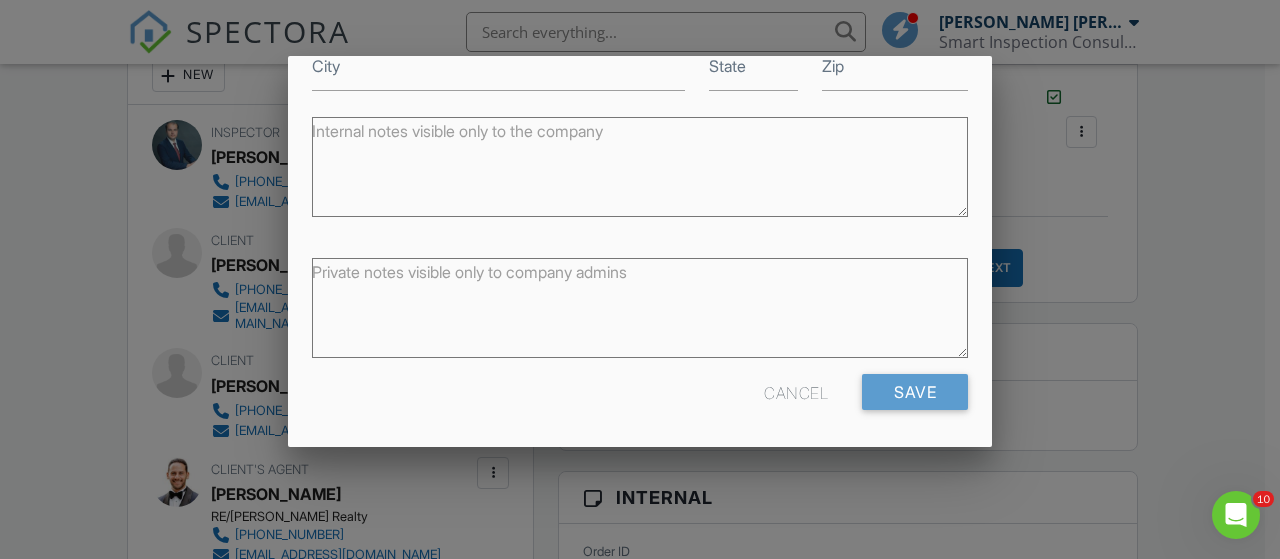 click at bounding box center (640, 249) 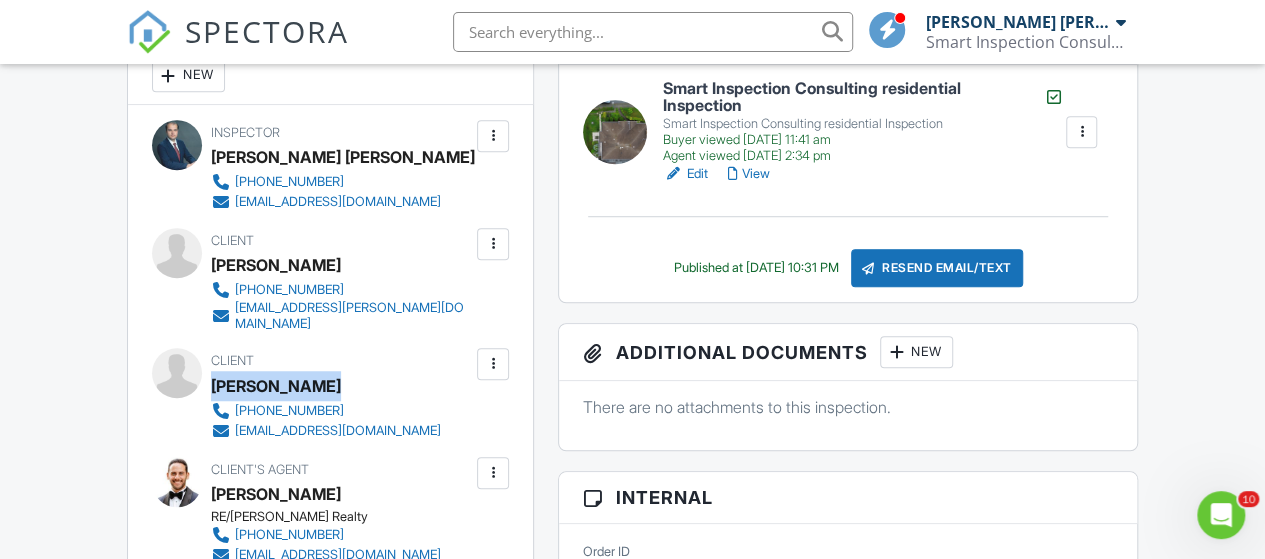 drag, startPoint x: 338, startPoint y: 372, endPoint x: 218, endPoint y: 373, distance: 120.004166 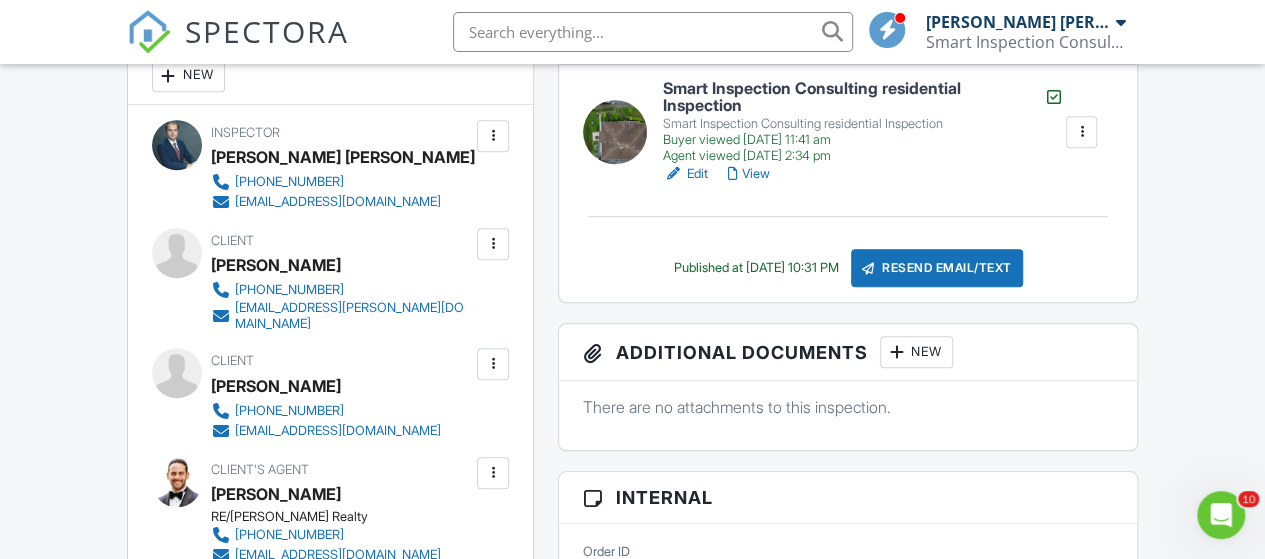 click at bounding box center (493, 364) 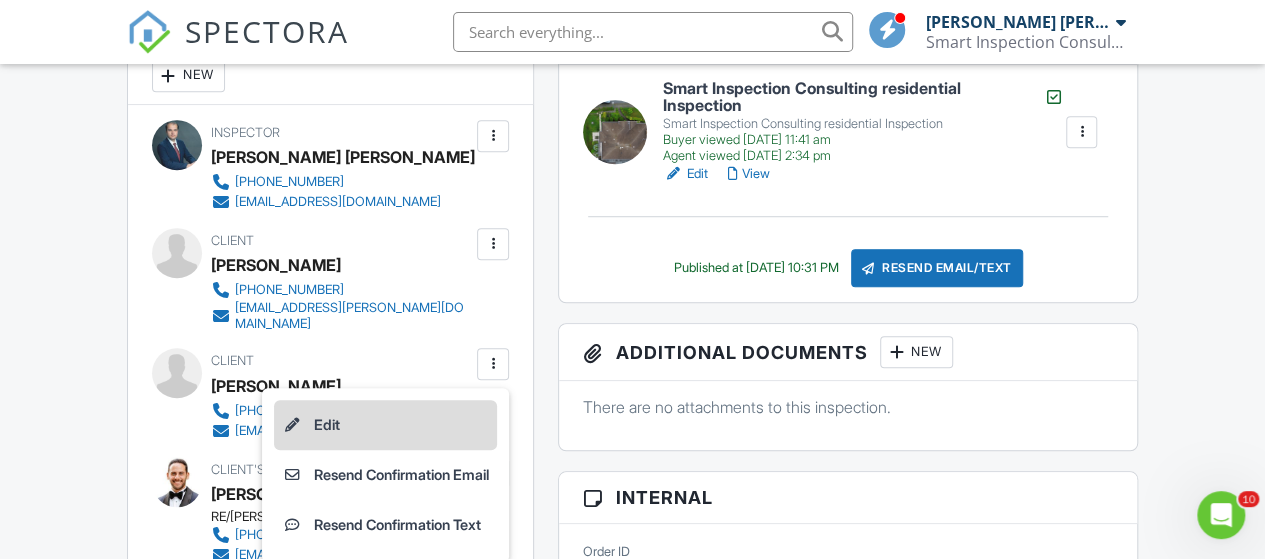 click on "Edit" at bounding box center [385, 425] 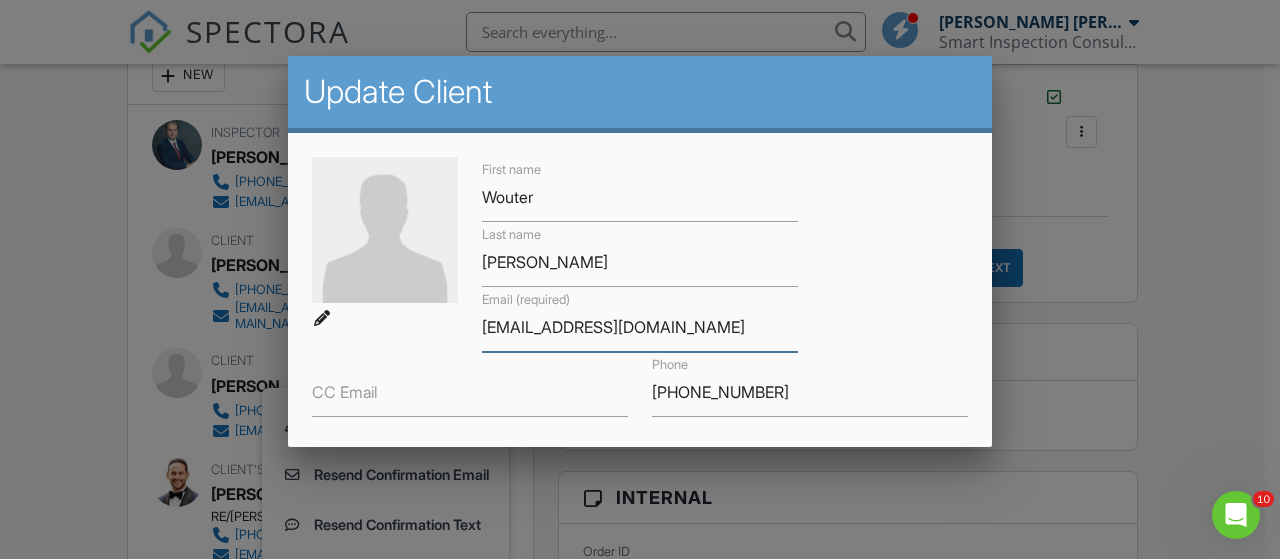 drag, startPoint x: 681, startPoint y: 323, endPoint x: 400, endPoint y: 325, distance: 281.0071 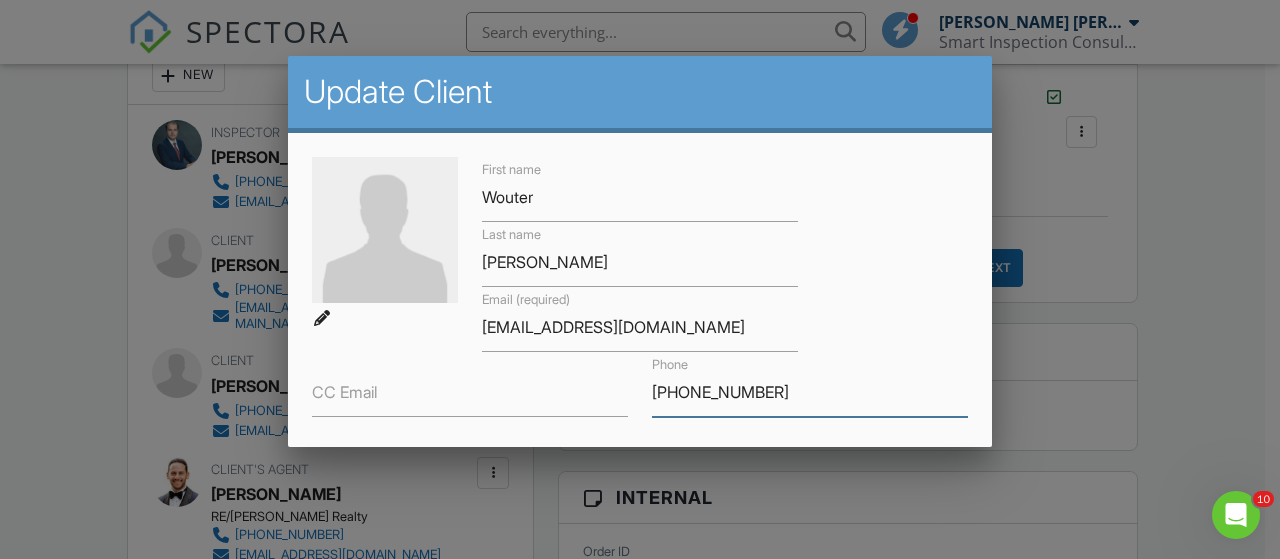 drag, startPoint x: 768, startPoint y: 397, endPoint x: 610, endPoint y: 398, distance: 158.00316 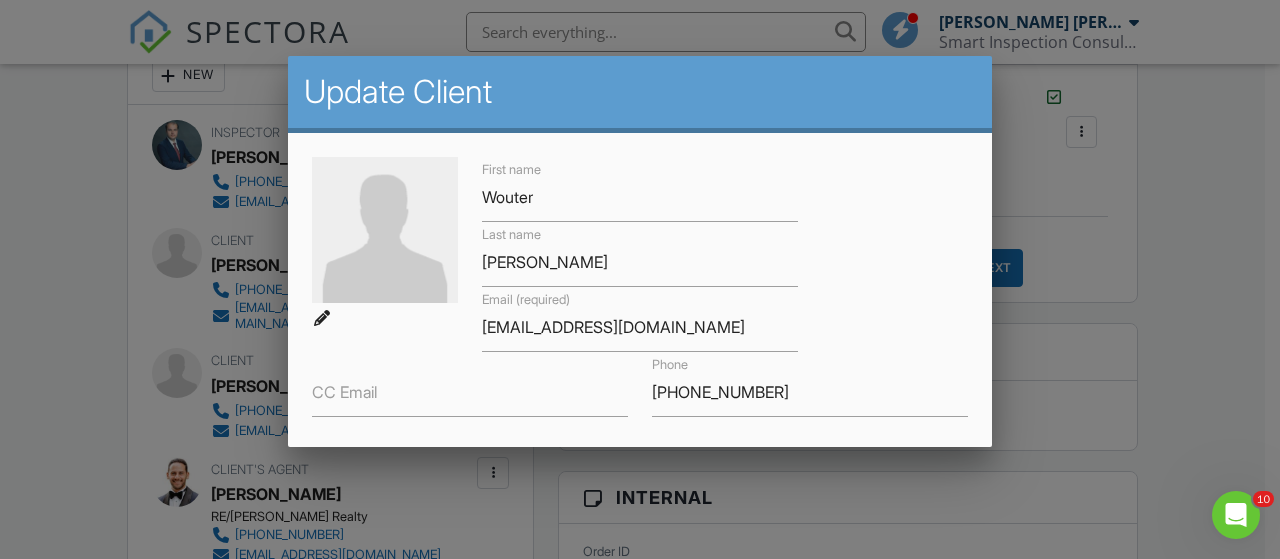 click at bounding box center [640, 249] 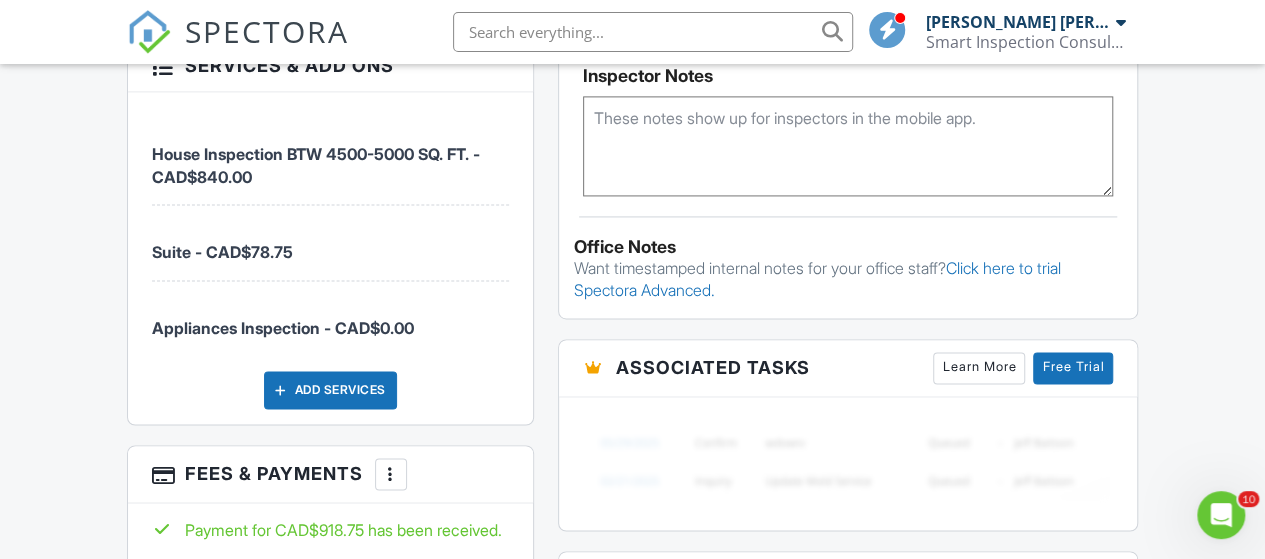scroll, scrollTop: 1600, scrollLeft: 0, axis: vertical 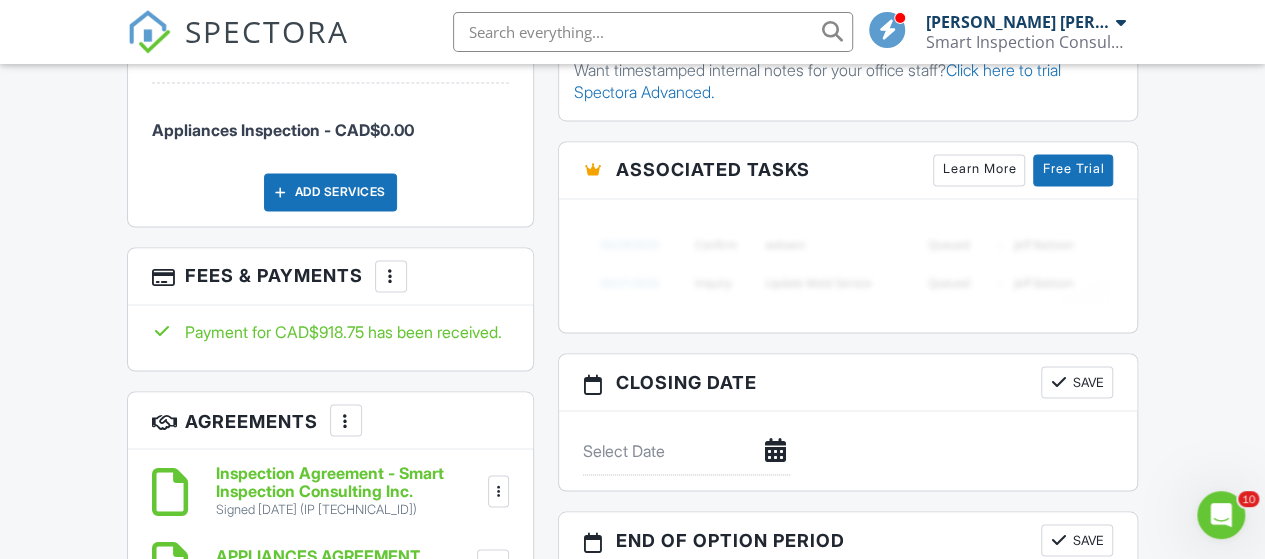 click on "More" at bounding box center [391, 276] 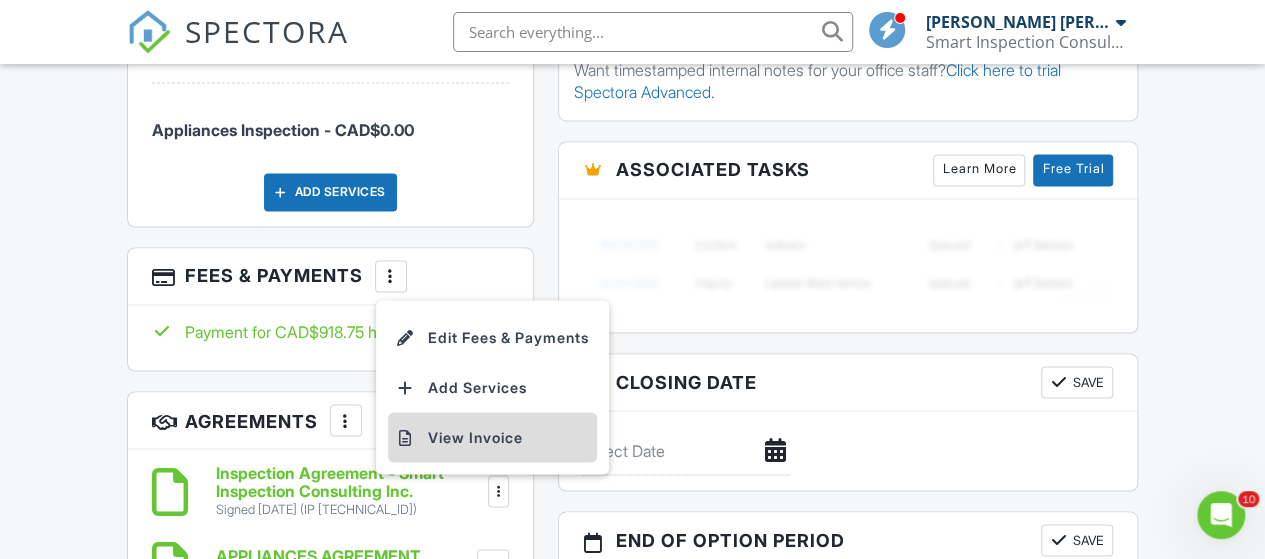 click on "View Invoice" at bounding box center (492, 437) 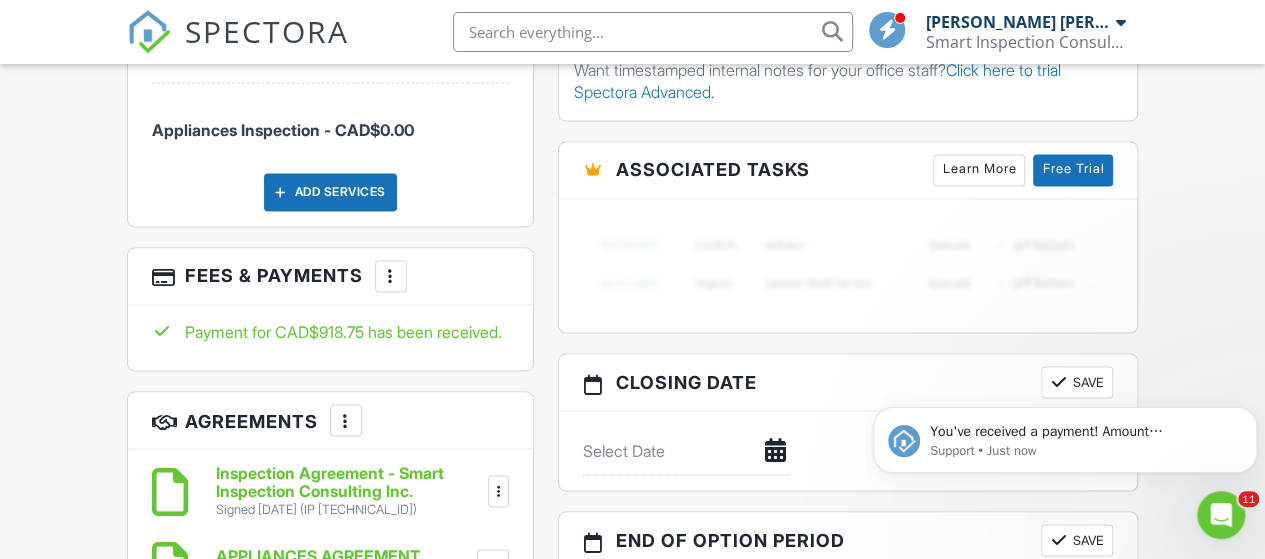 scroll, scrollTop: 0, scrollLeft: 0, axis: both 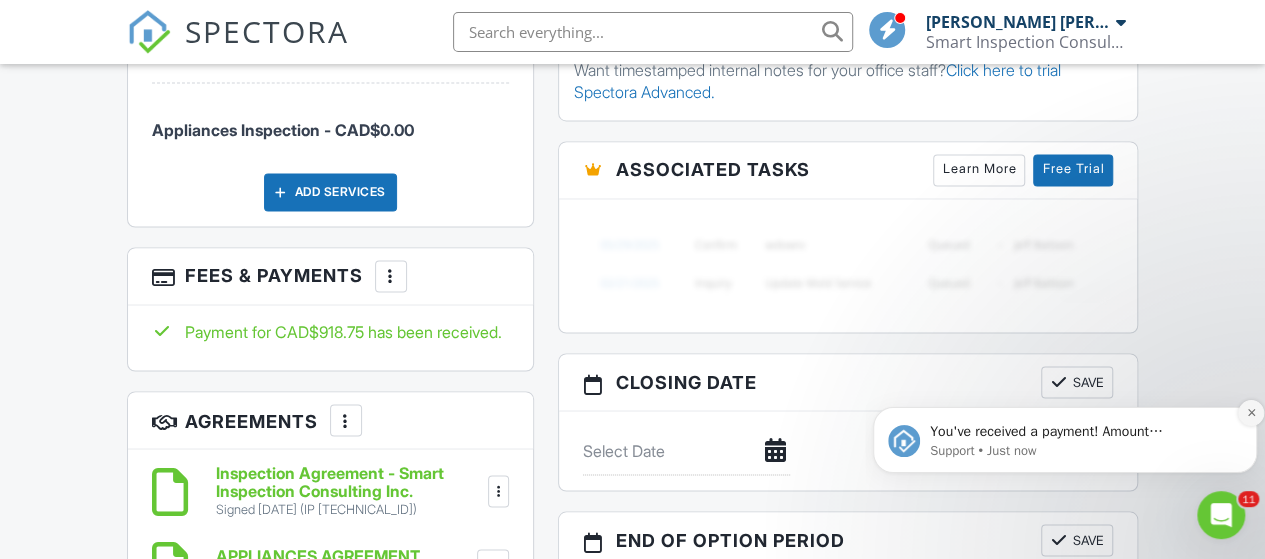 click 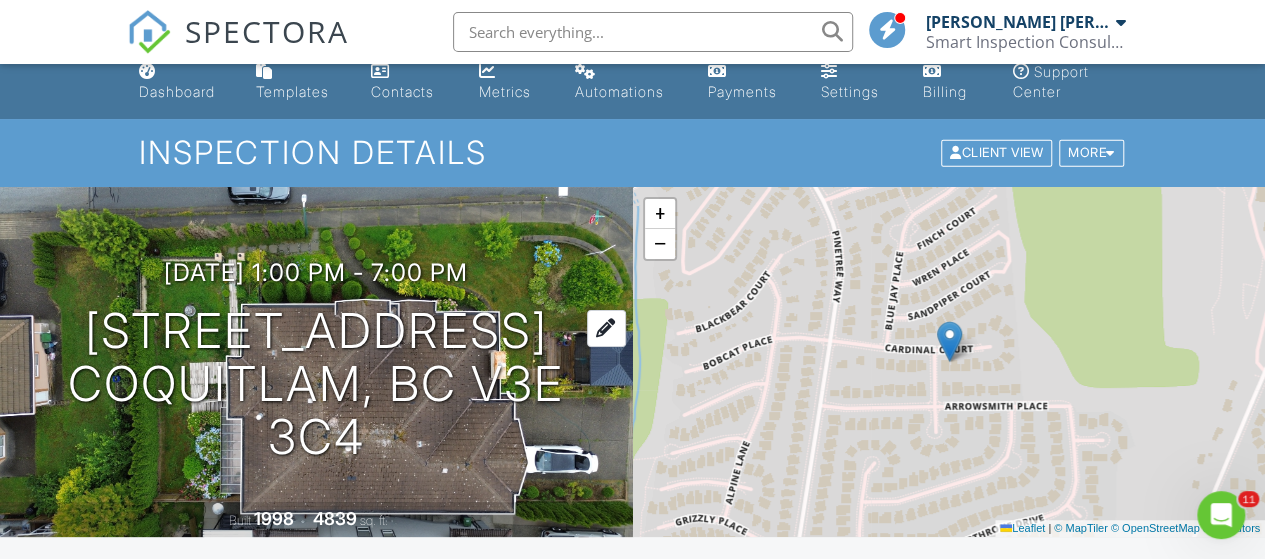 scroll, scrollTop: 0, scrollLeft: 0, axis: both 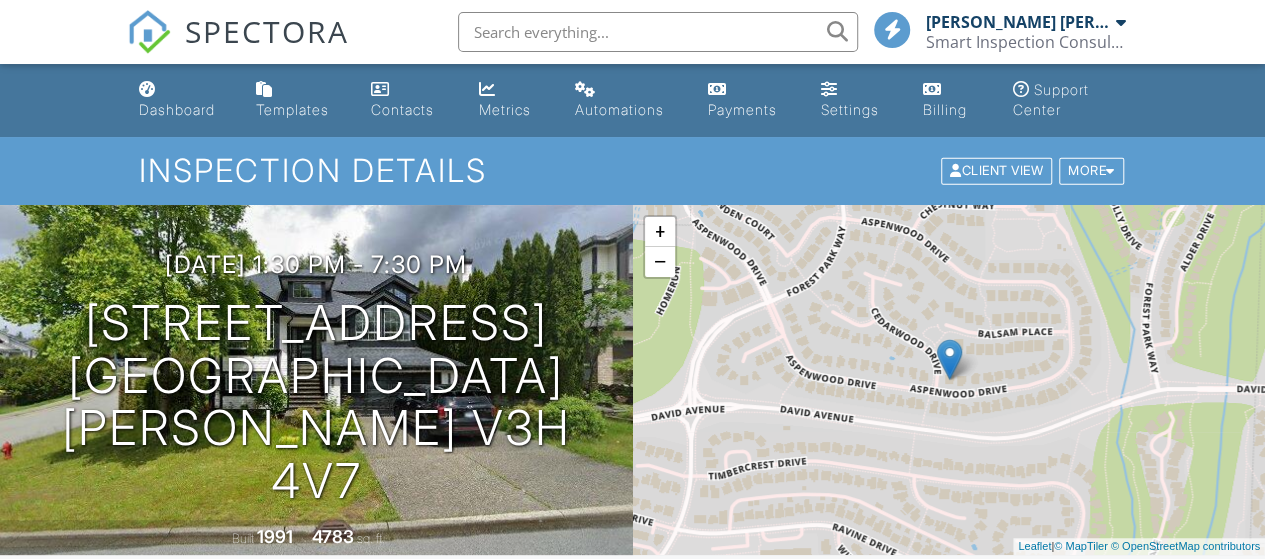 click on "Dashboard" at bounding box center (177, 109) 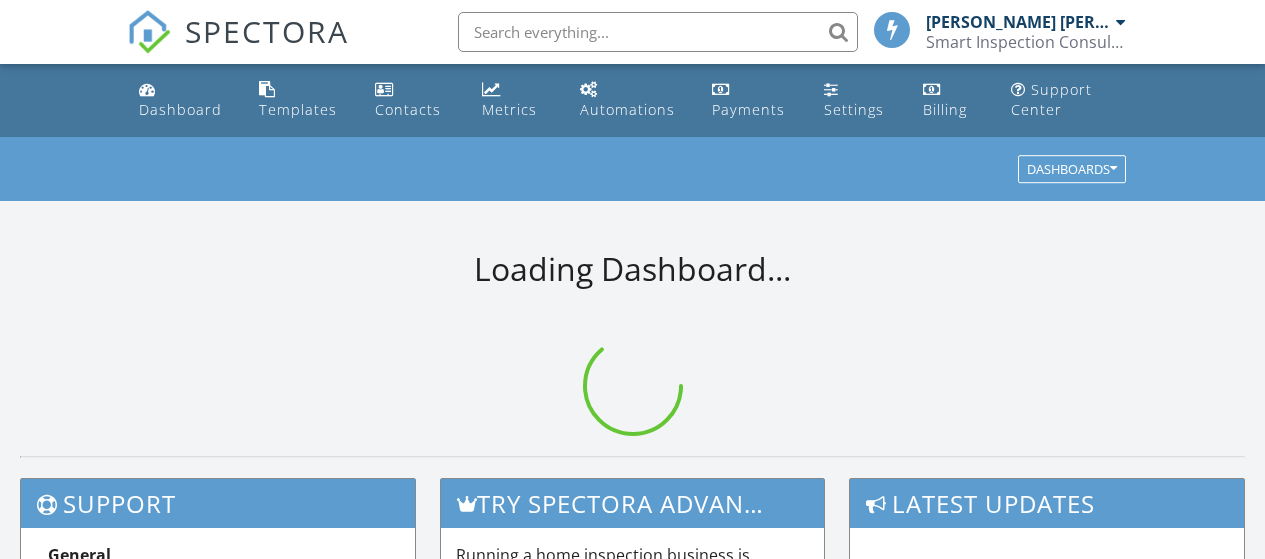 scroll, scrollTop: 0, scrollLeft: 0, axis: both 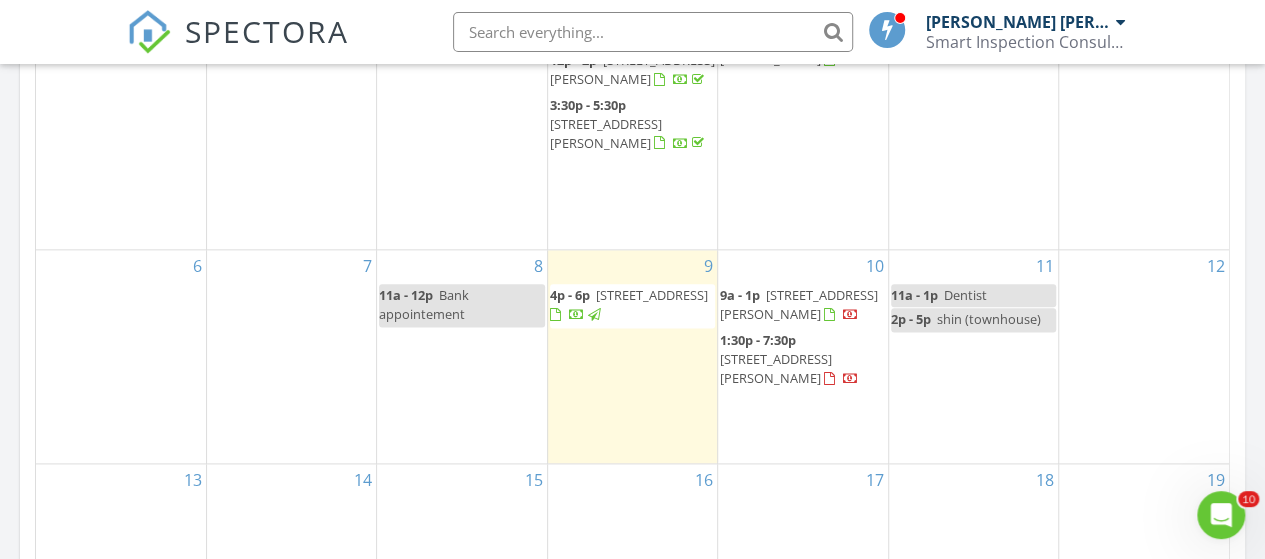 click on "4p - 6p
2955 Atlantic Ave 3502, Coquitlam V3B 0H9" at bounding box center [632, 305] 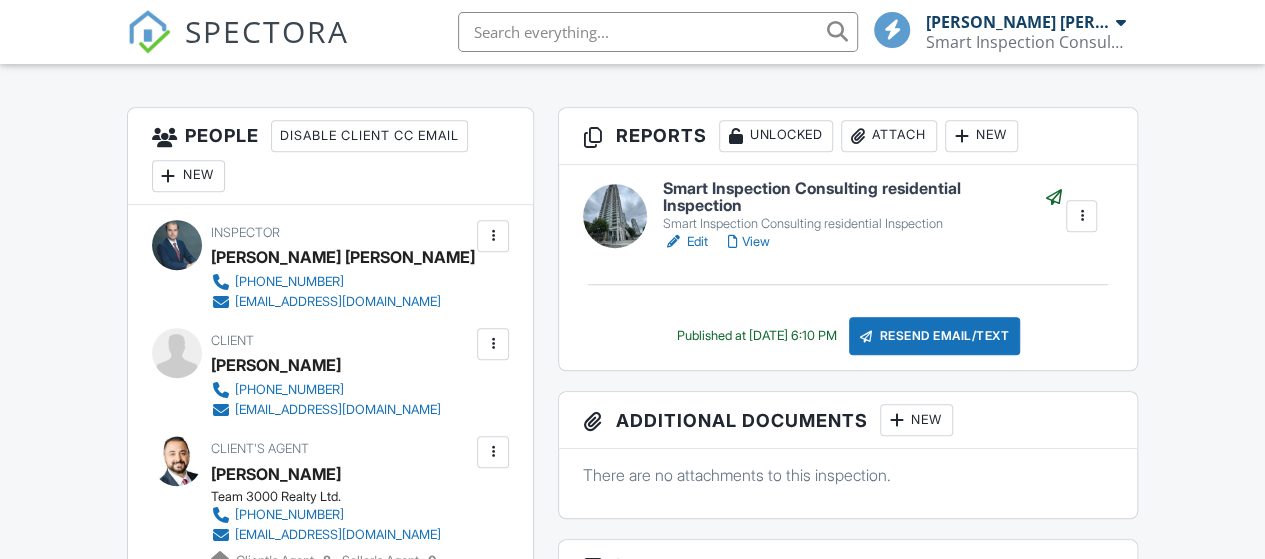 scroll, scrollTop: 500, scrollLeft: 0, axis: vertical 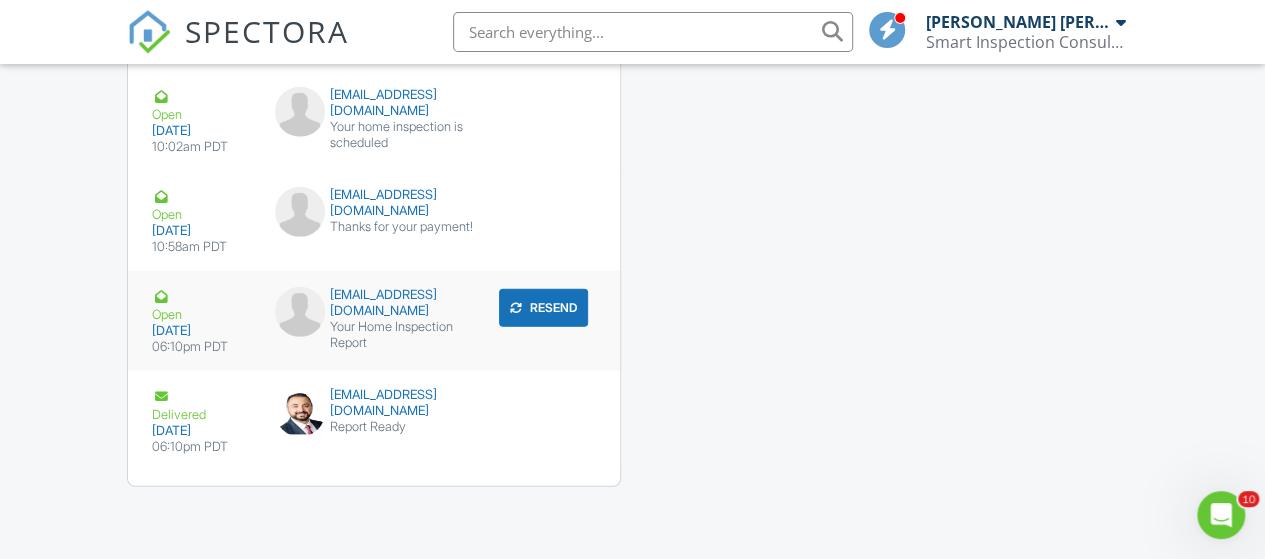 click on "Your Home Inspection Report" at bounding box center [374, 335] 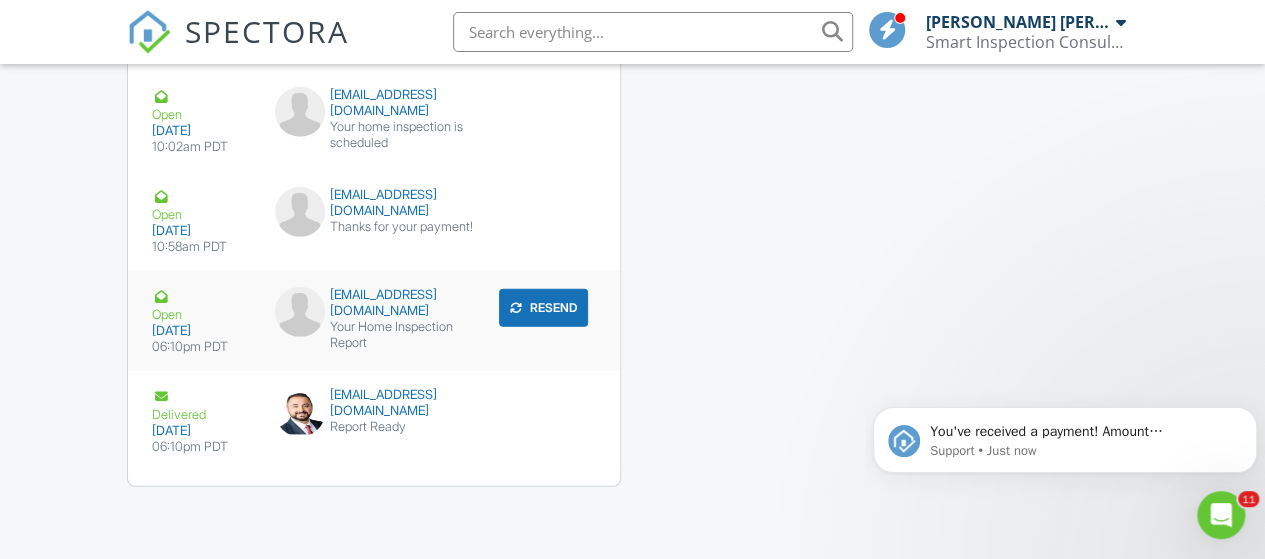 scroll, scrollTop: 0, scrollLeft: 0, axis: both 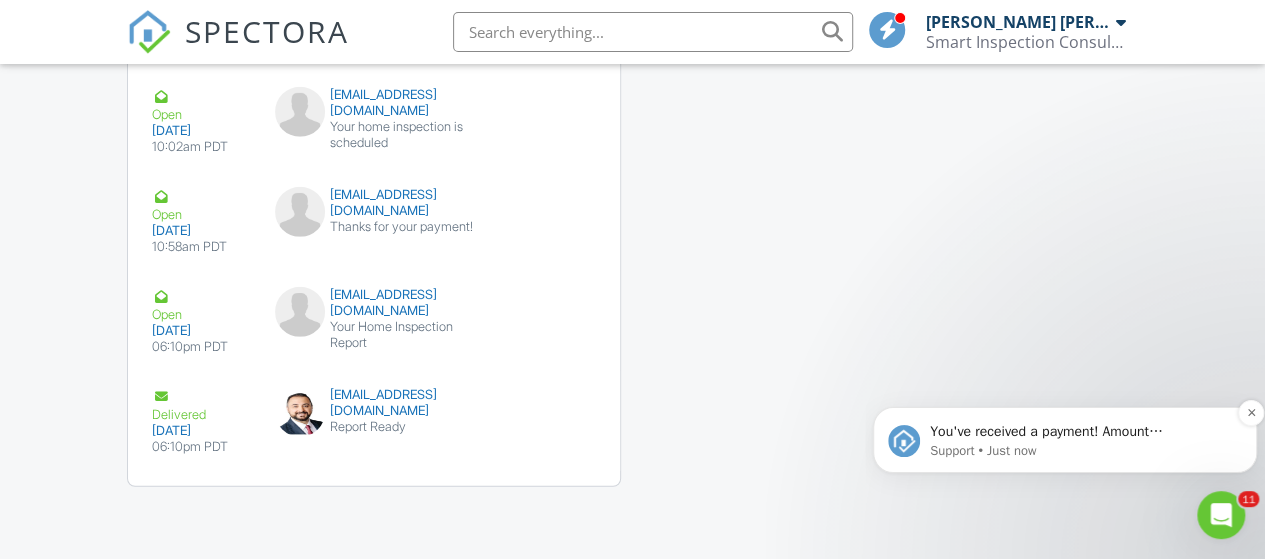 click on "You've received a payment!  Amount  CAD$918.75  Fee  CAD$25.57  Net  CAD$893.18  Transaction #  pi_3Rj9lnK7snlDGpRF0wJN1oiP  Inspection  132 Aspenwood Dr, Port Moody, BC V3H 4V7 Payouts to your bank or debit card occur on a daily basis. Each payment usually takes two business days to process. You can view your pending payout amount here. If you have any questions reach out on our chat bubble at app.spectora.com." at bounding box center [1081, 432] 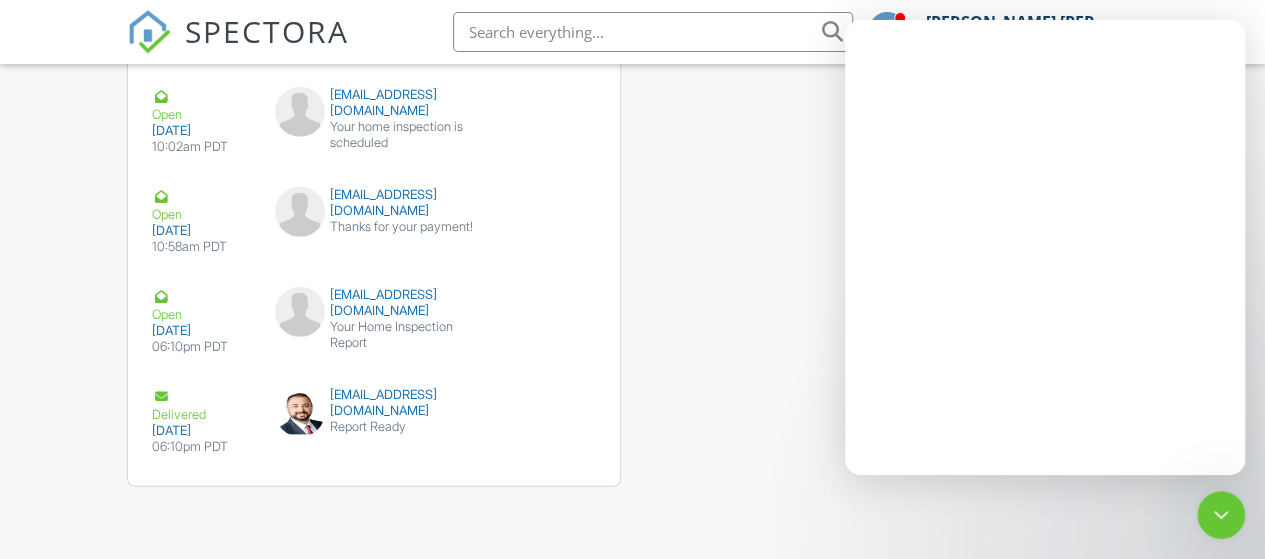 scroll, scrollTop: 0, scrollLeft: 0, axis: both 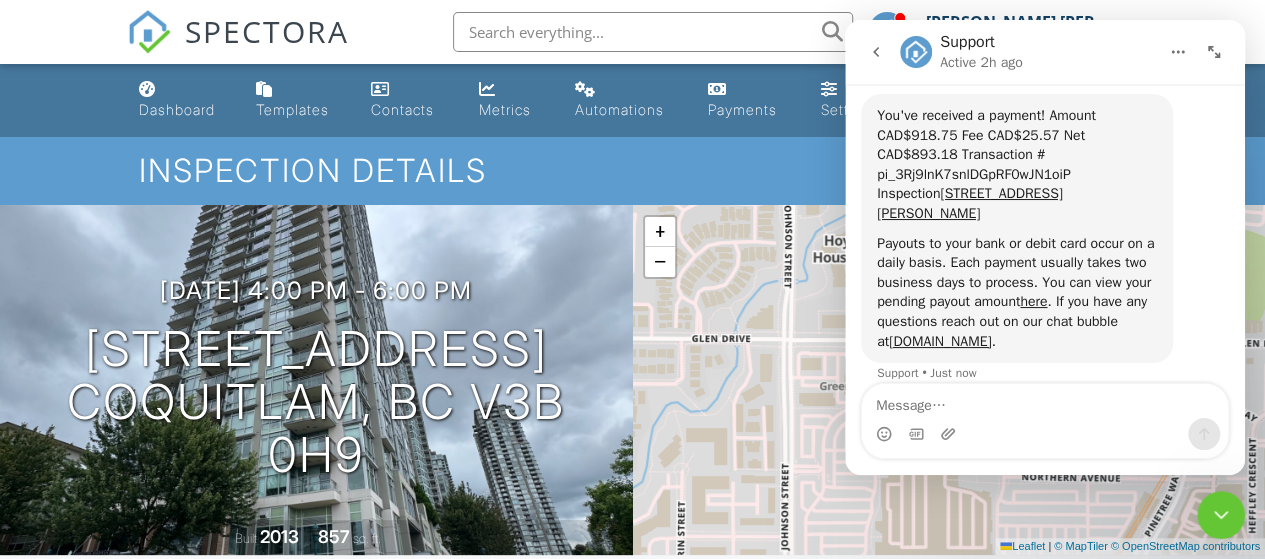 click 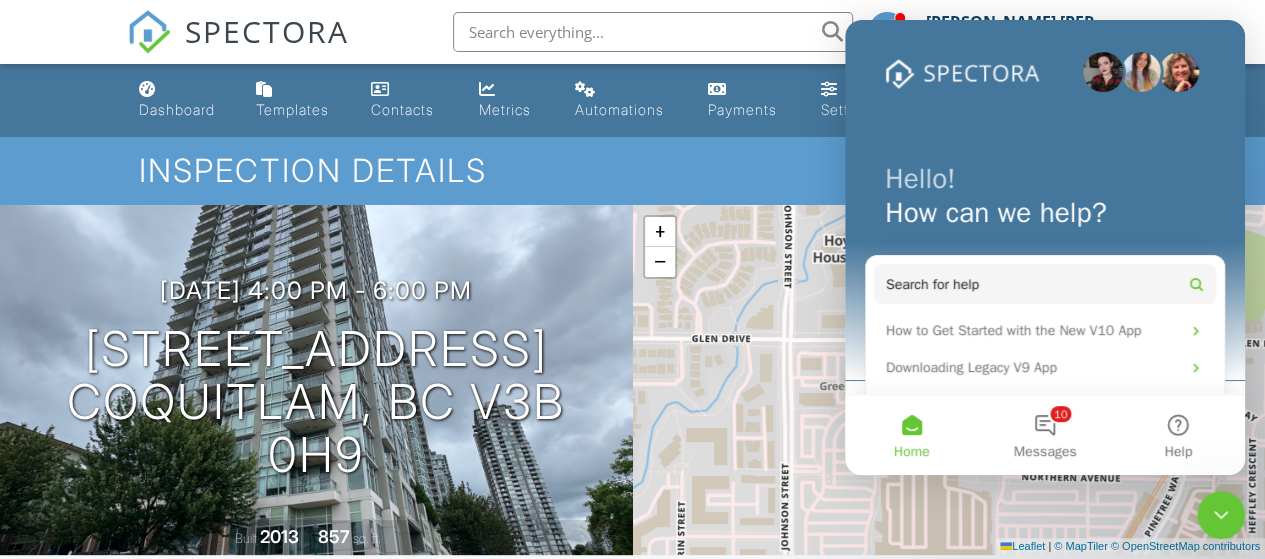 scroll, scrollTop: 0, scrollLeft: 0, axis: both 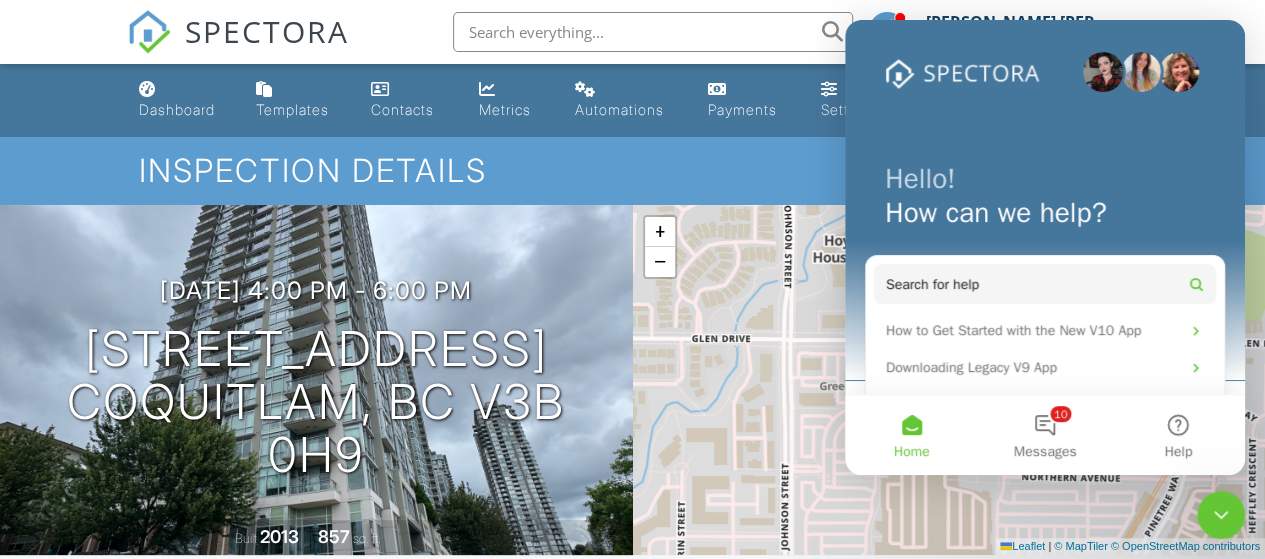 click on "Inspection Details" at bounding box center [632, 170] 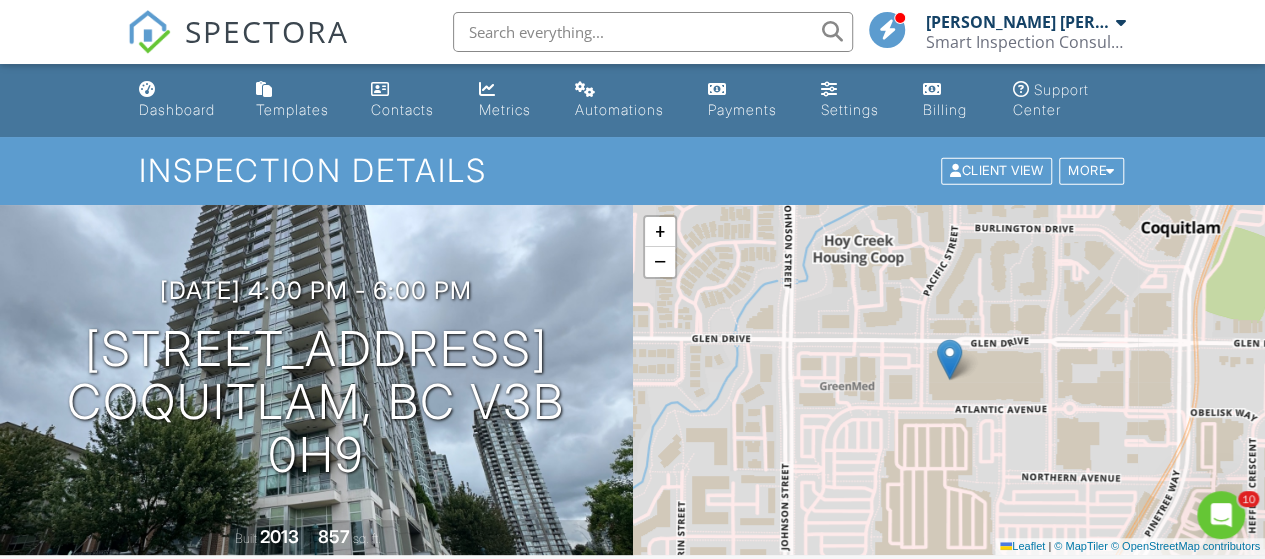 scroll, scrollTop: 0, scrollLeft: 0, axis: both 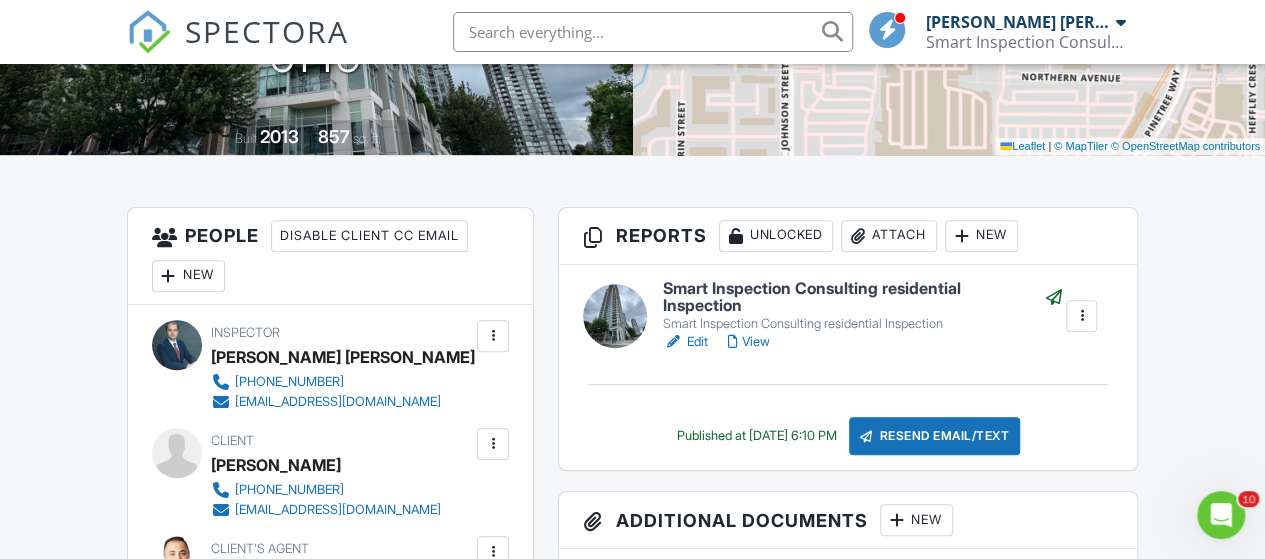 click on "View" at bounding box center (749, 342) 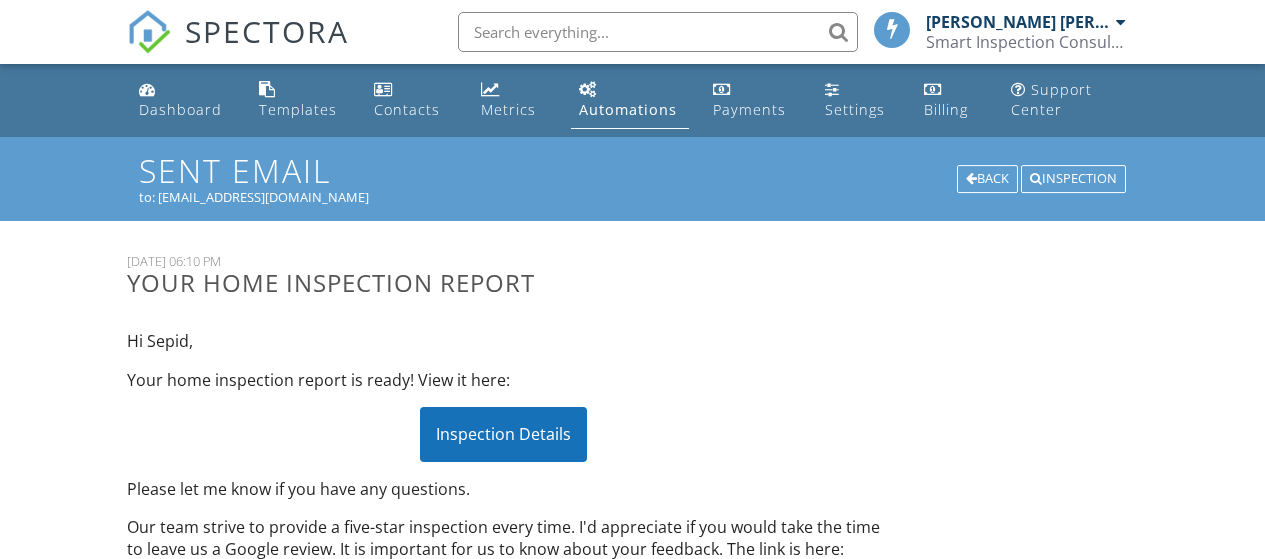 scroll, scrollTop: 700, scrollLeft: 0, axis: vertical 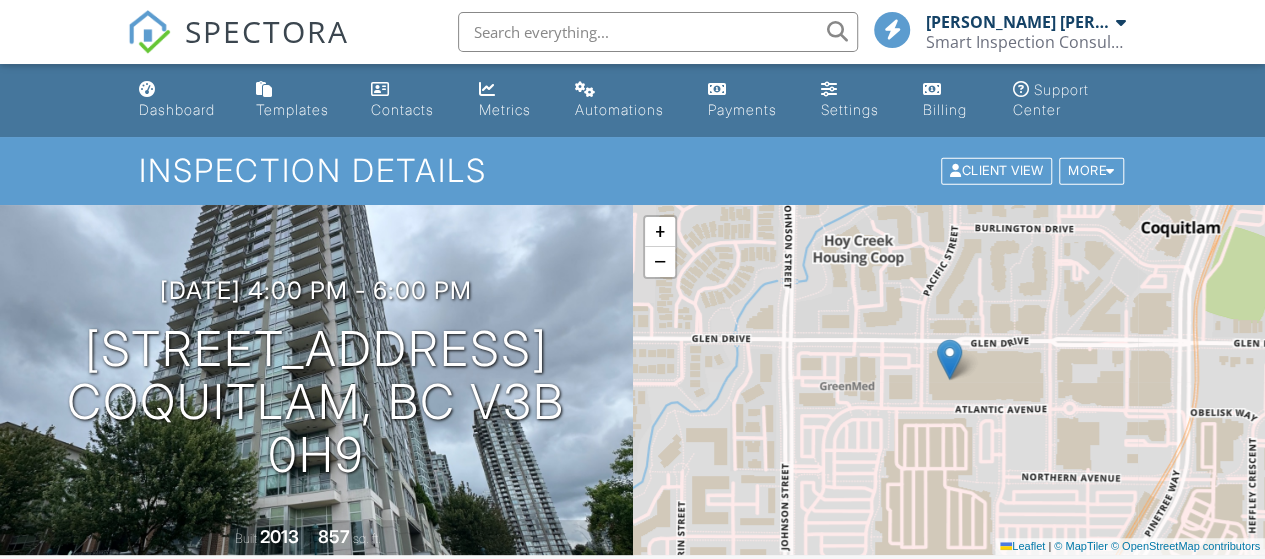 click on "Dashboard" at bounding box center (177, 109) 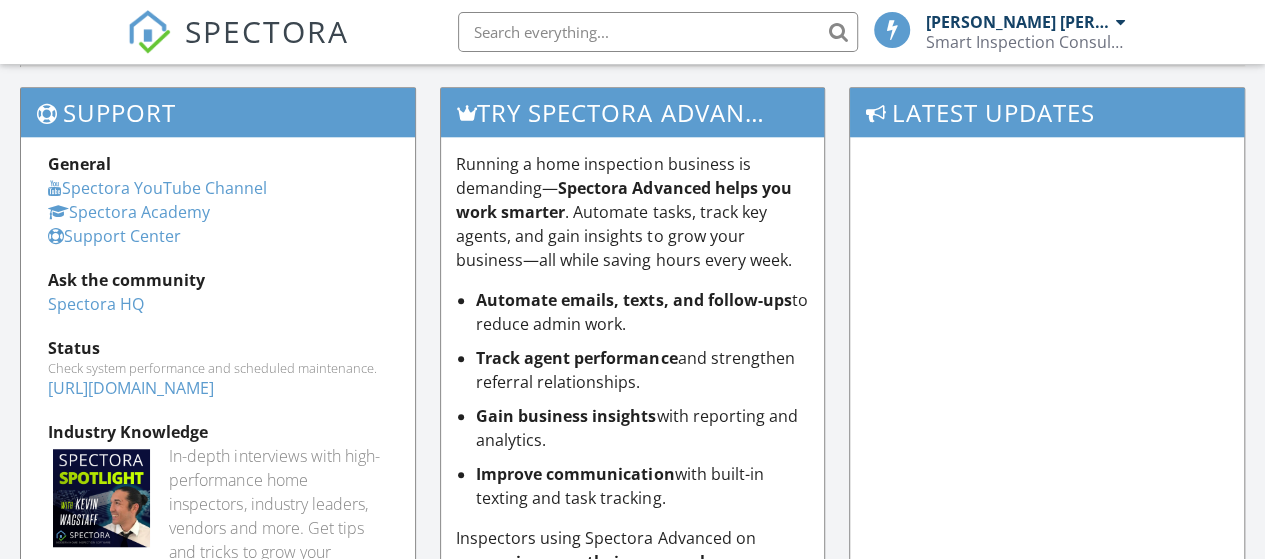 scroll, scrollTop: 502, scrollLeft: 0, axis: vertical 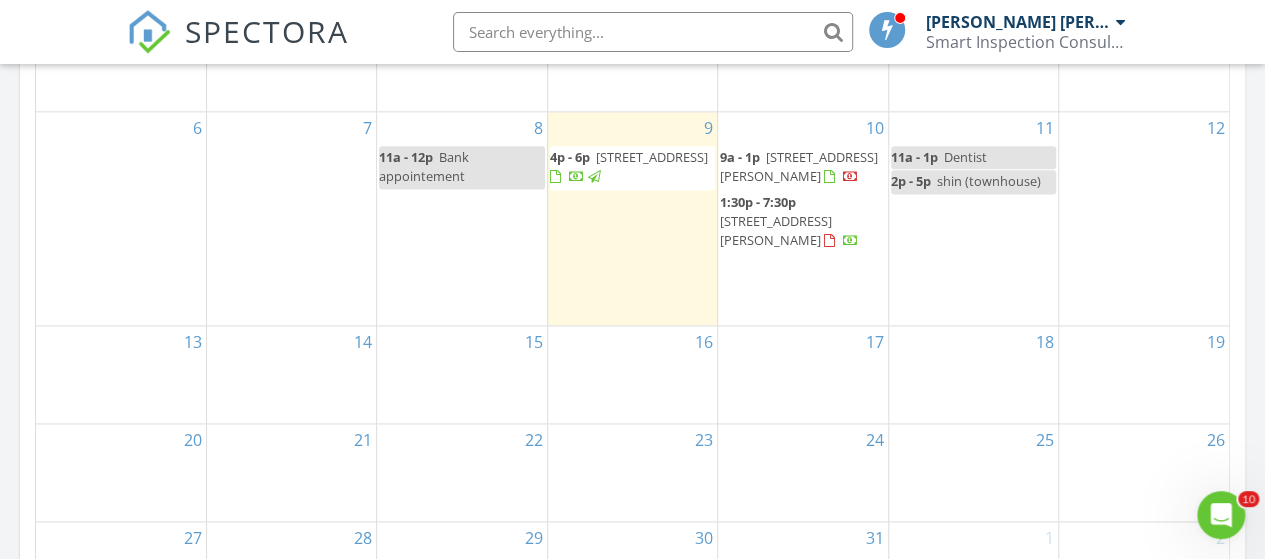 click on "[STREET_ADDRESS][PERSON_NAME]" at bounding box center [776, 230] 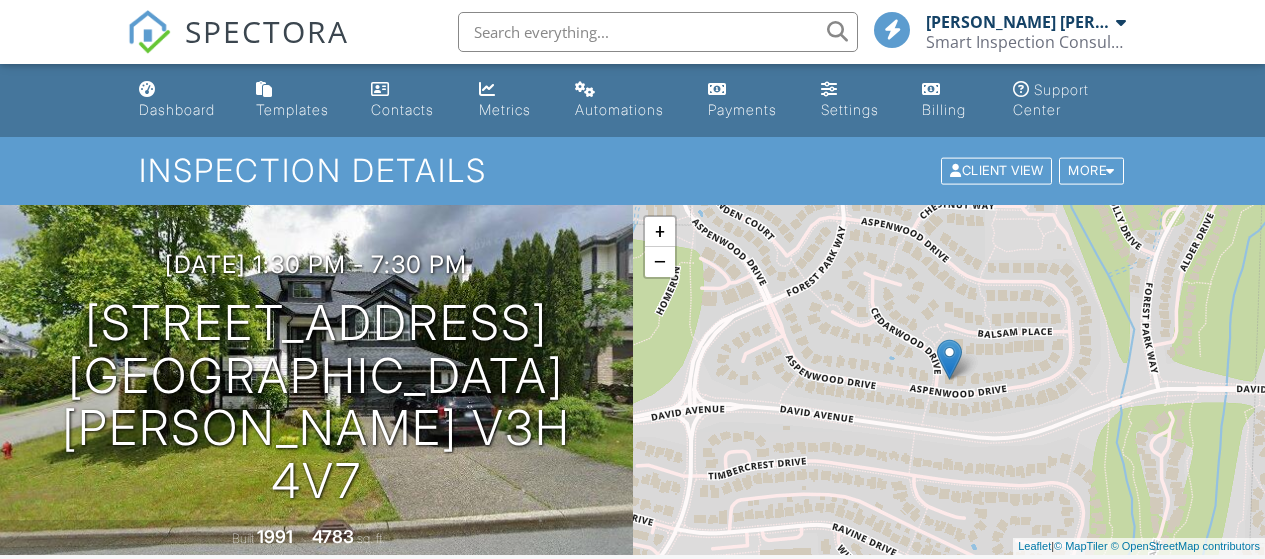 scroll, scrollTop: 800, scrollLeft: 0, axis: vertical 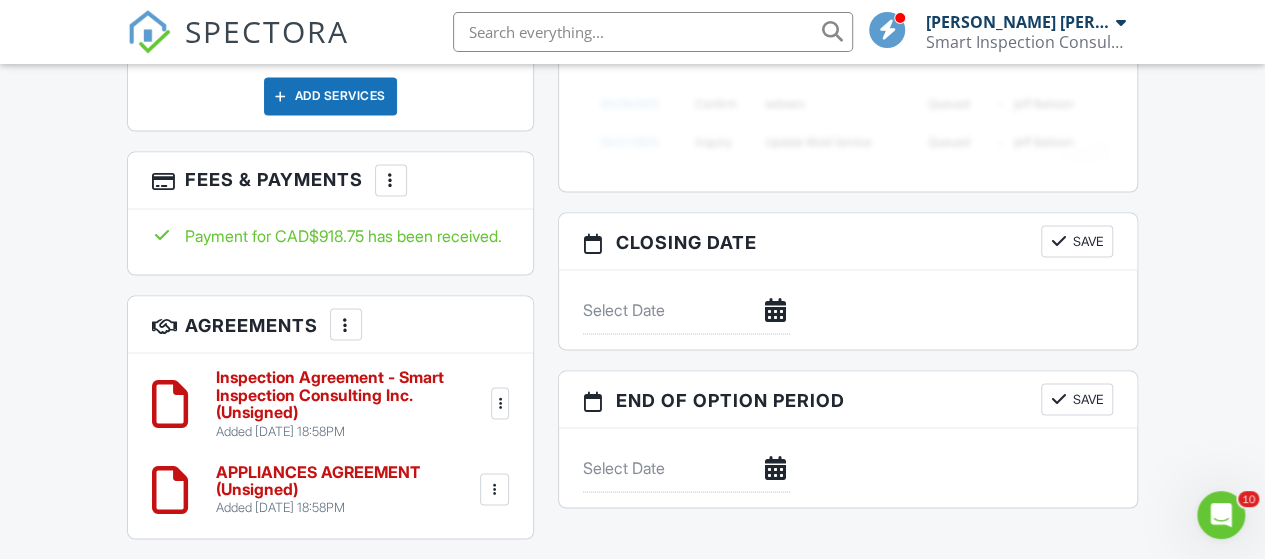 click at bounding box center [391, 180] 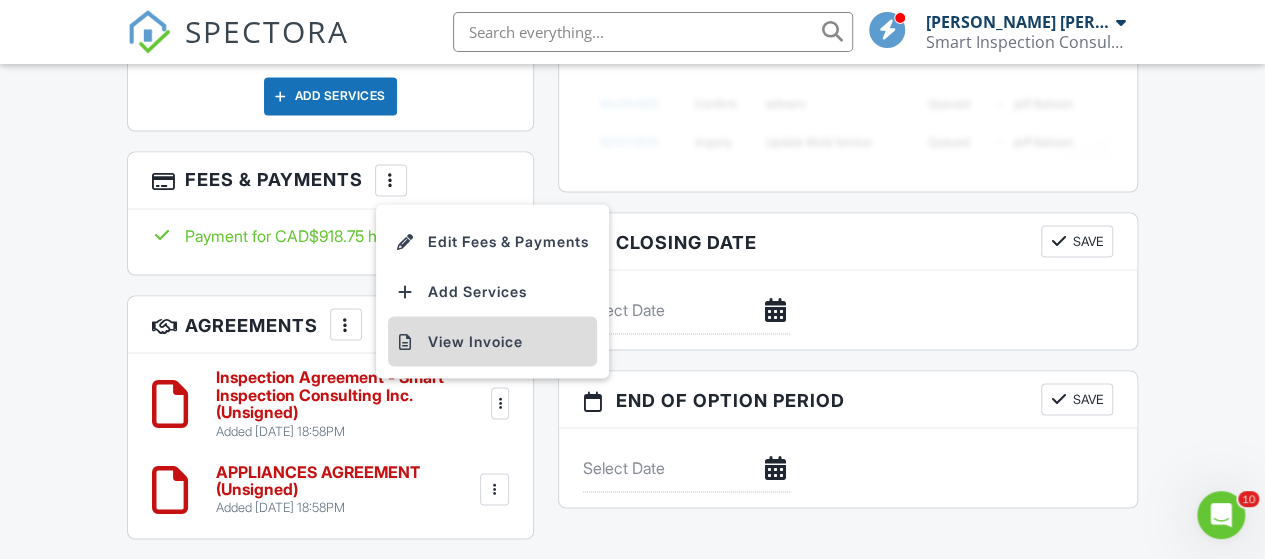click on "View Invoice" at bounding box center (492, 341) 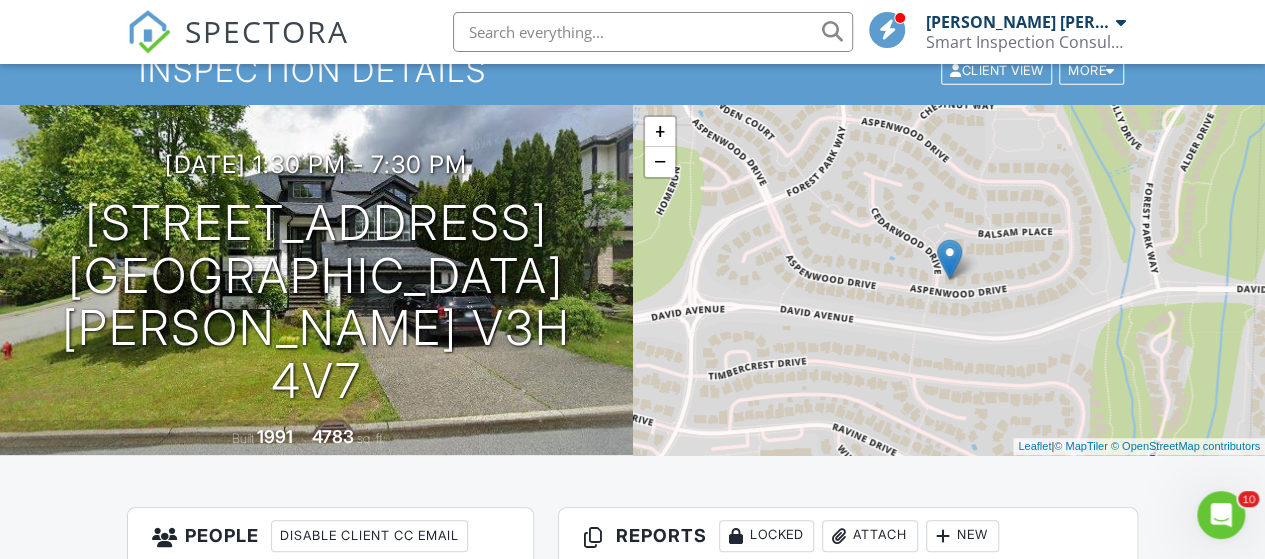 scroll, scrollTop: 0, scrollLeft: 0, axis: both 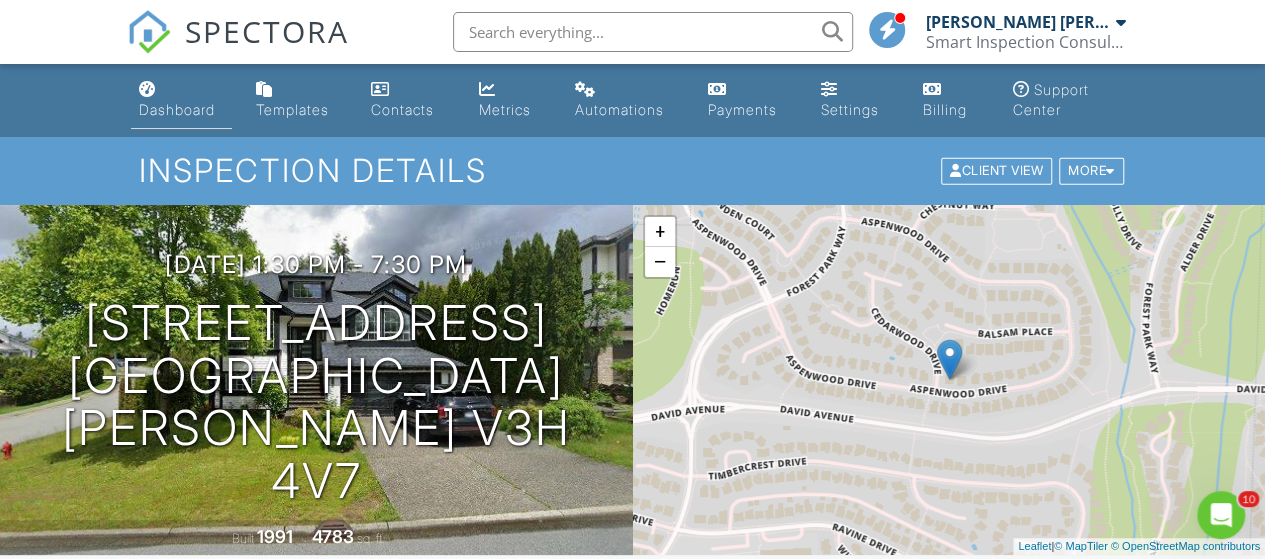 click on "Dashboard" at bounding box center [177, 109] 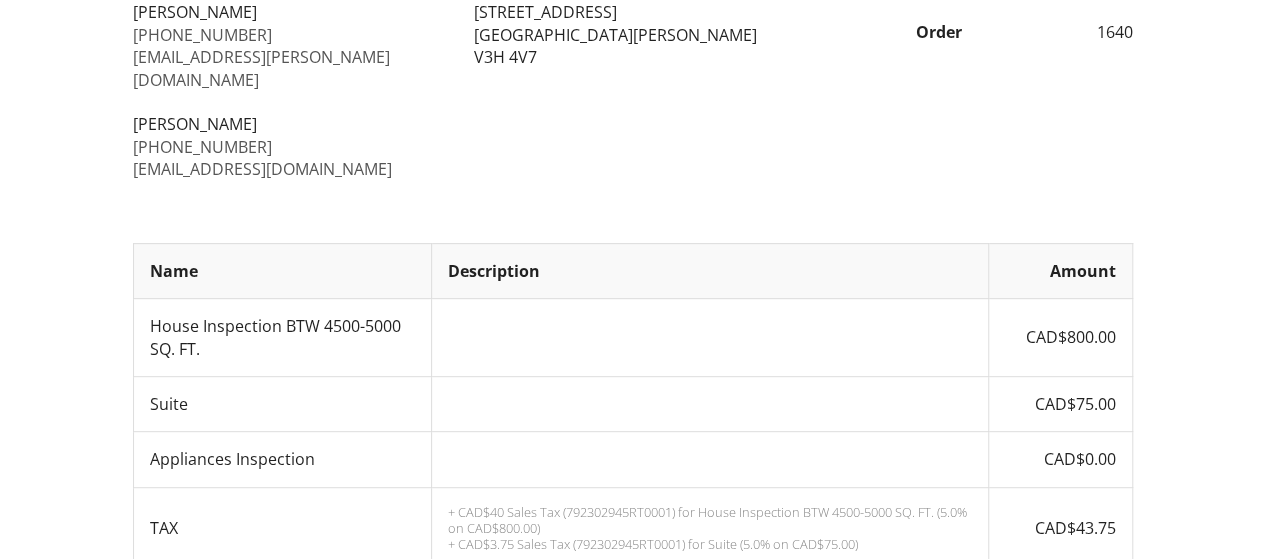 scroll, scrollTop: 0, scrollLeft: 0, axis: both 